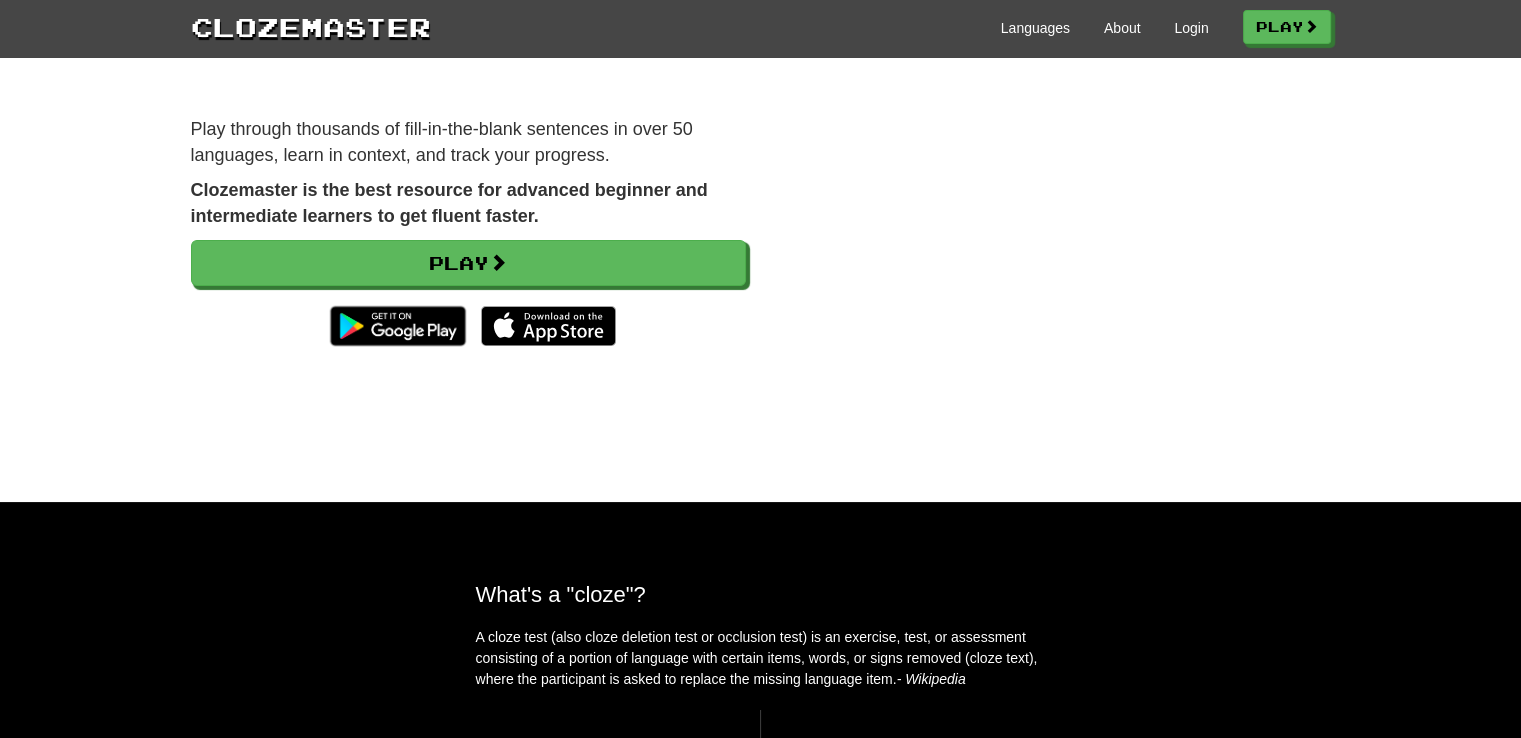 scroll, scrollTop: 200, scrollLeft: 0, axis: vertical 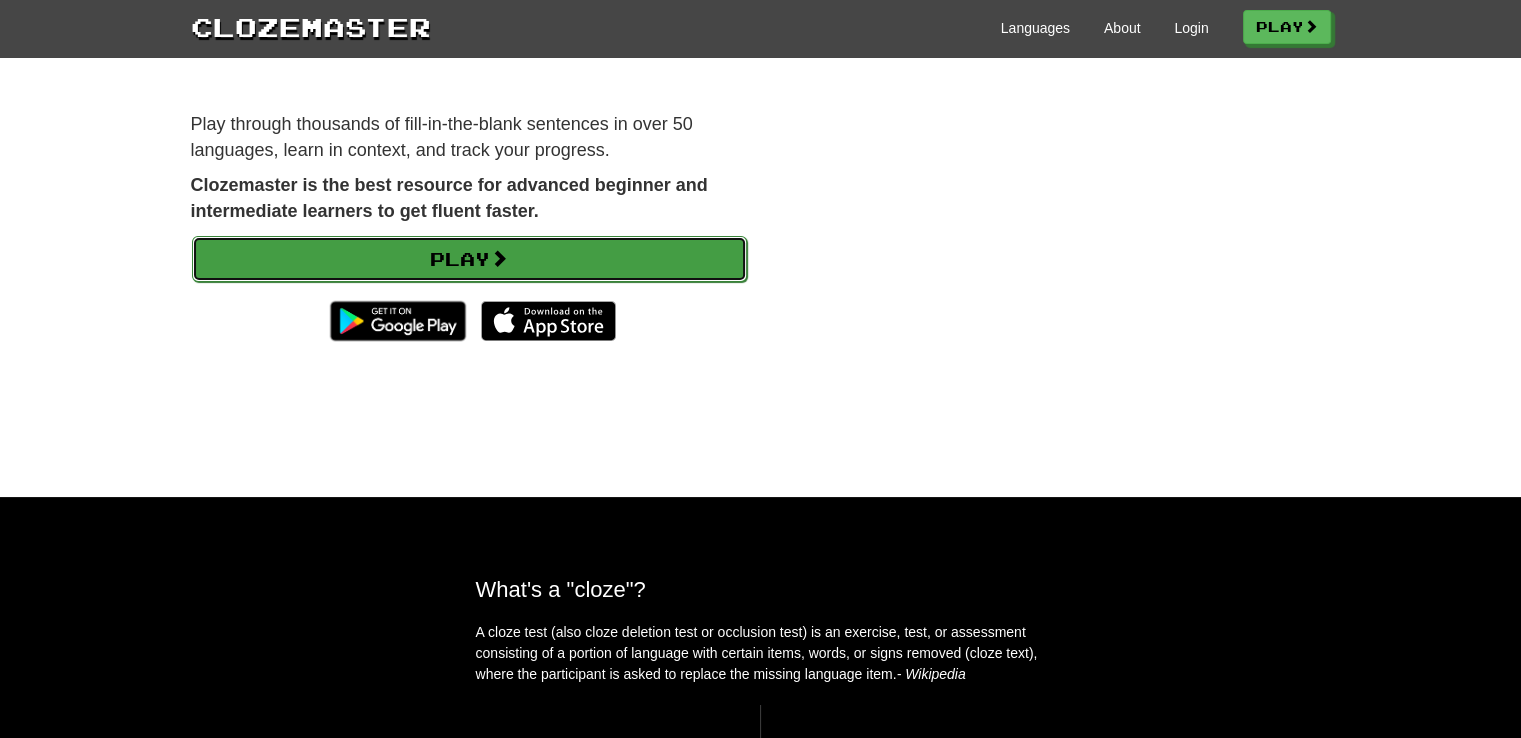 click on "Play" at bounding box center [469, 259] 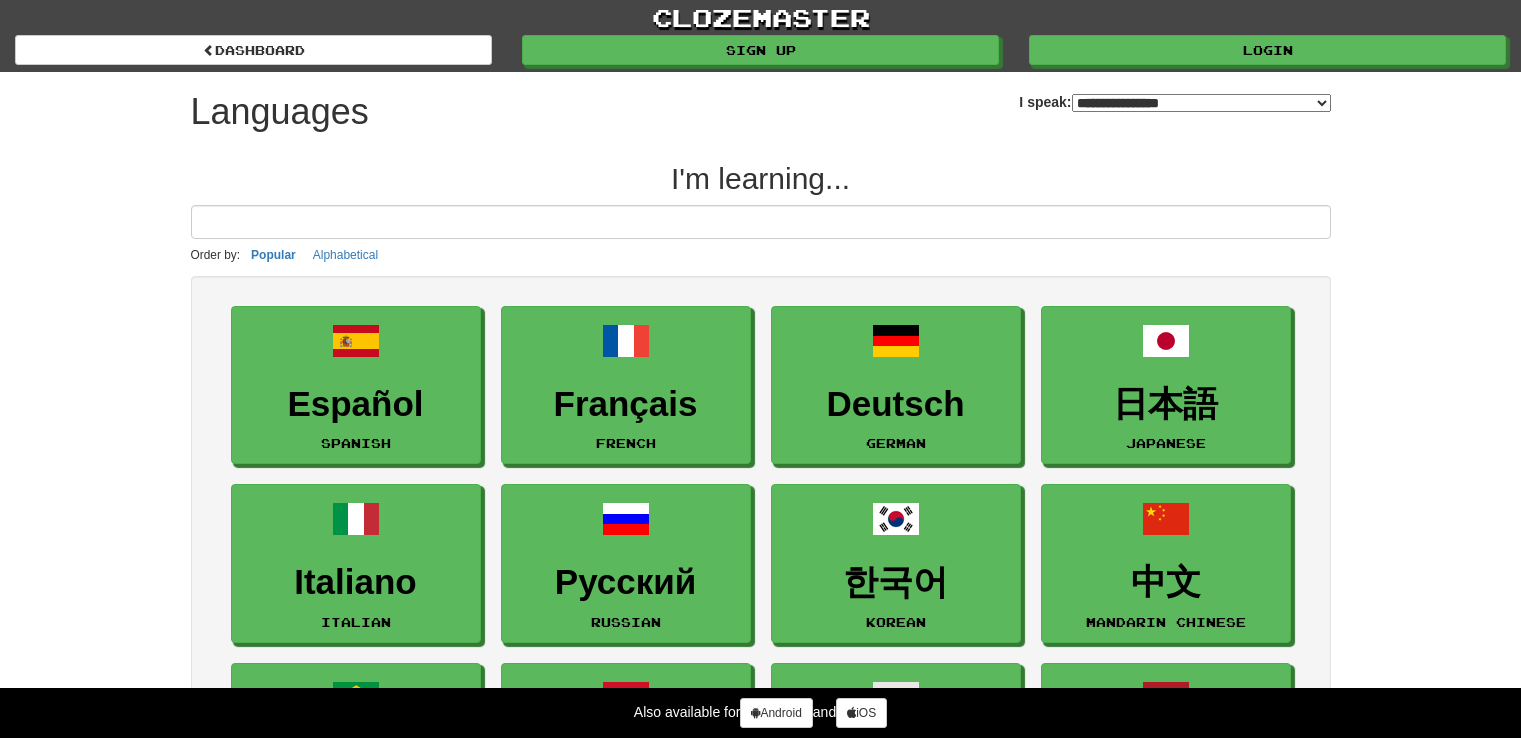 select on "*******" 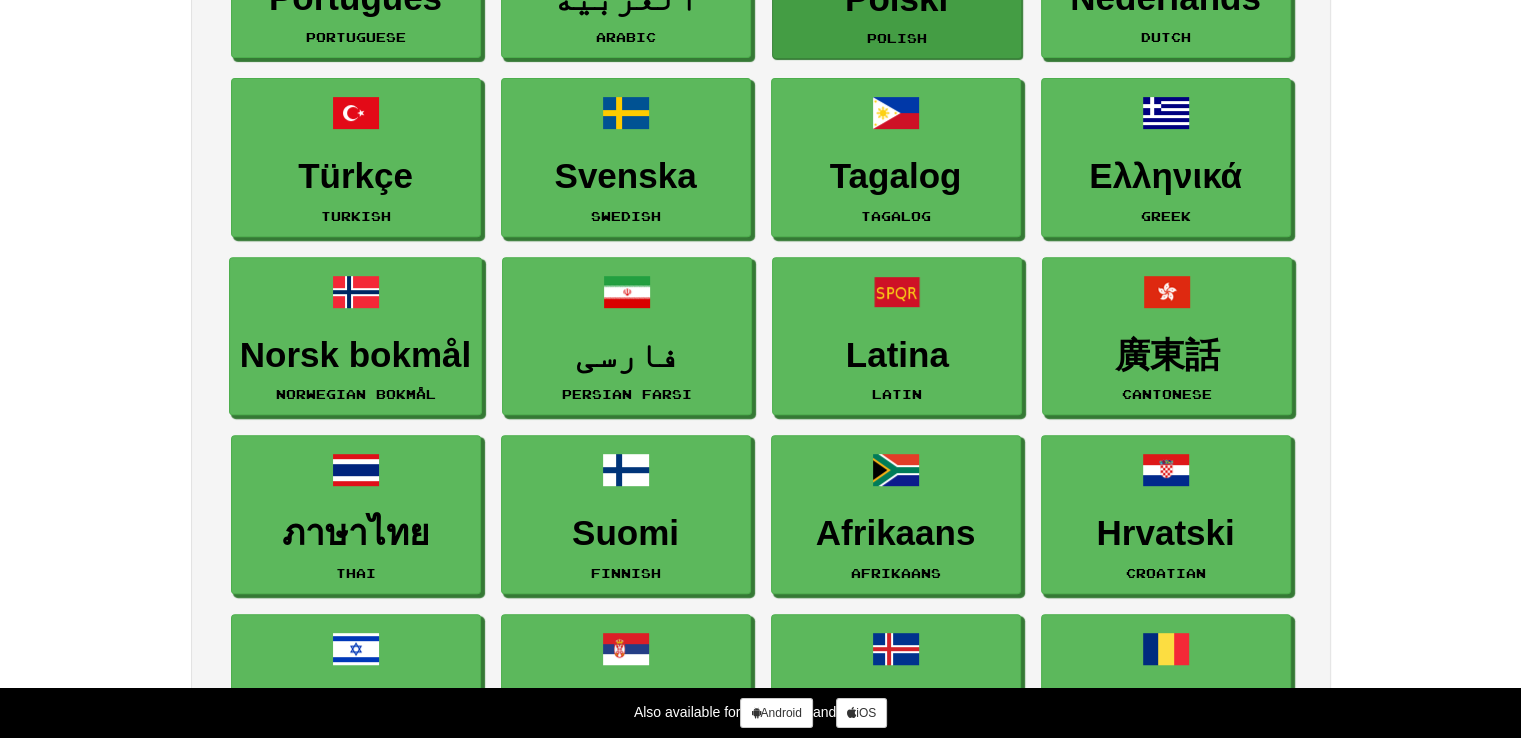 scroll, scrollTop: 800, scrollLeft: 0, axis: vertical 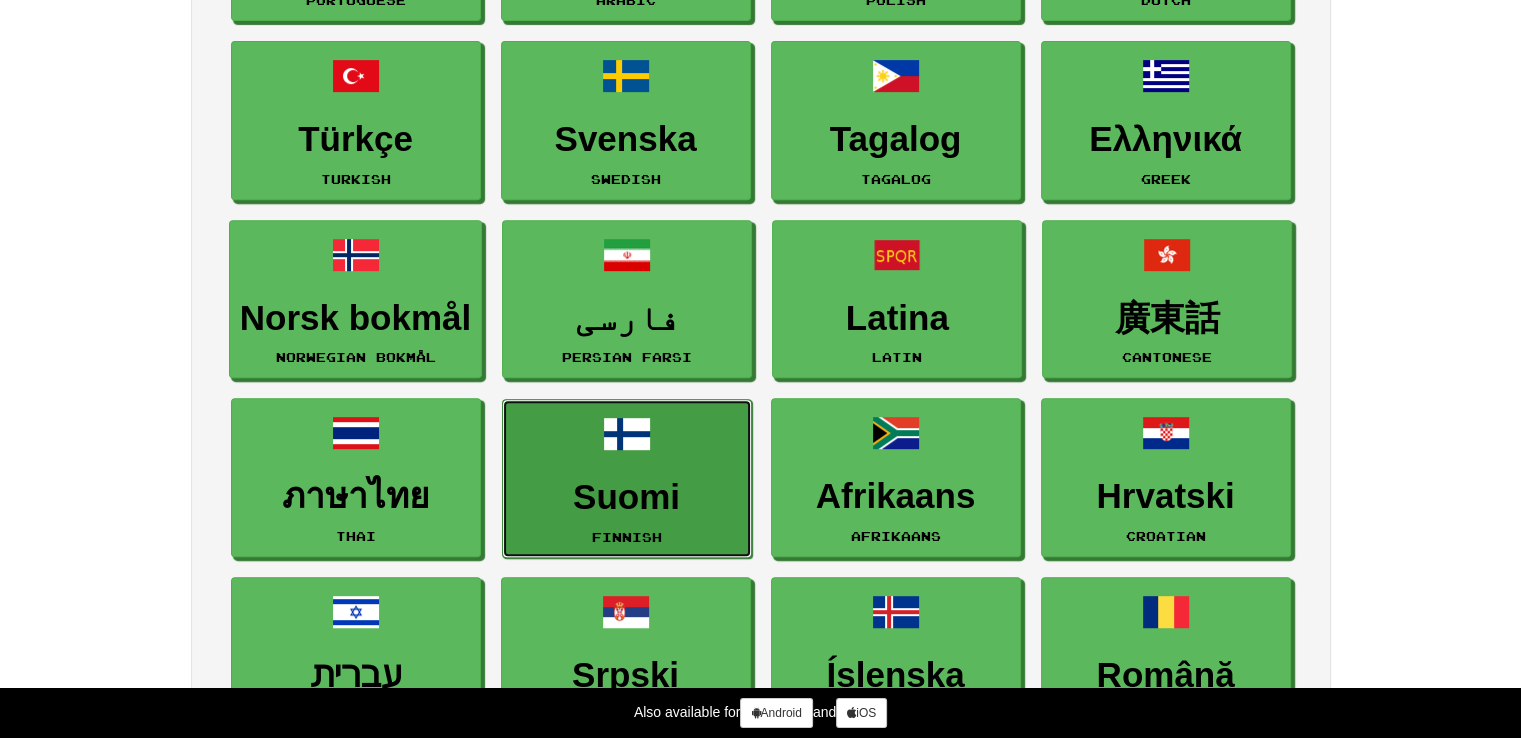 click on "Suomi Finnish" at bounding box center [627, 478] 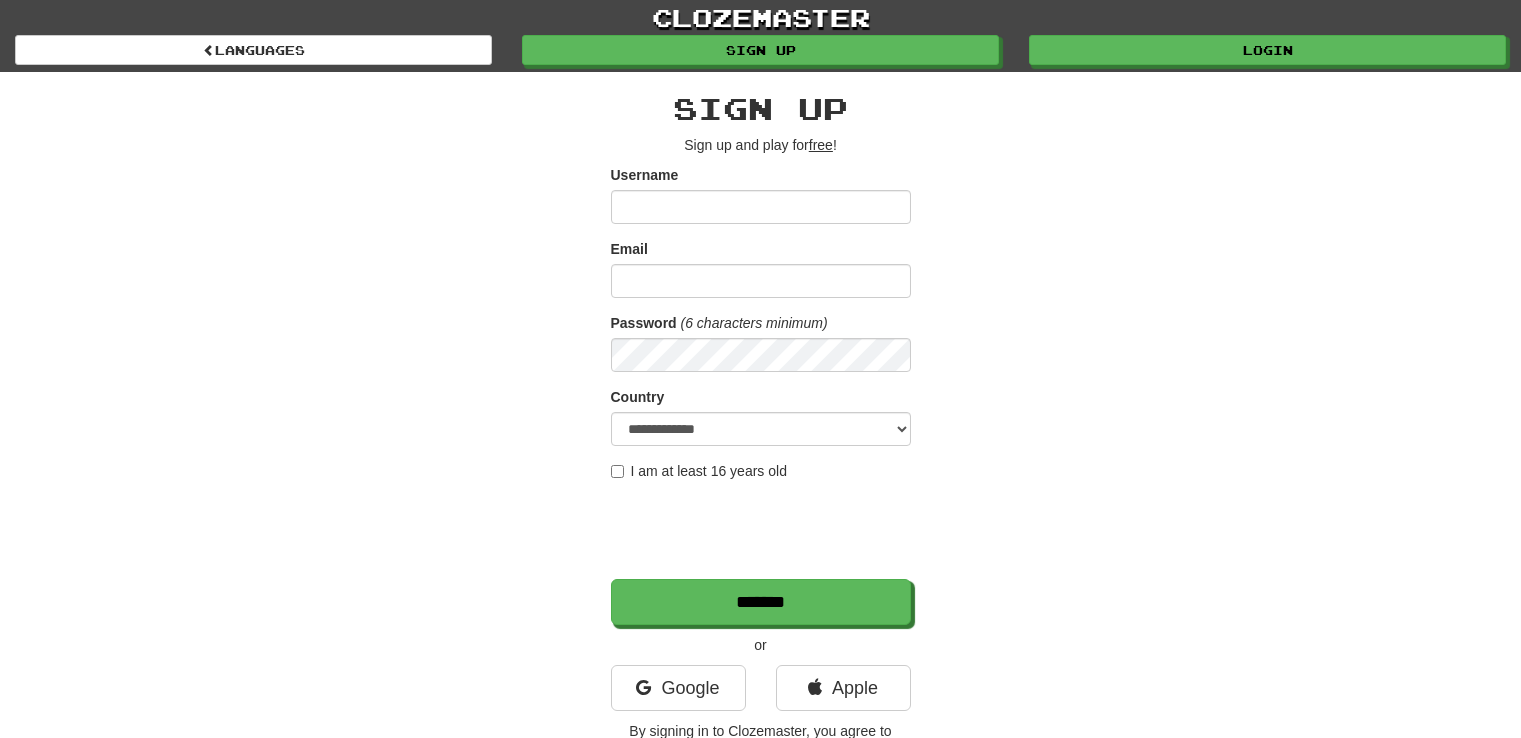 scroll, scrollTop: 0, scrollLeft: 0, axis: both 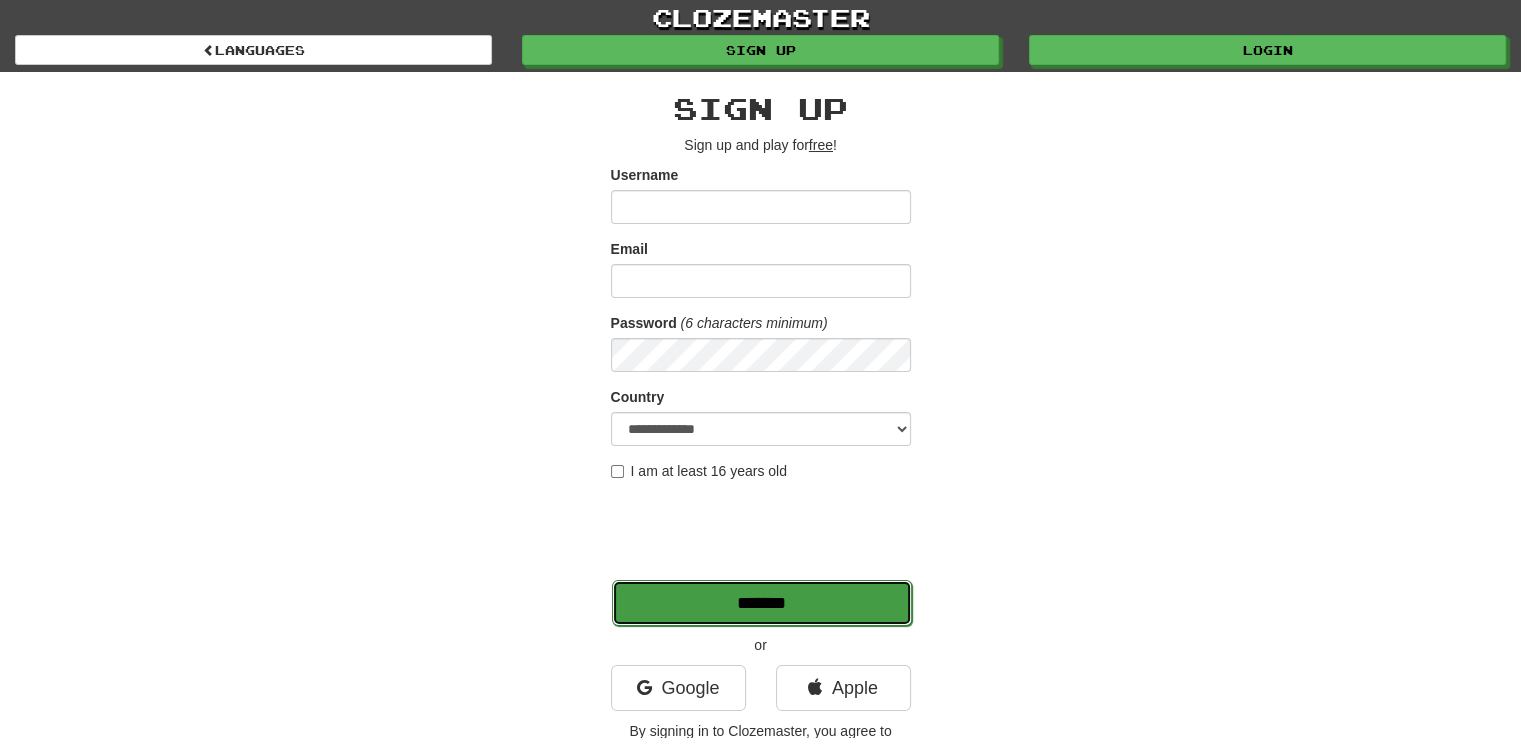 click on "*******" at bounding box center (762, 603) 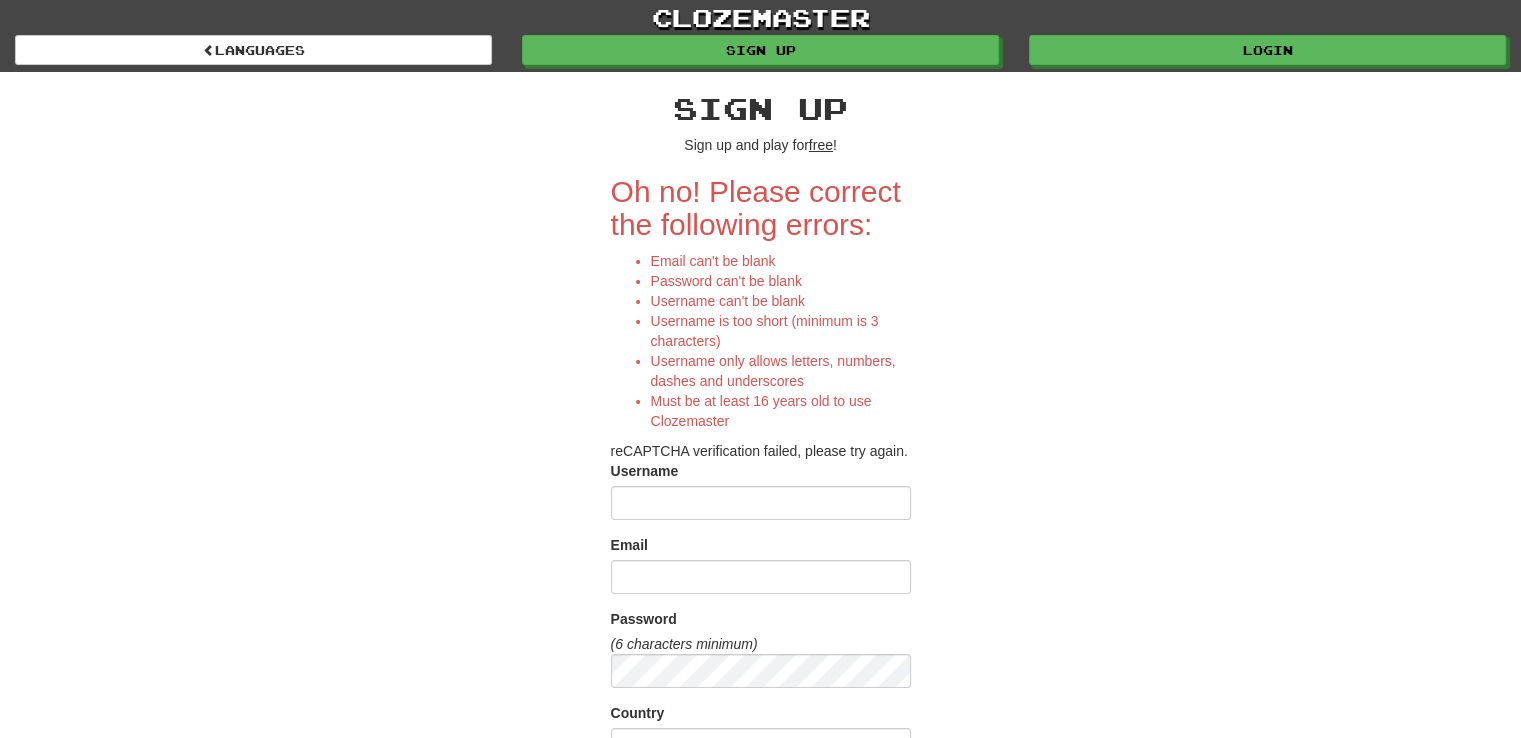 scroll, scrollTop: 400, scrollLeft: 0, axis: vertical 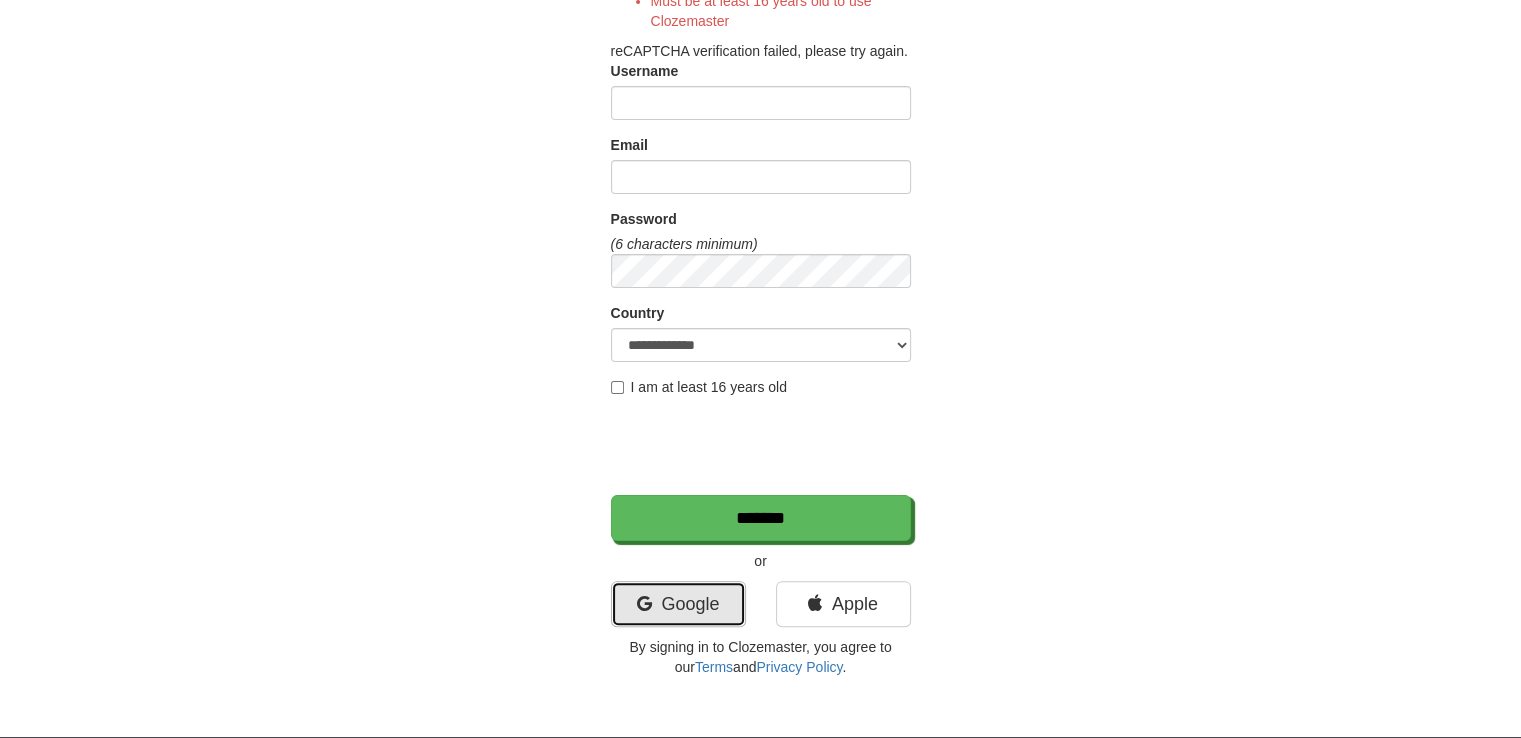 click on "Google" at bounding box center [678, 604] 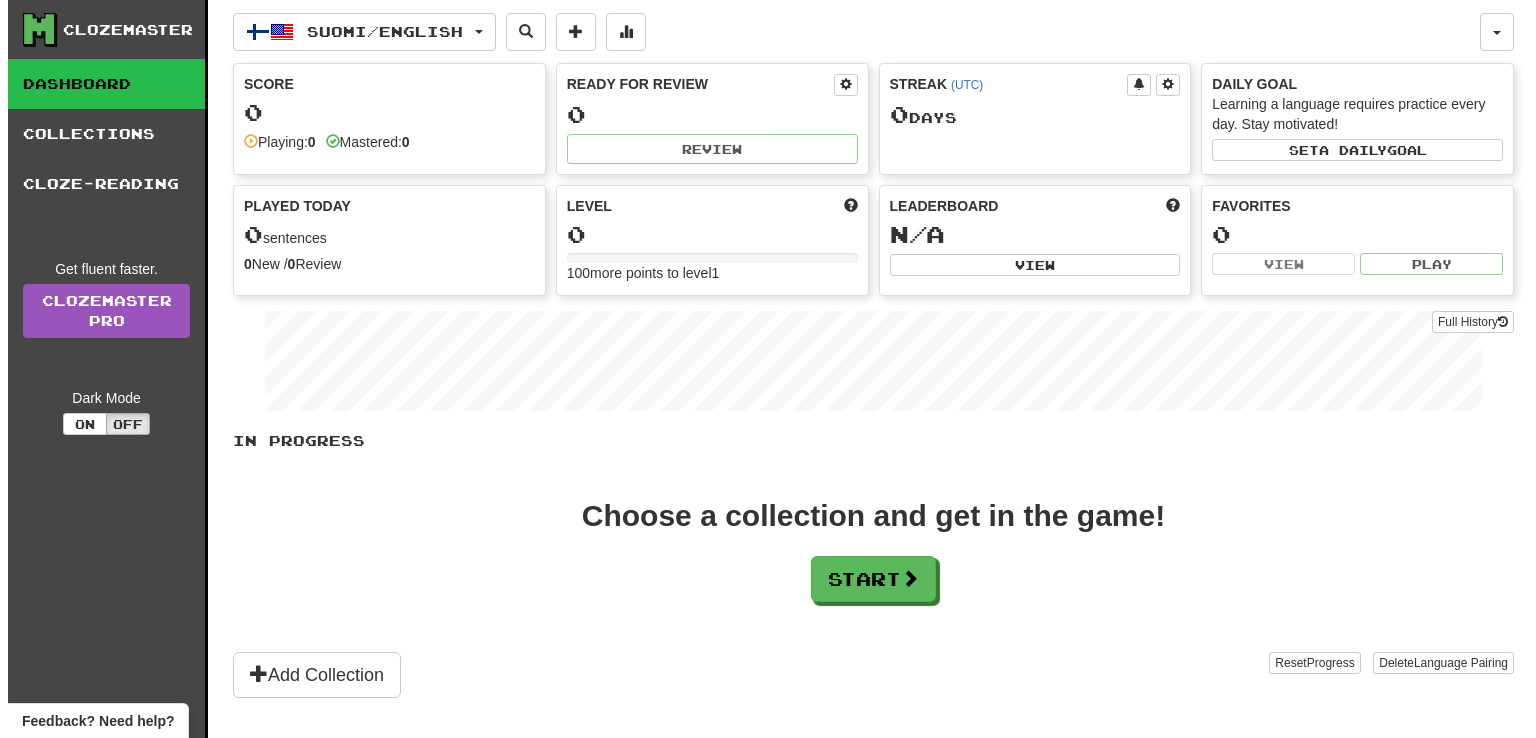 scroll, scrollTop: 0, scrollLeft: 0, axis: both 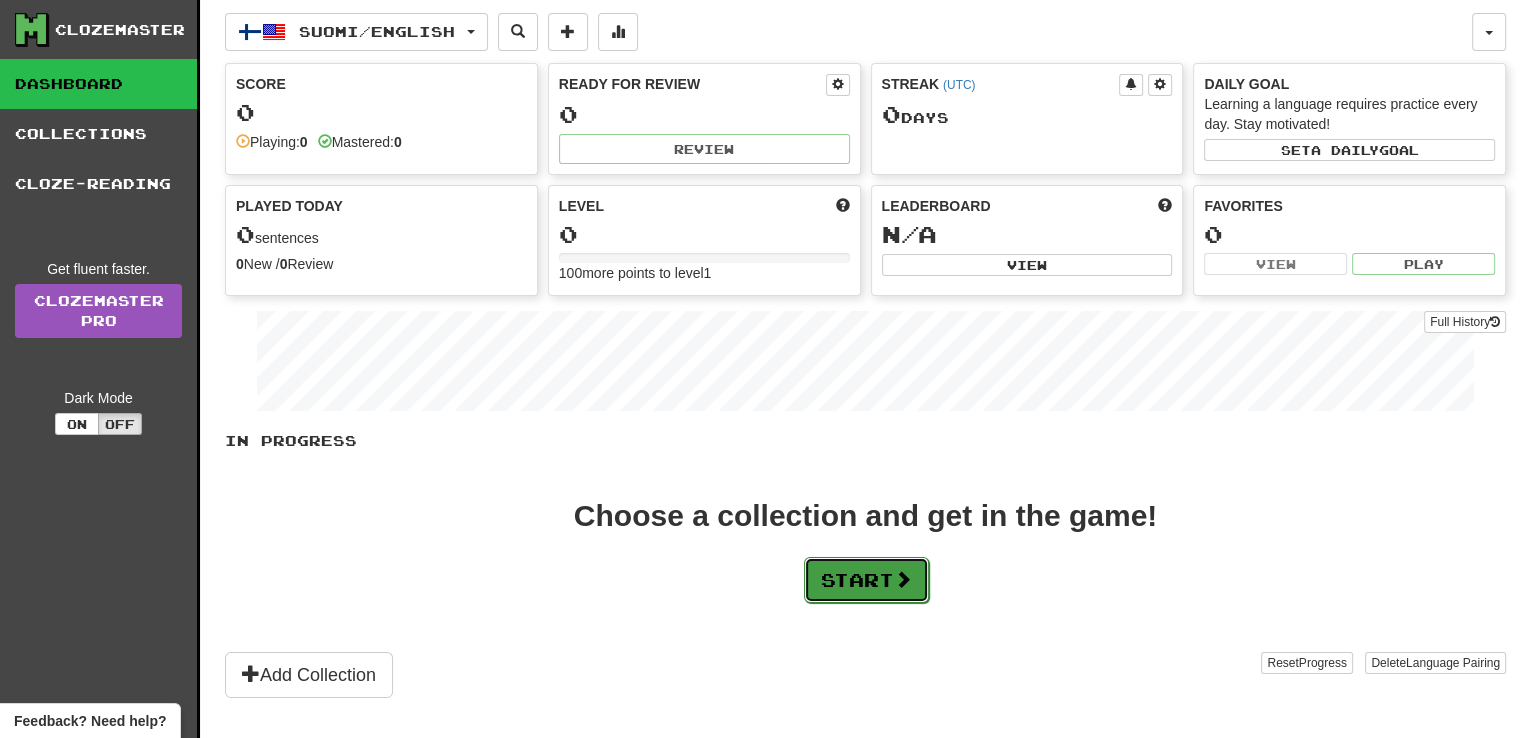 click on "Start" at bounding box center (866, 580) 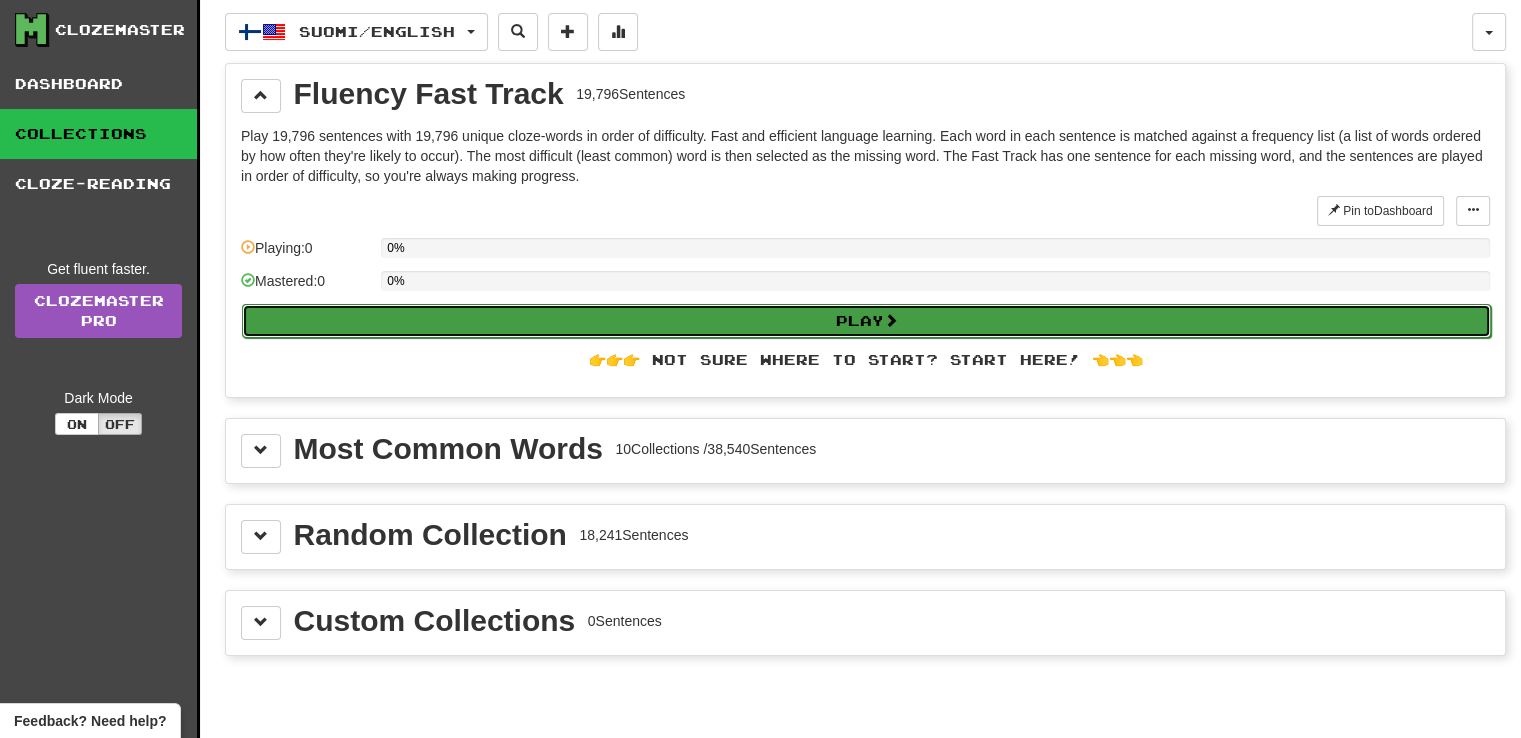 click on "Play" at bounding box center [866, 321] 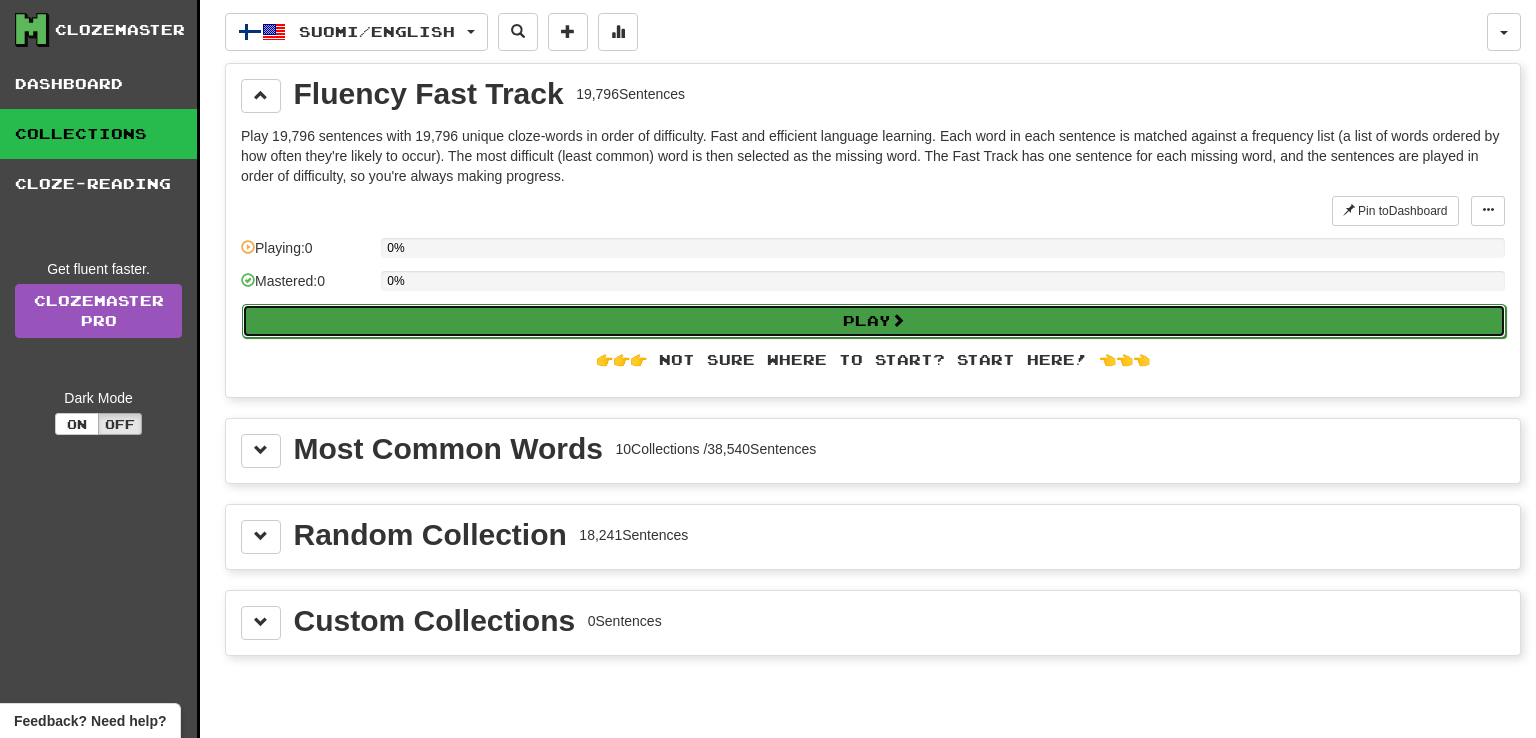 select on "**" 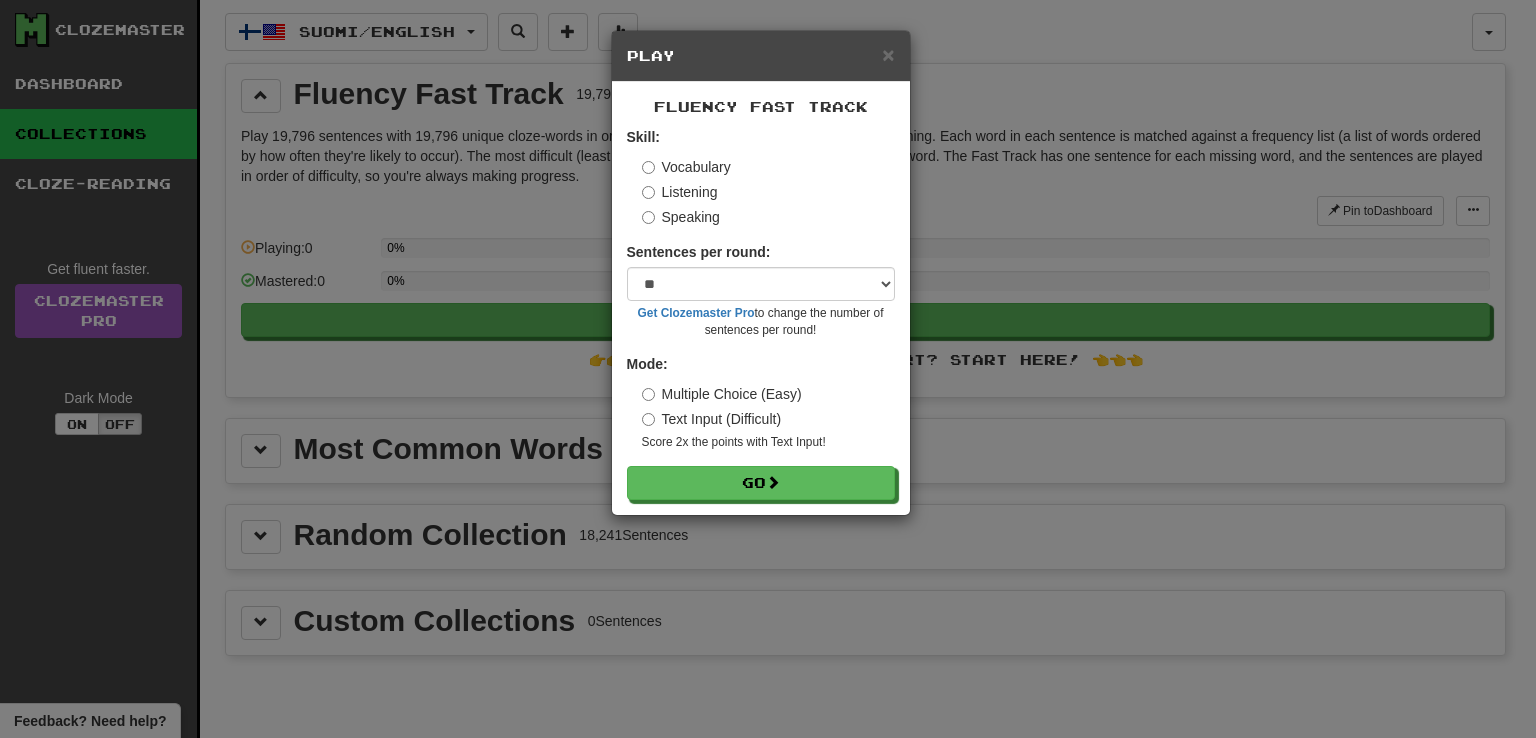 click on "Text Input (Difficult)" at bounding box center (712, 419) 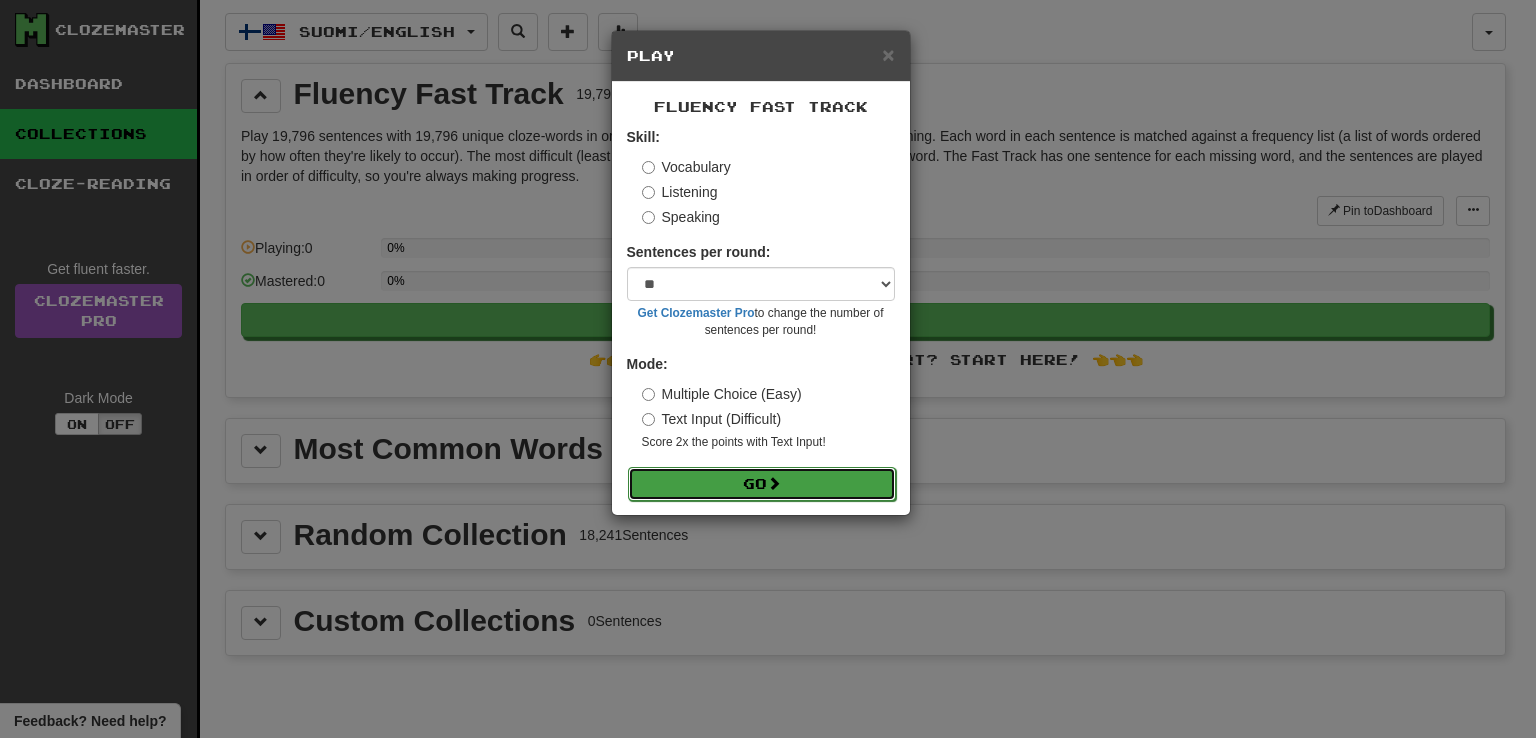 click at bounding box center [774, 483] 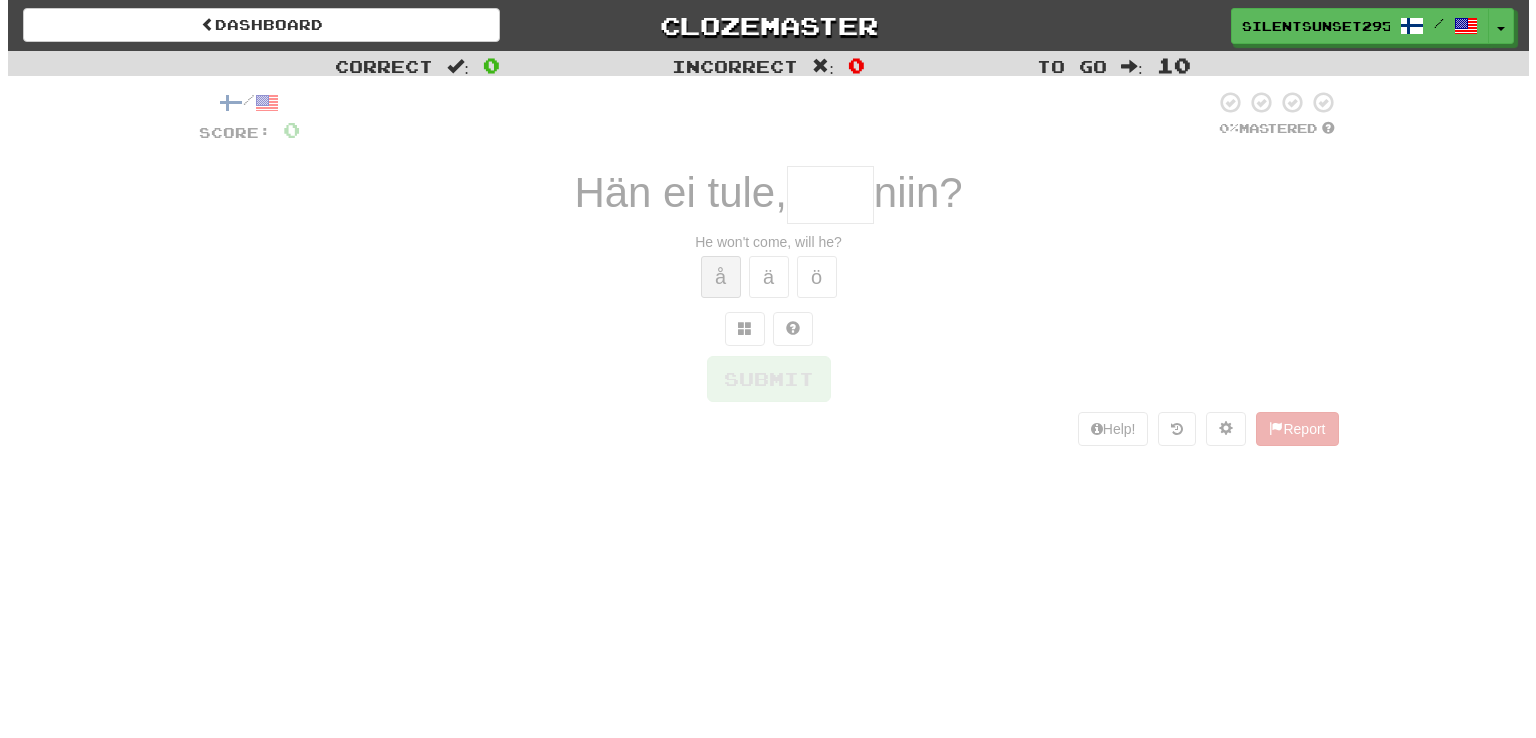 scroll, scrollTop: 0, scrollLeft: 0, axis: both 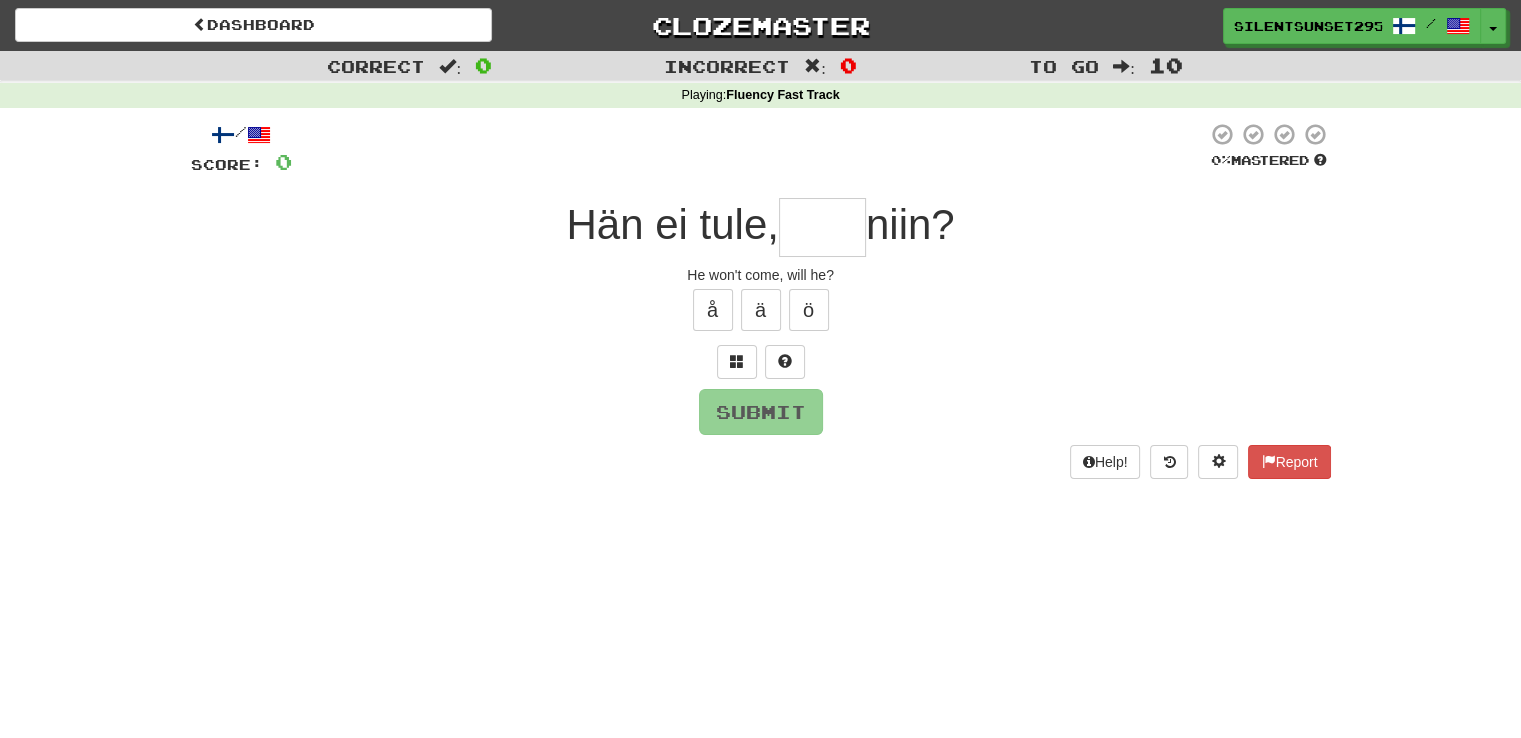 click at bounding box center (822, 227) 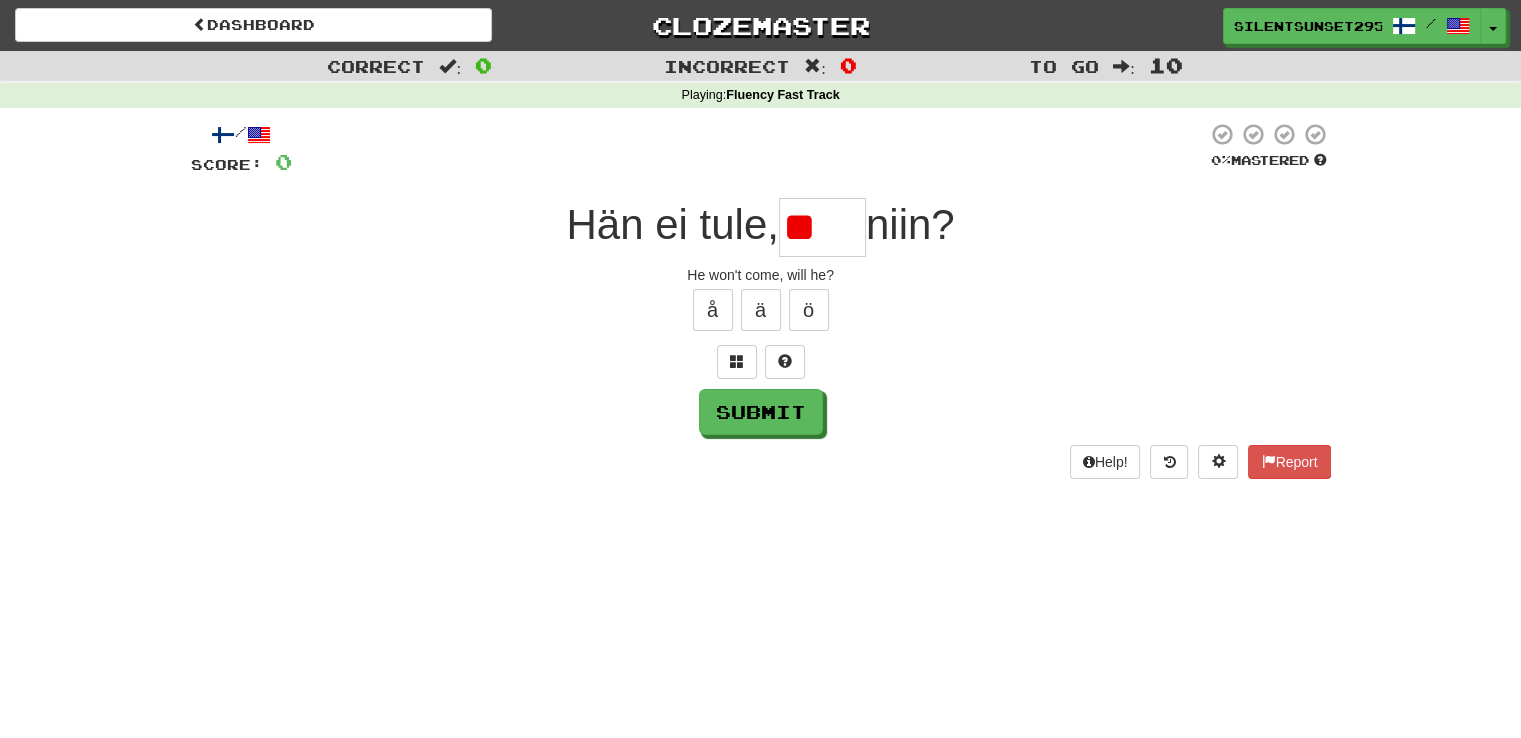 type on "*" 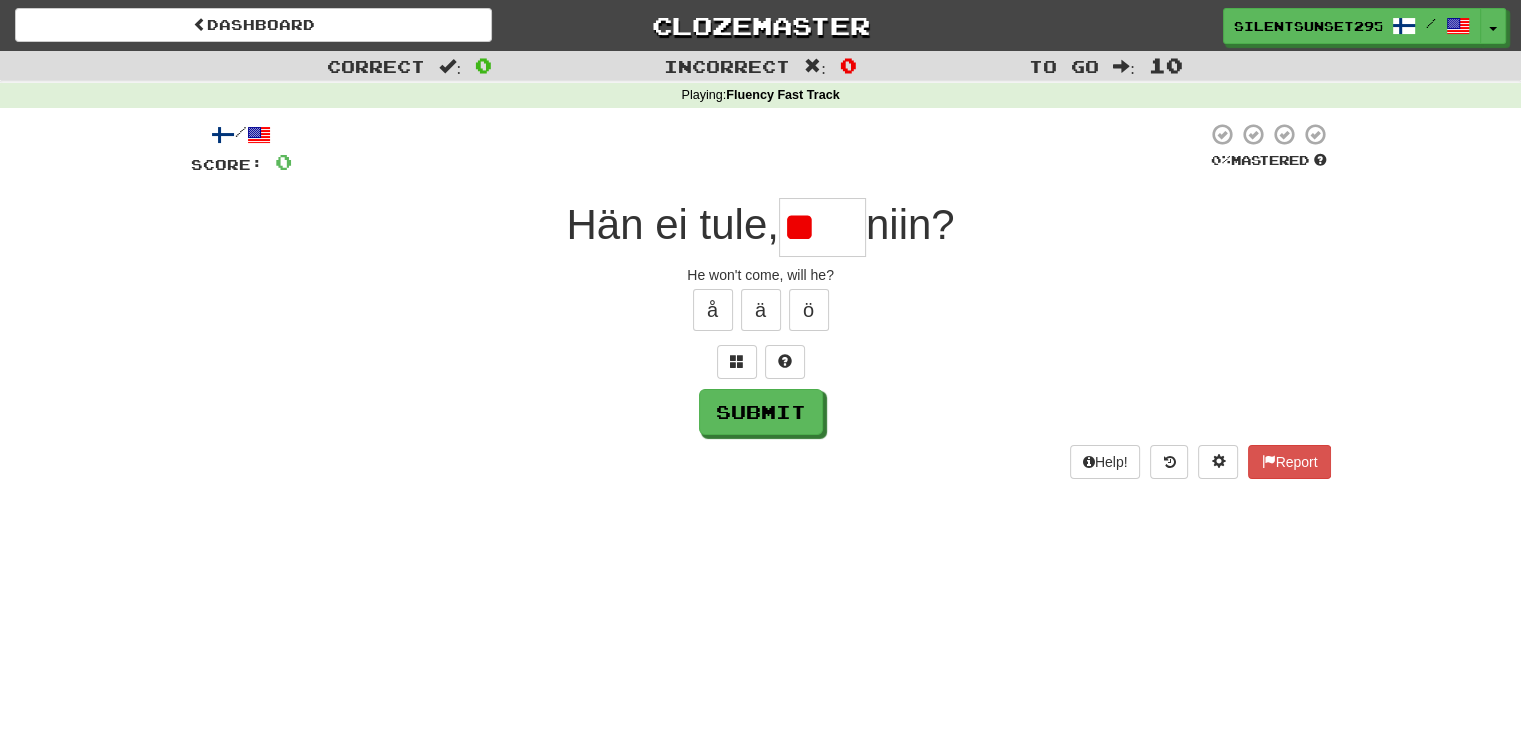 type on "*" 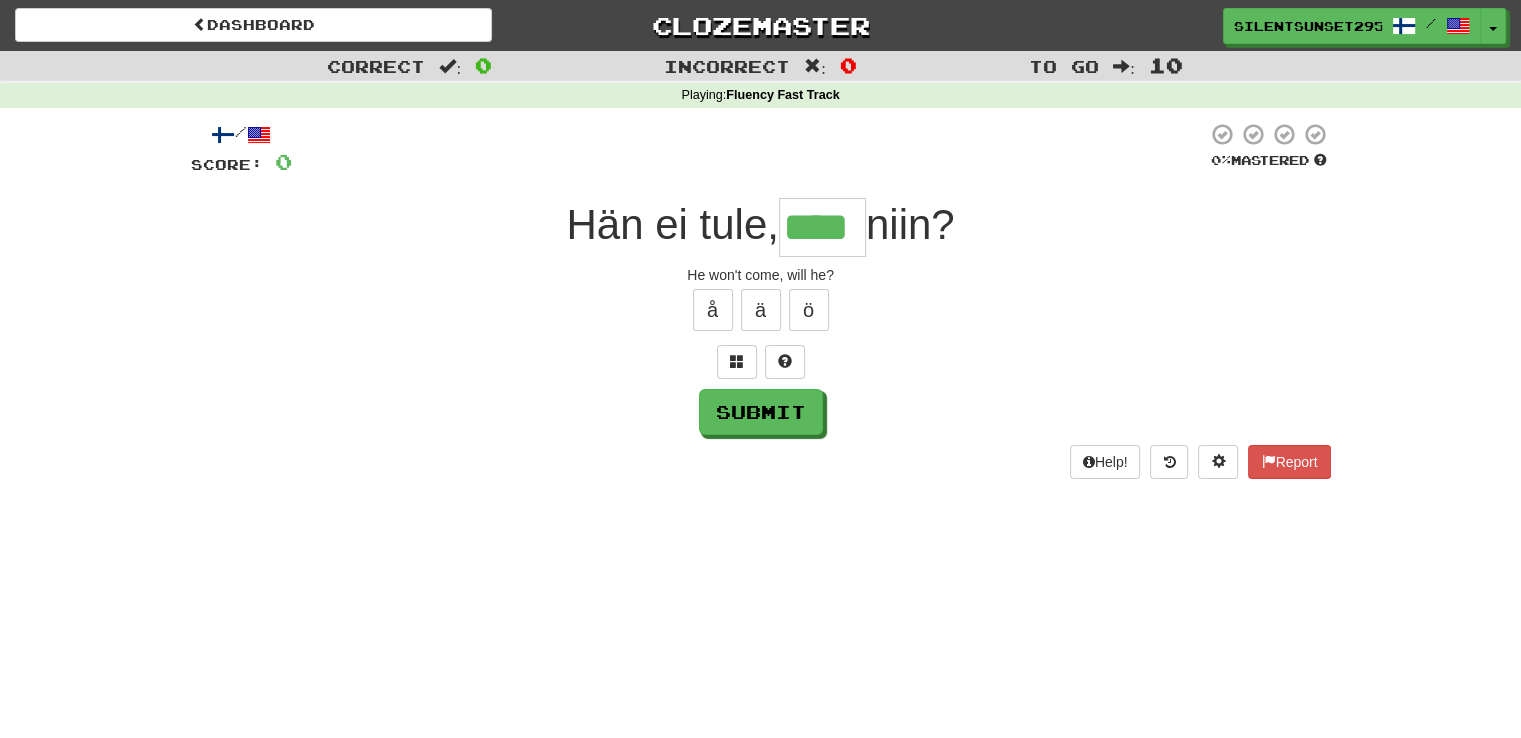 type on "****" 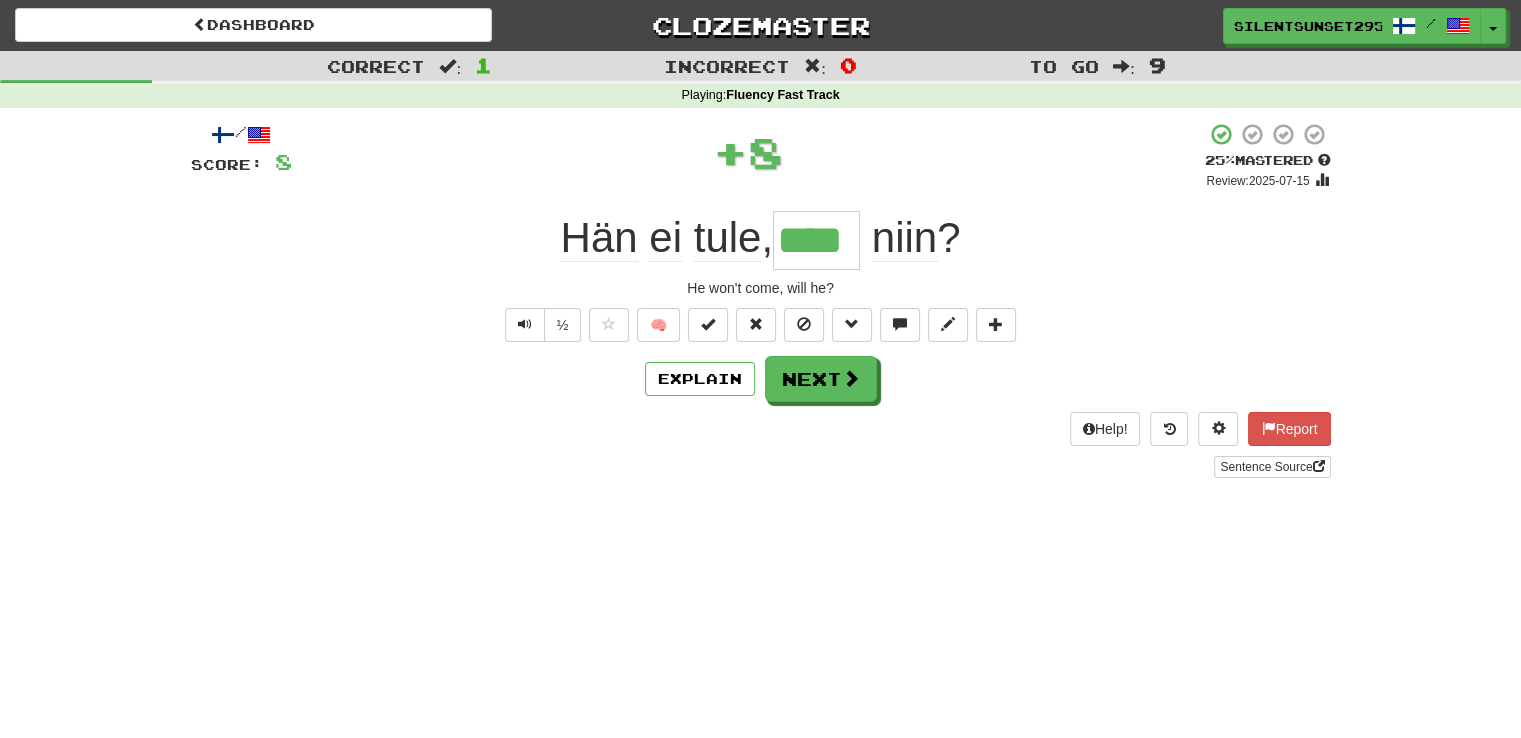 type 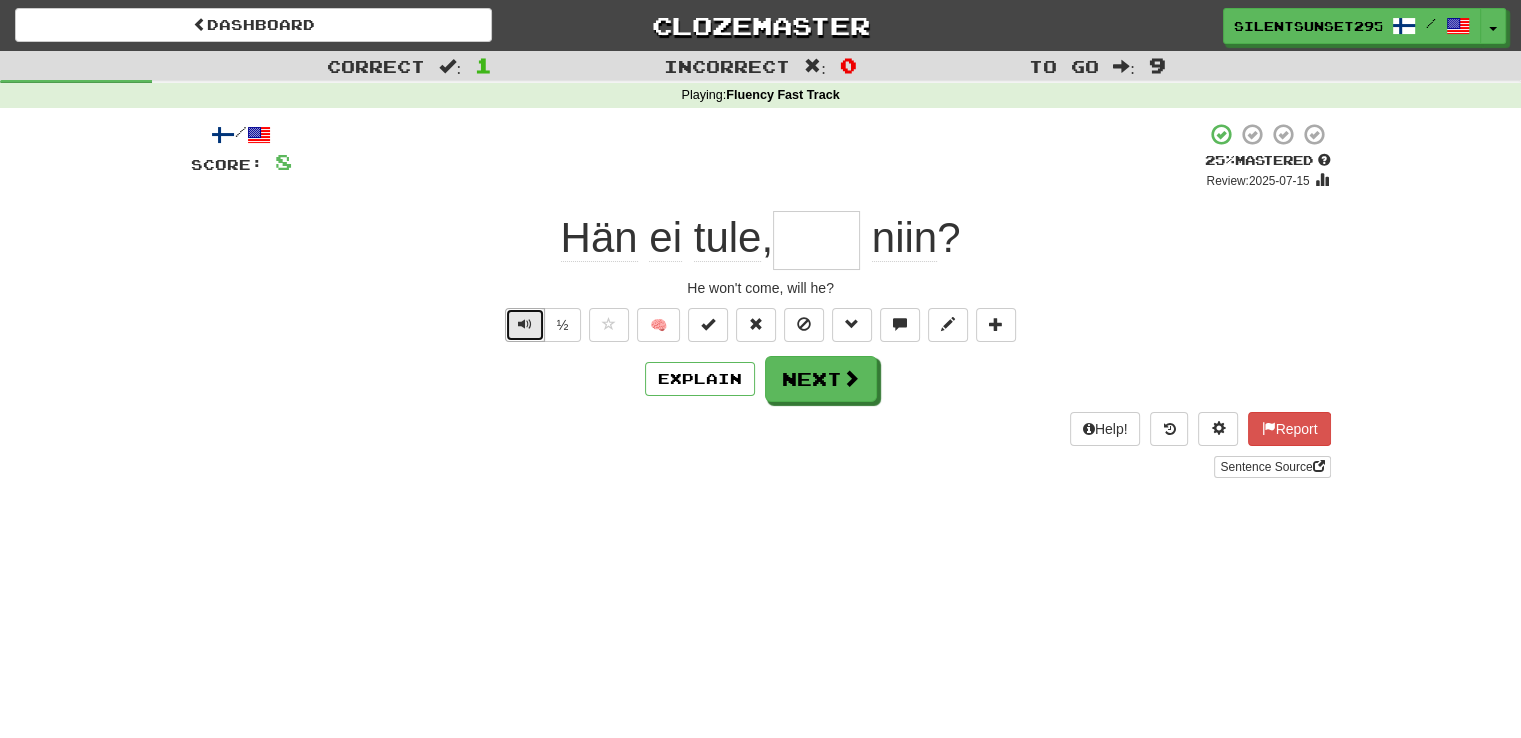 click at bounding box center (525, 324) 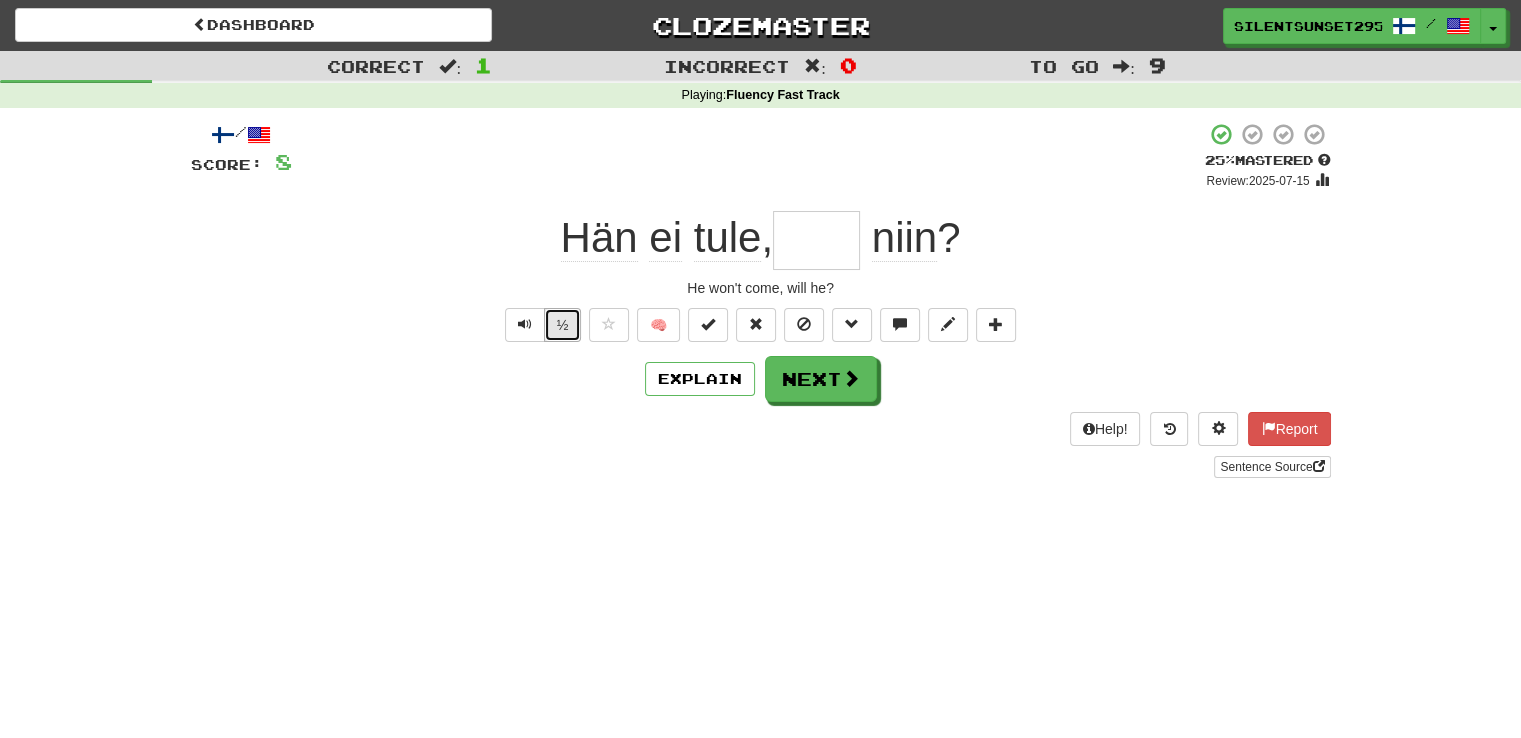 click on "½" at bounding box center (563, 325) 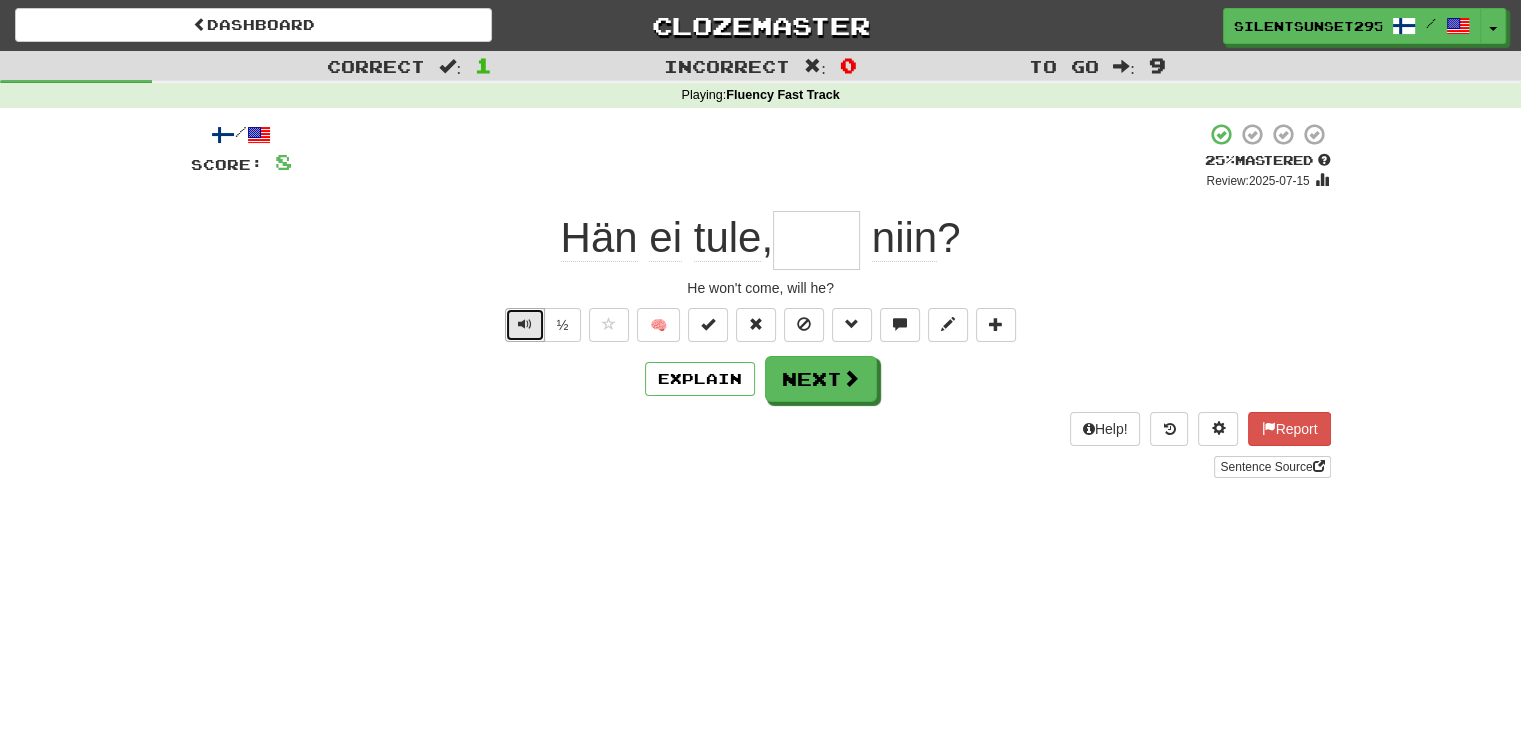 click at bounding box center (525, 325) 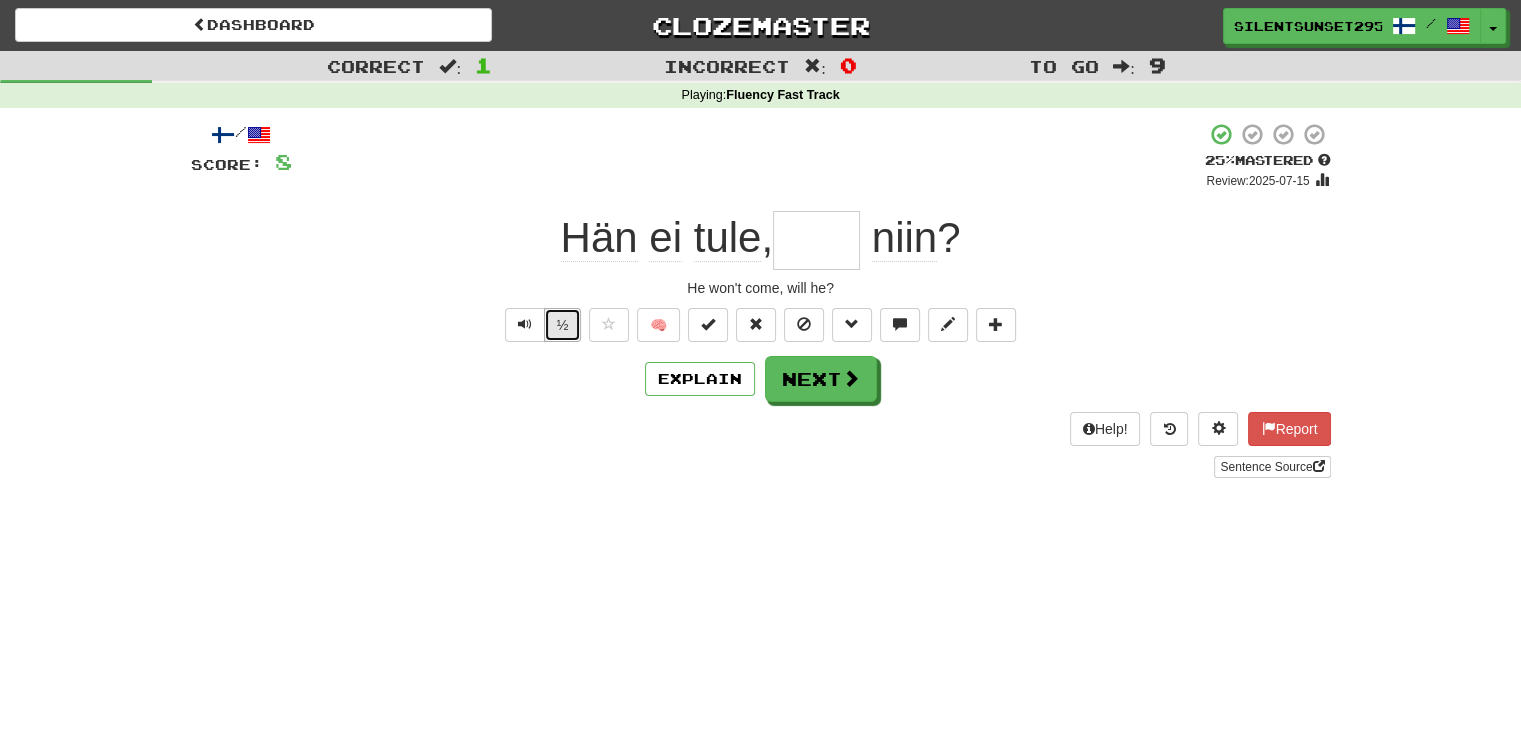 click on "½" at bounding box center (563, 325) 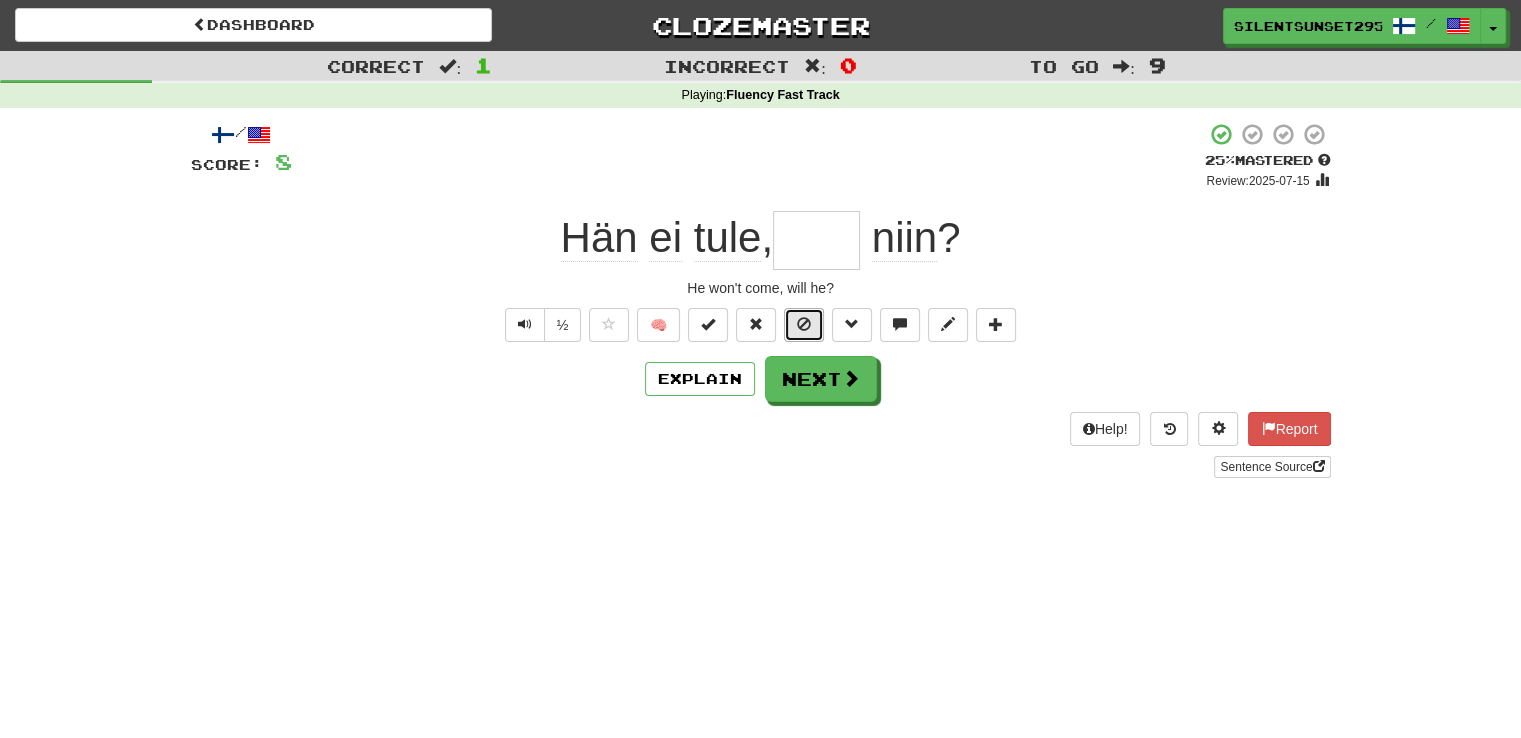 click at bounding box center (804, 325) 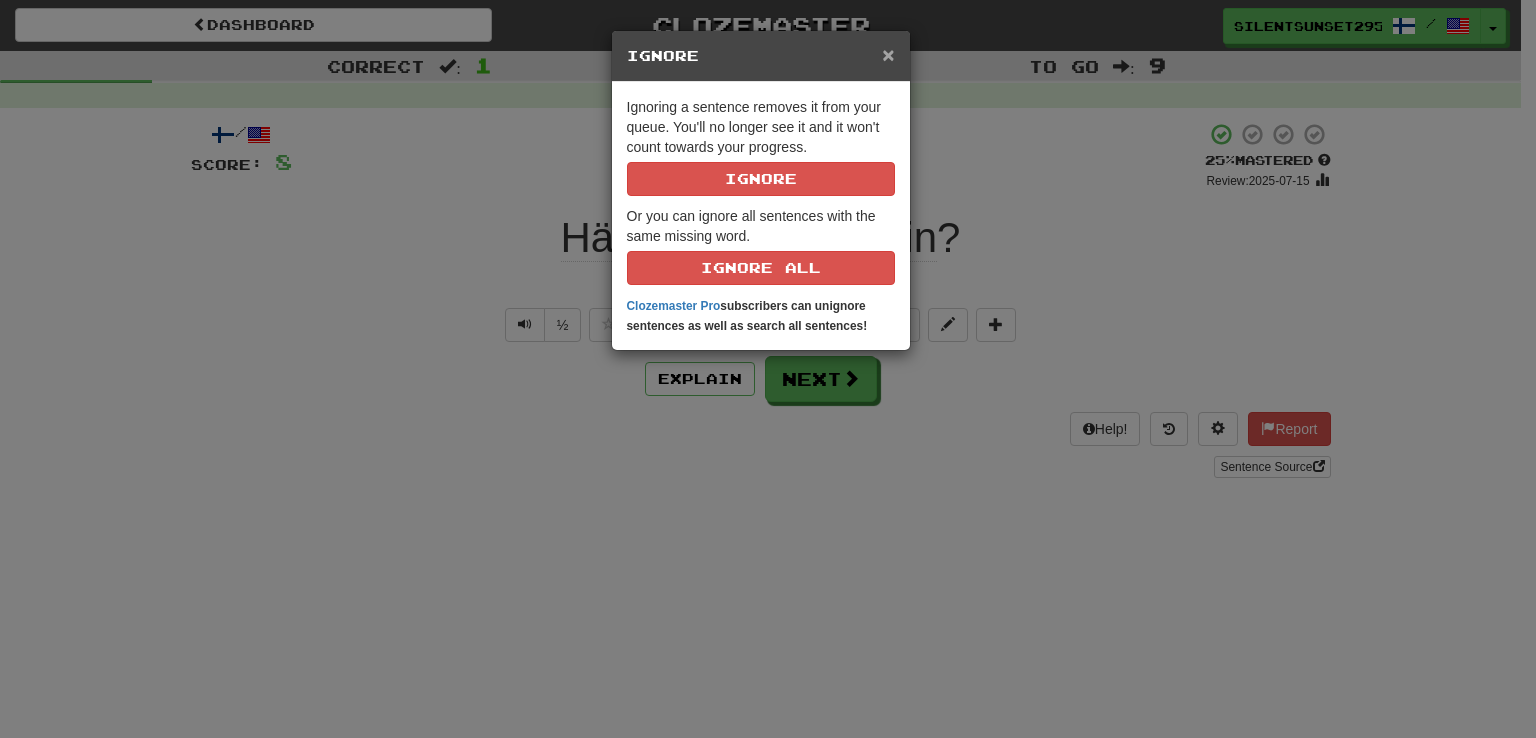 click on "×" at bounding box center (888, 54) 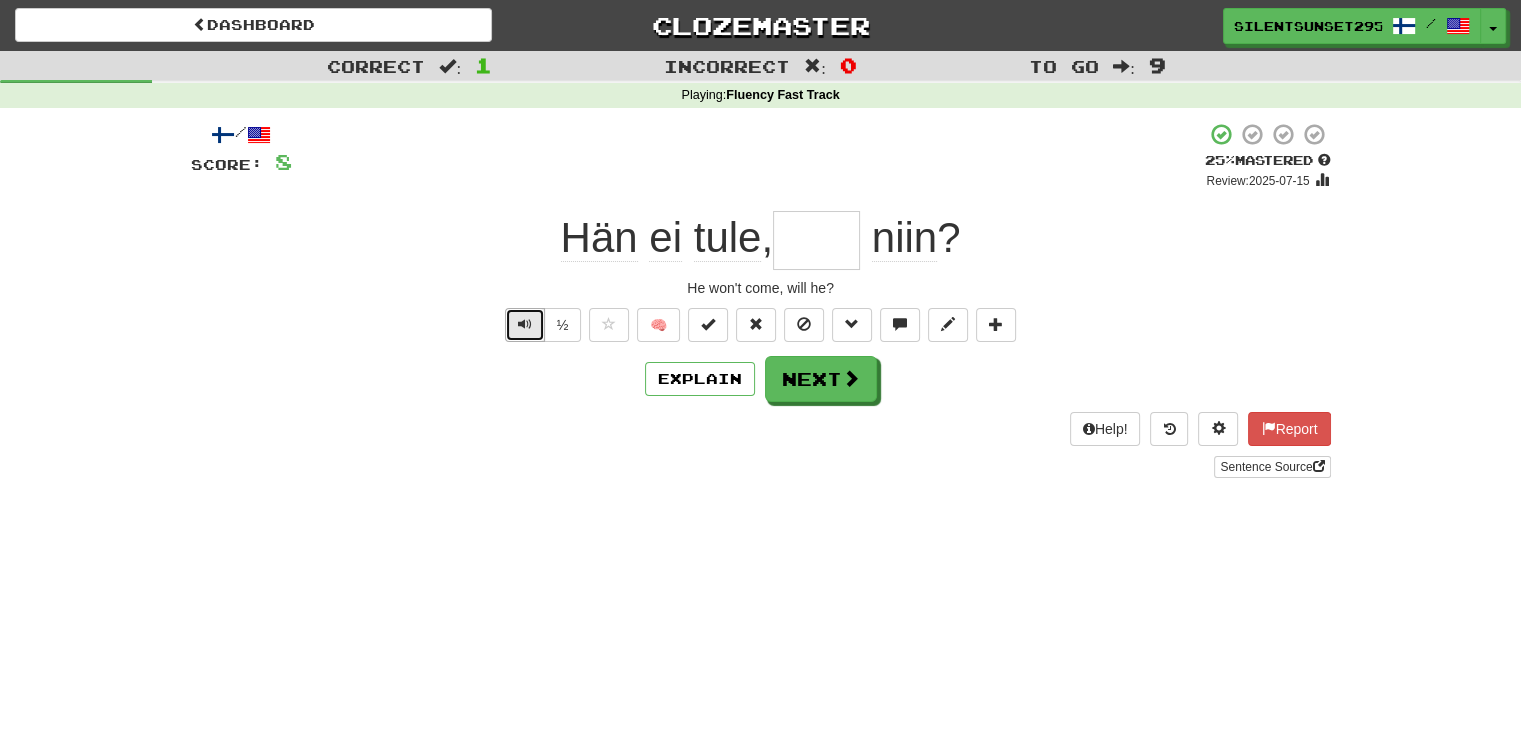 click at bounding box center (525, 325) 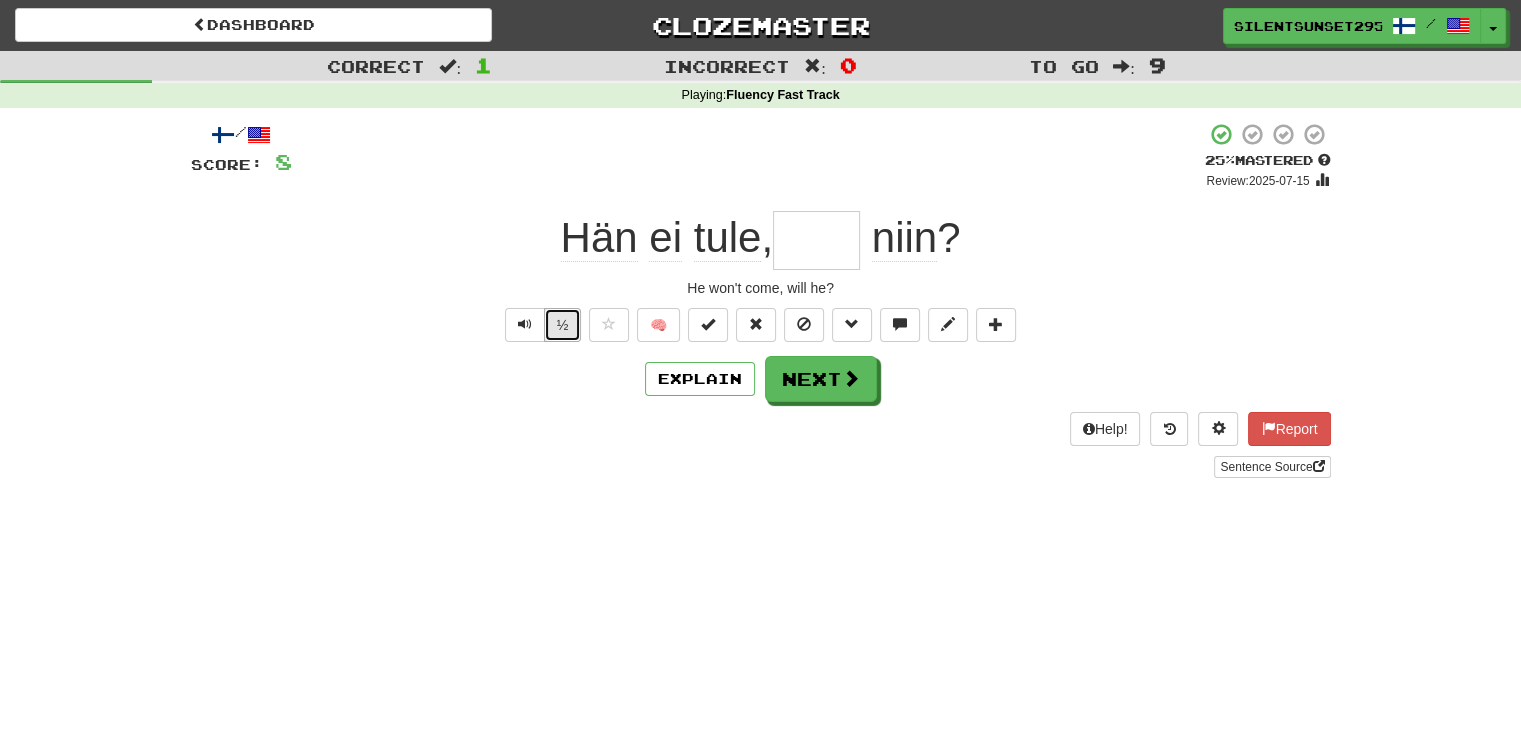 click on "½" at bounding box center [563, 325] 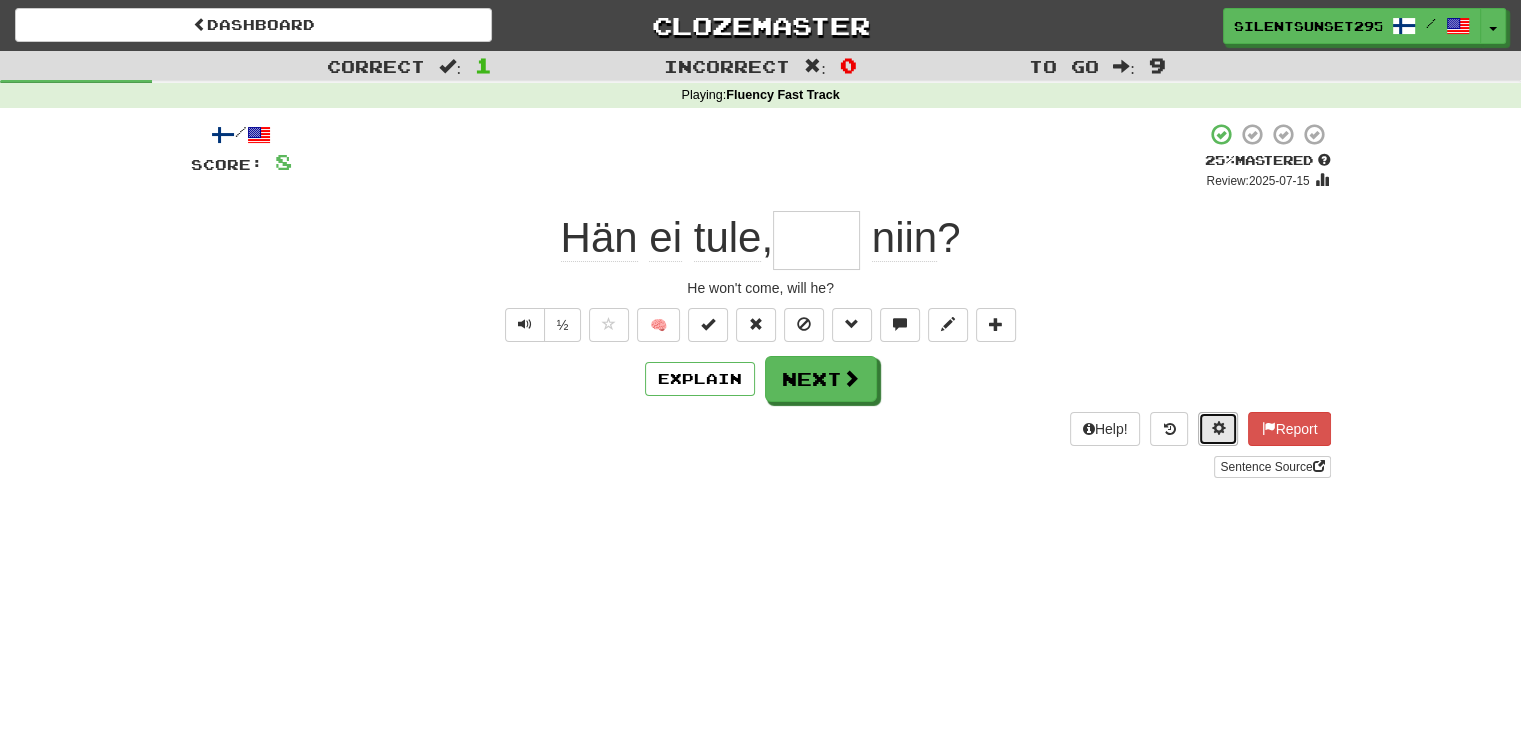 click at bounding box center [1218, 429] 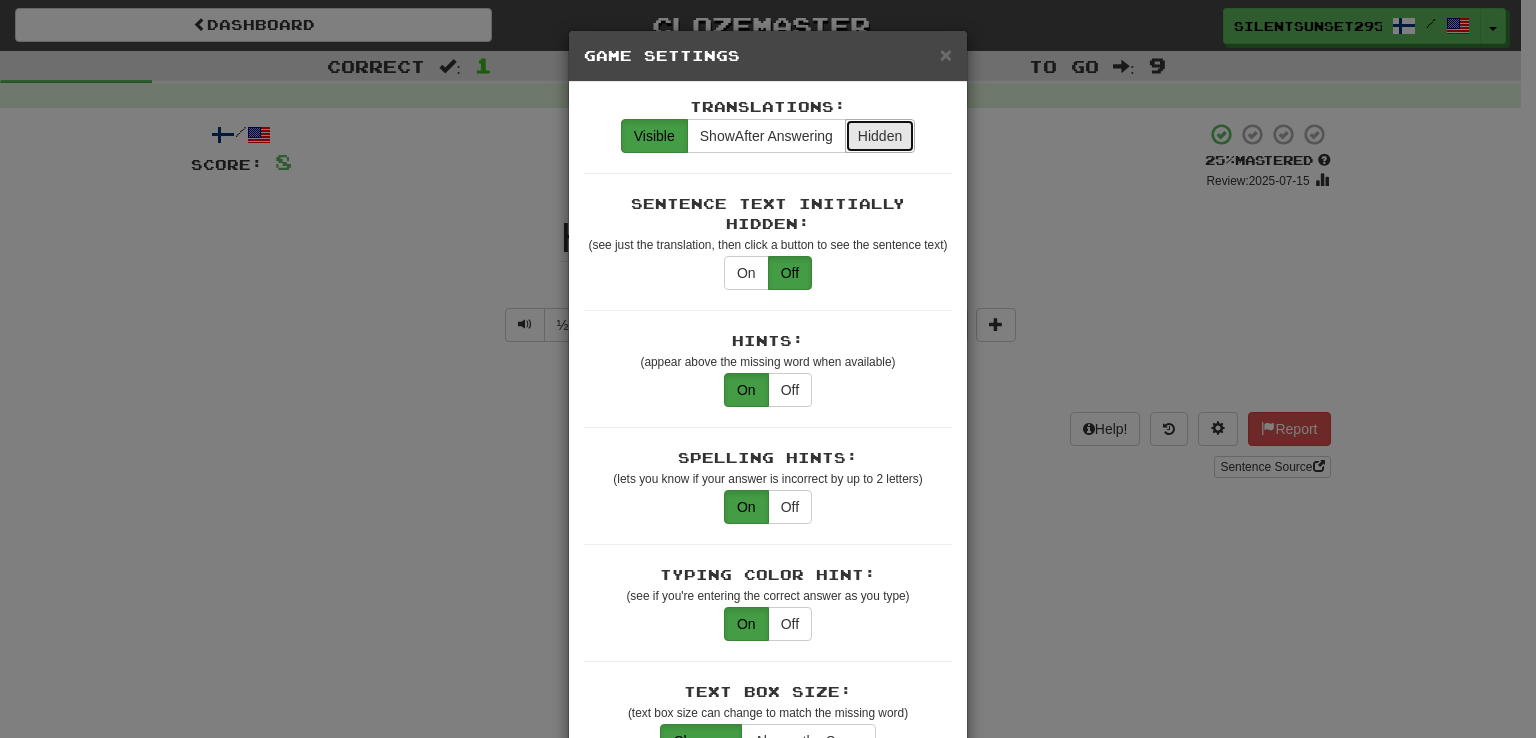 click on "Hidden" at bounding box center (880, 136) 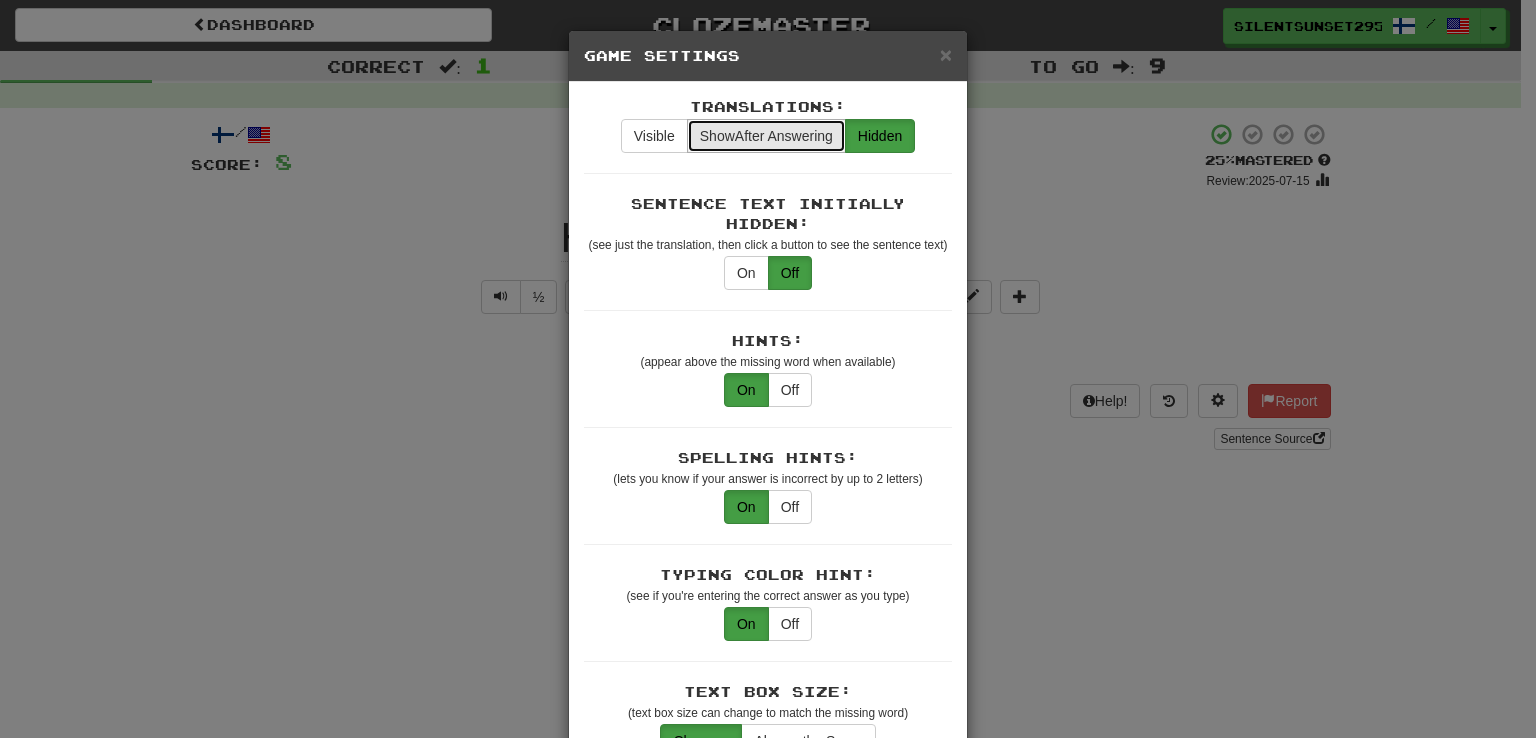 click on "Show  After Answering" at bounding box center [766, 136] 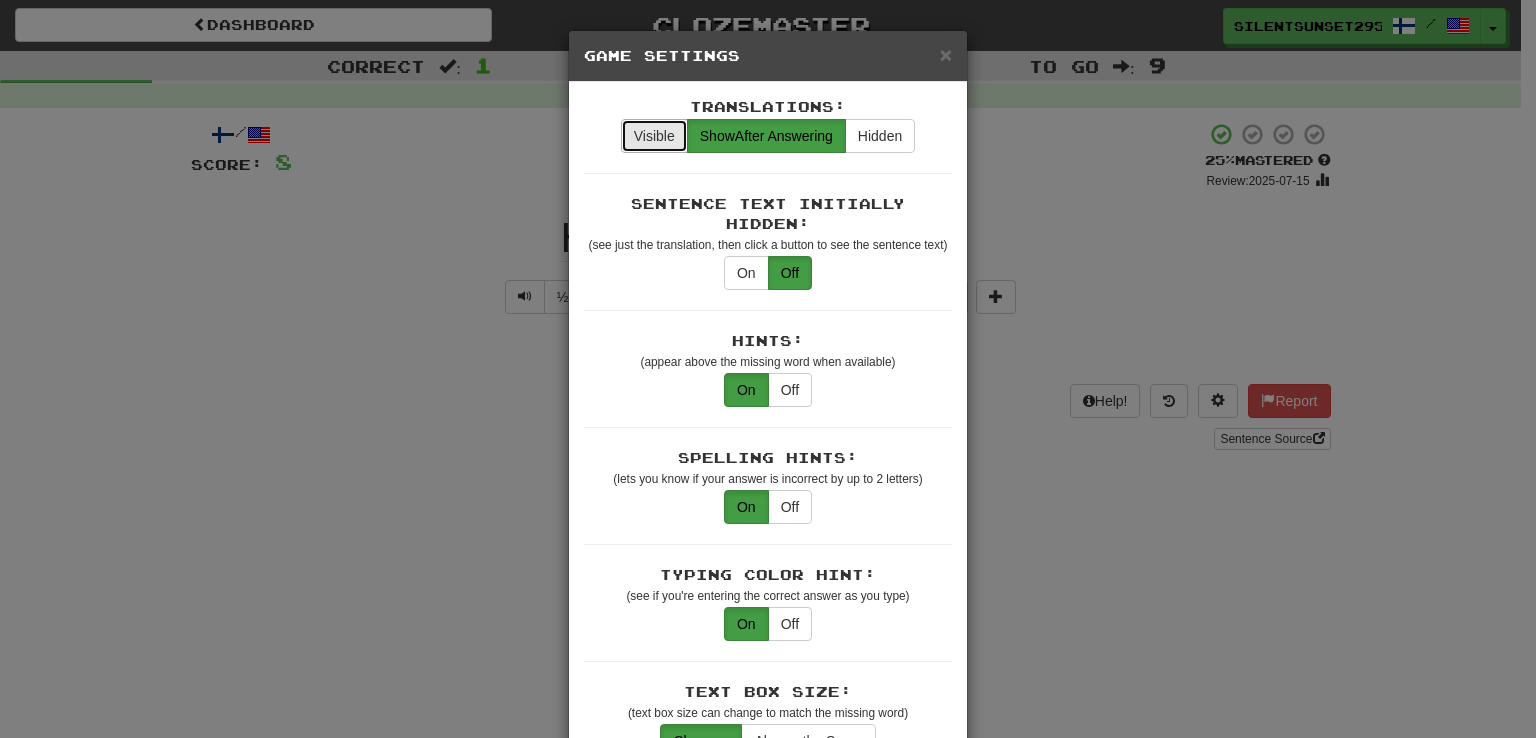 click on "Visible" at bounding box center (654, 136) 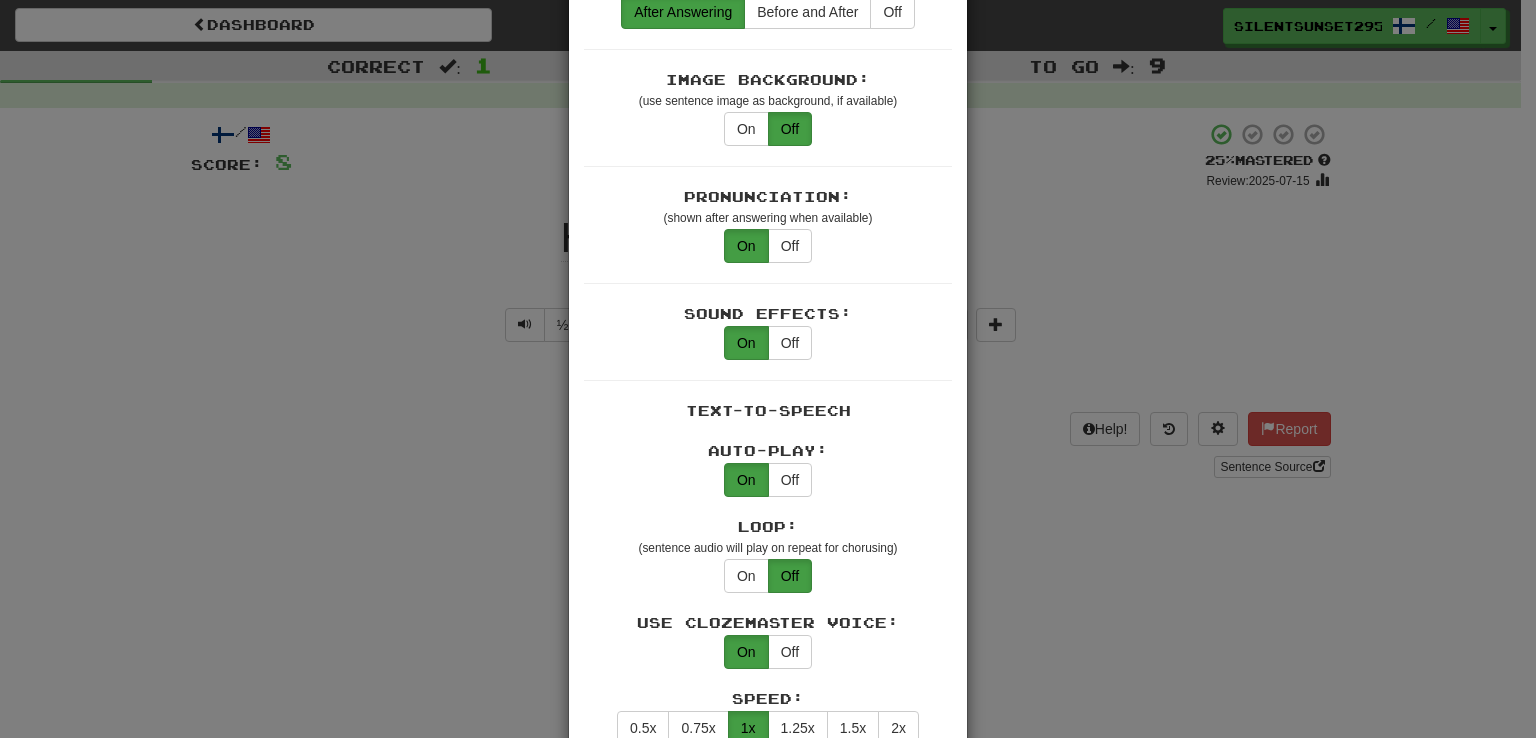 scroll, scrollTop: 1200, scrollLeft: 0, axis: vertical 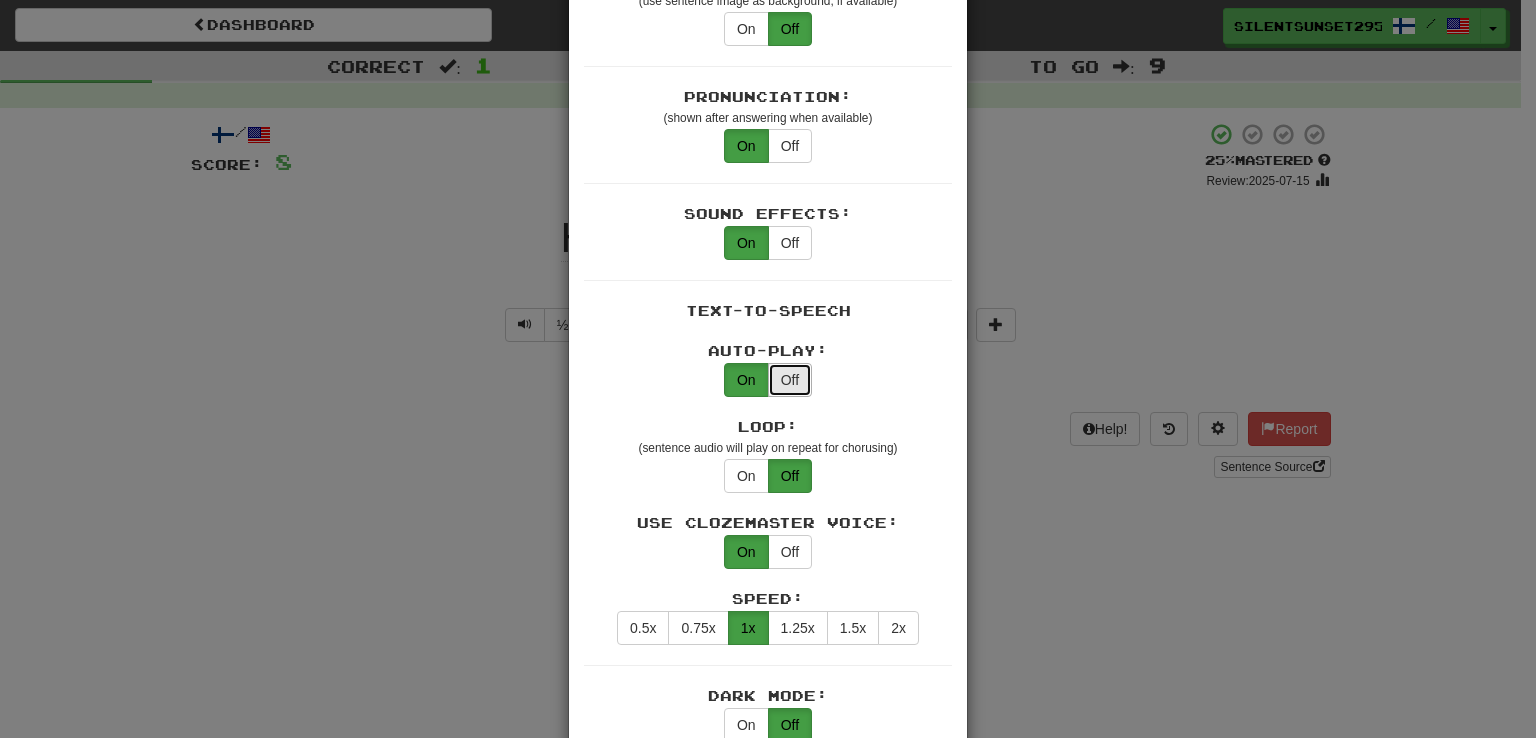 click on "Off" at bounding box center [790, 380] 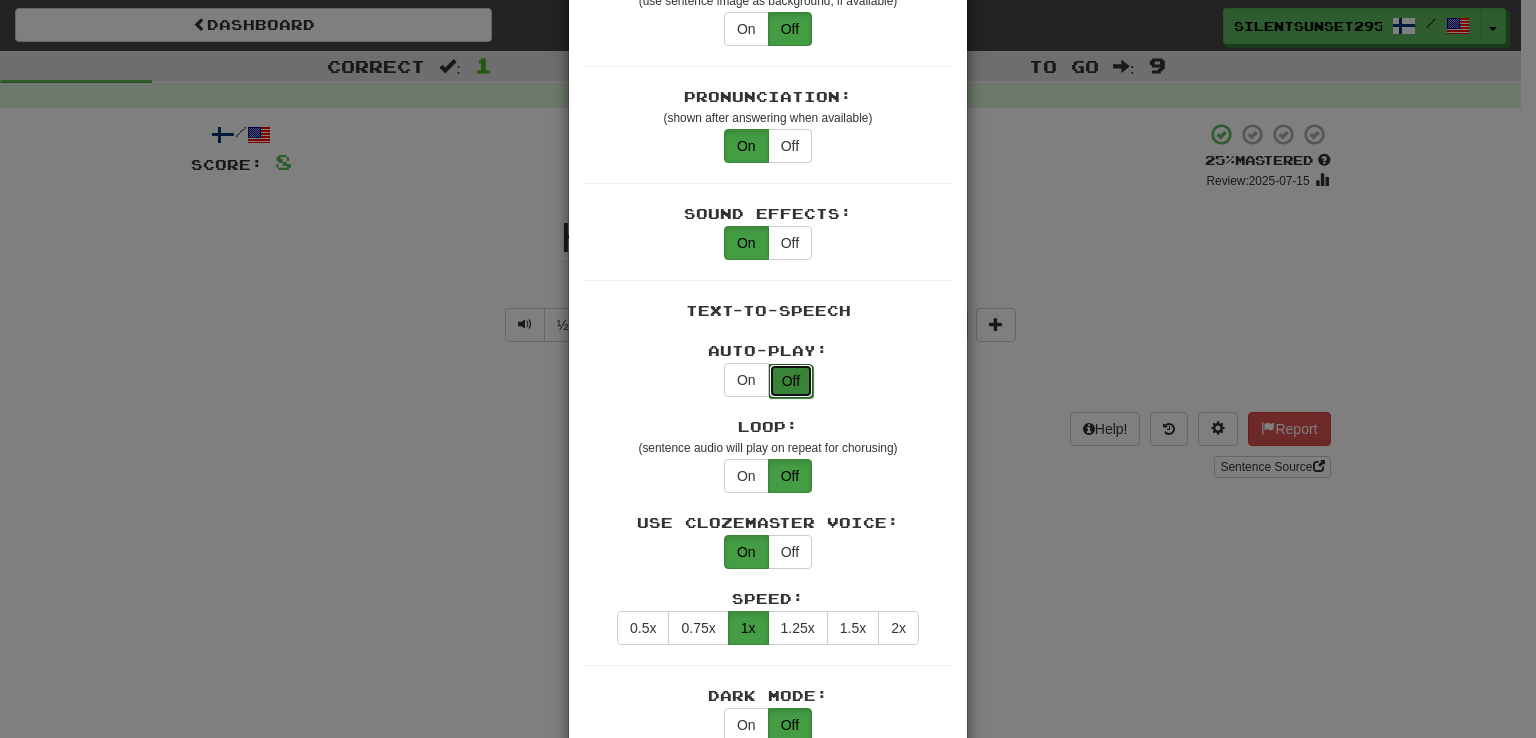 type on "off" 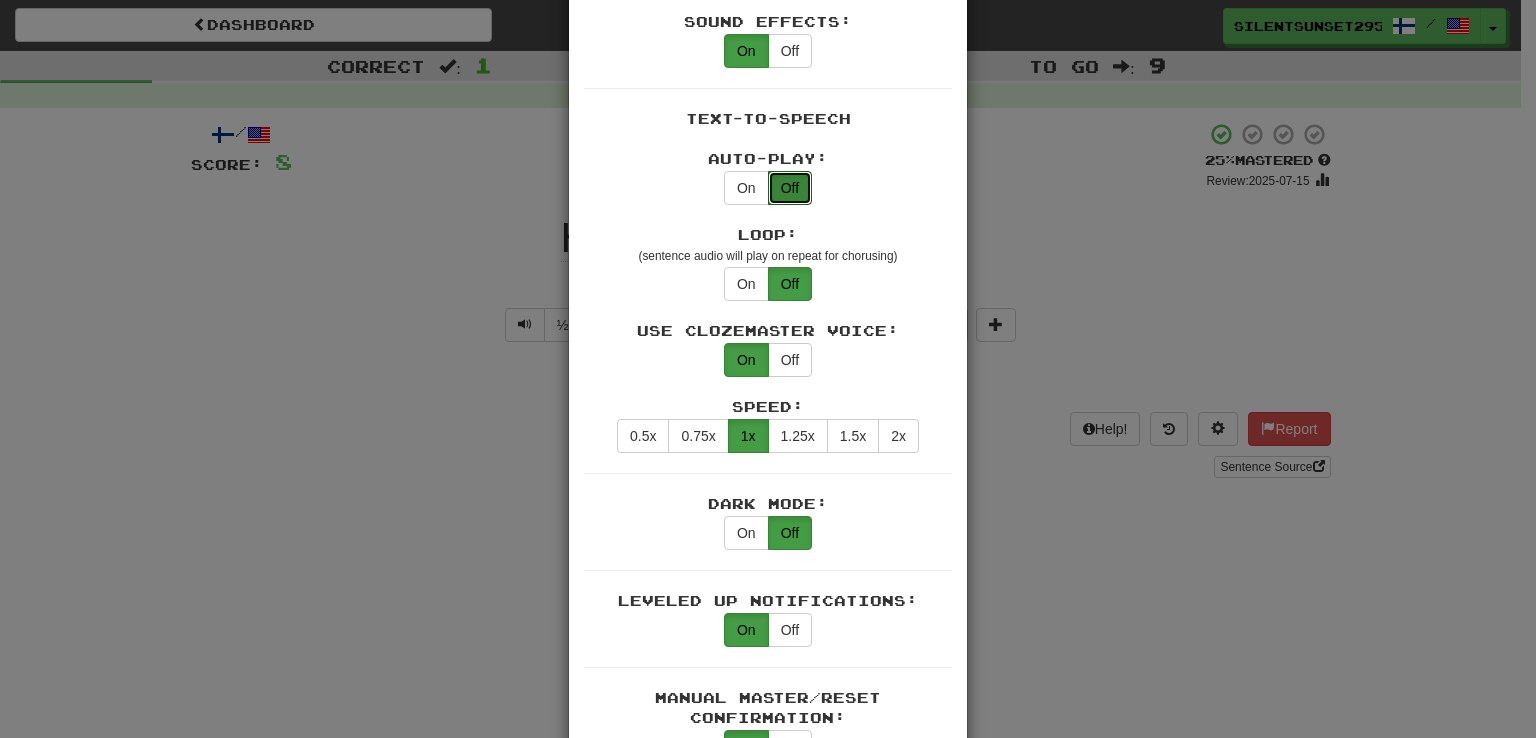 scroll, scrollTop: 1400, scrollLeft: 0, axis: vertical 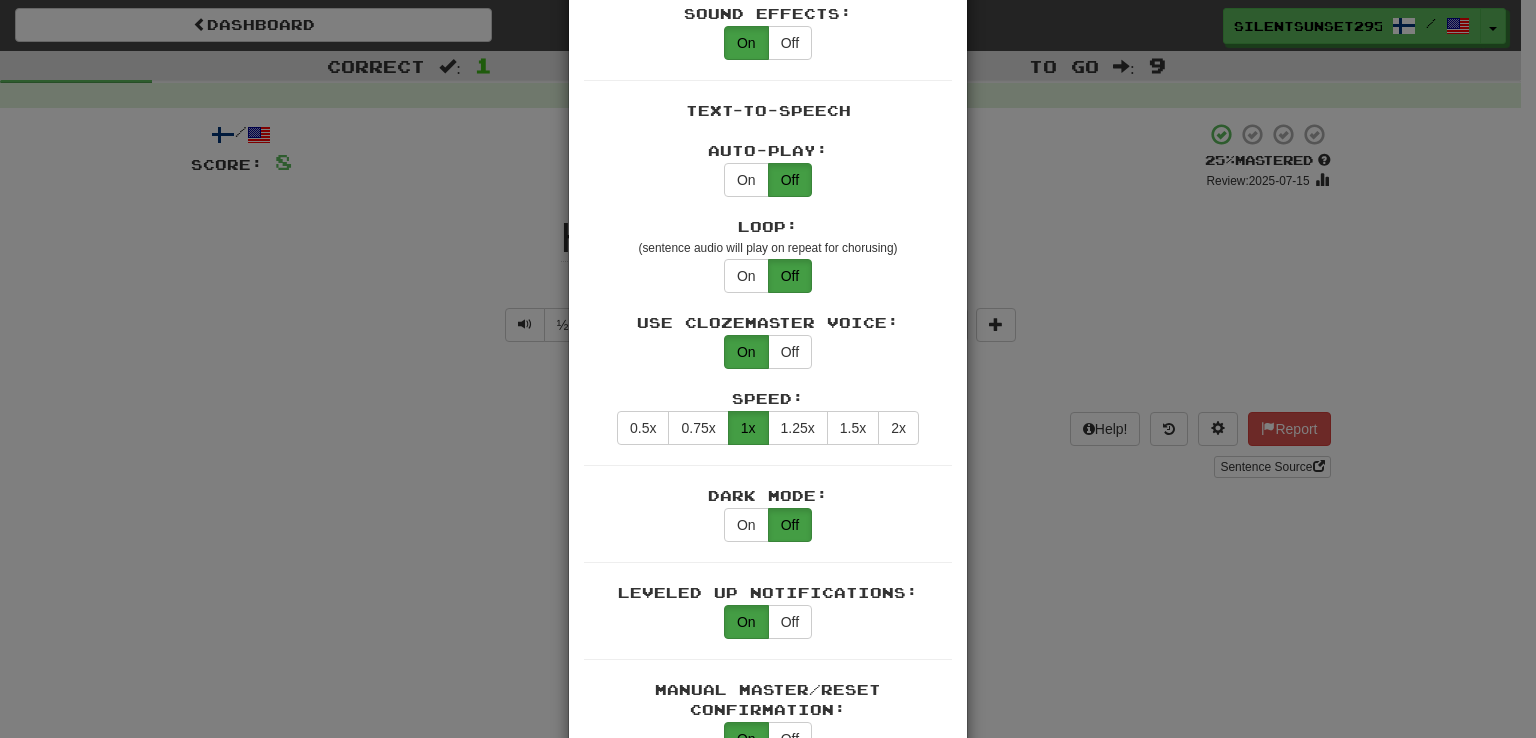 click on "Text-to-Speech Auto-Play: On Off Loop: (sentence audio will play on repeat for chorusing) On Off Use Clozemaster Voice: On Off Speed: 0.5x 0.75x 1x 1.25x 1.5x 2x" at bounding box center (768, 283) 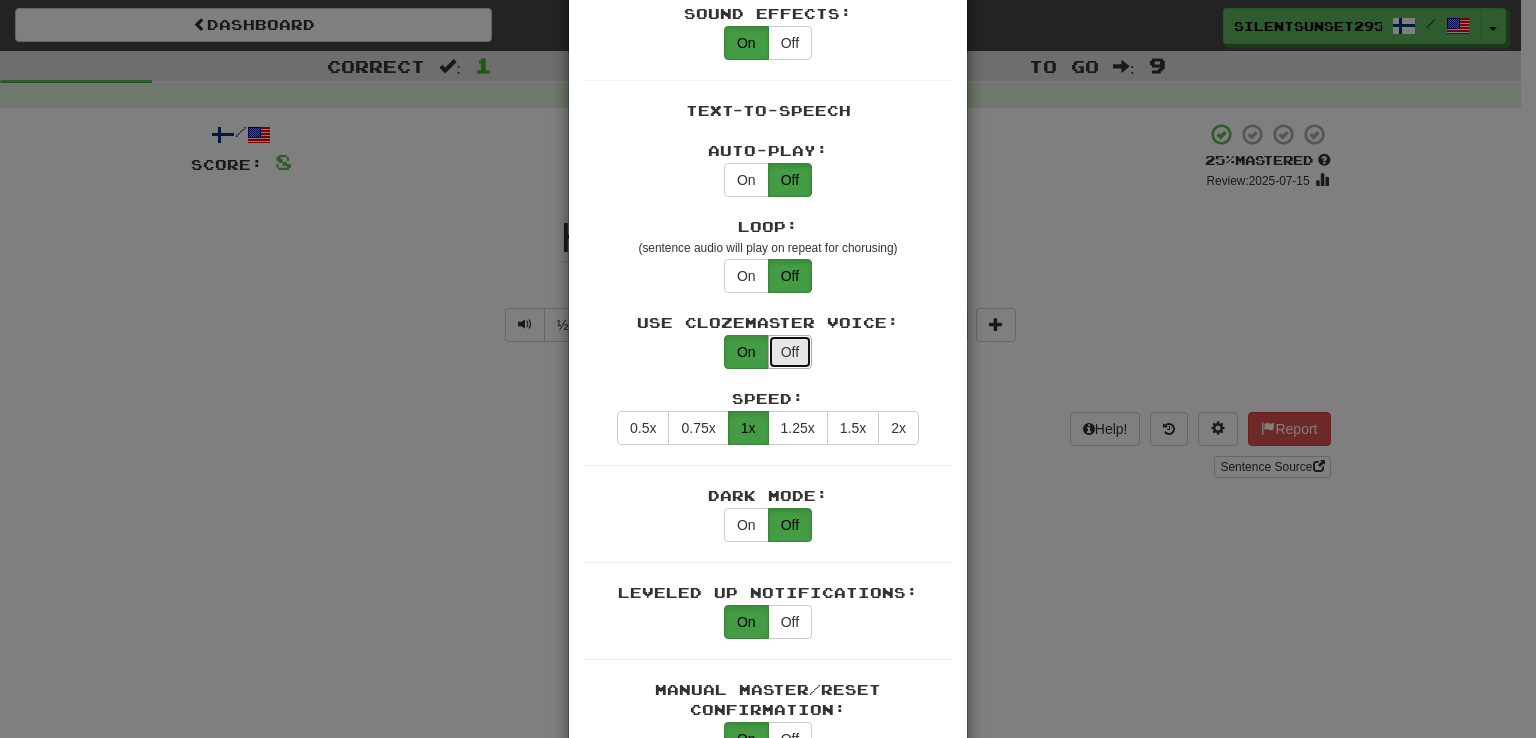 click on "Off" at bounding box center (790, 352) 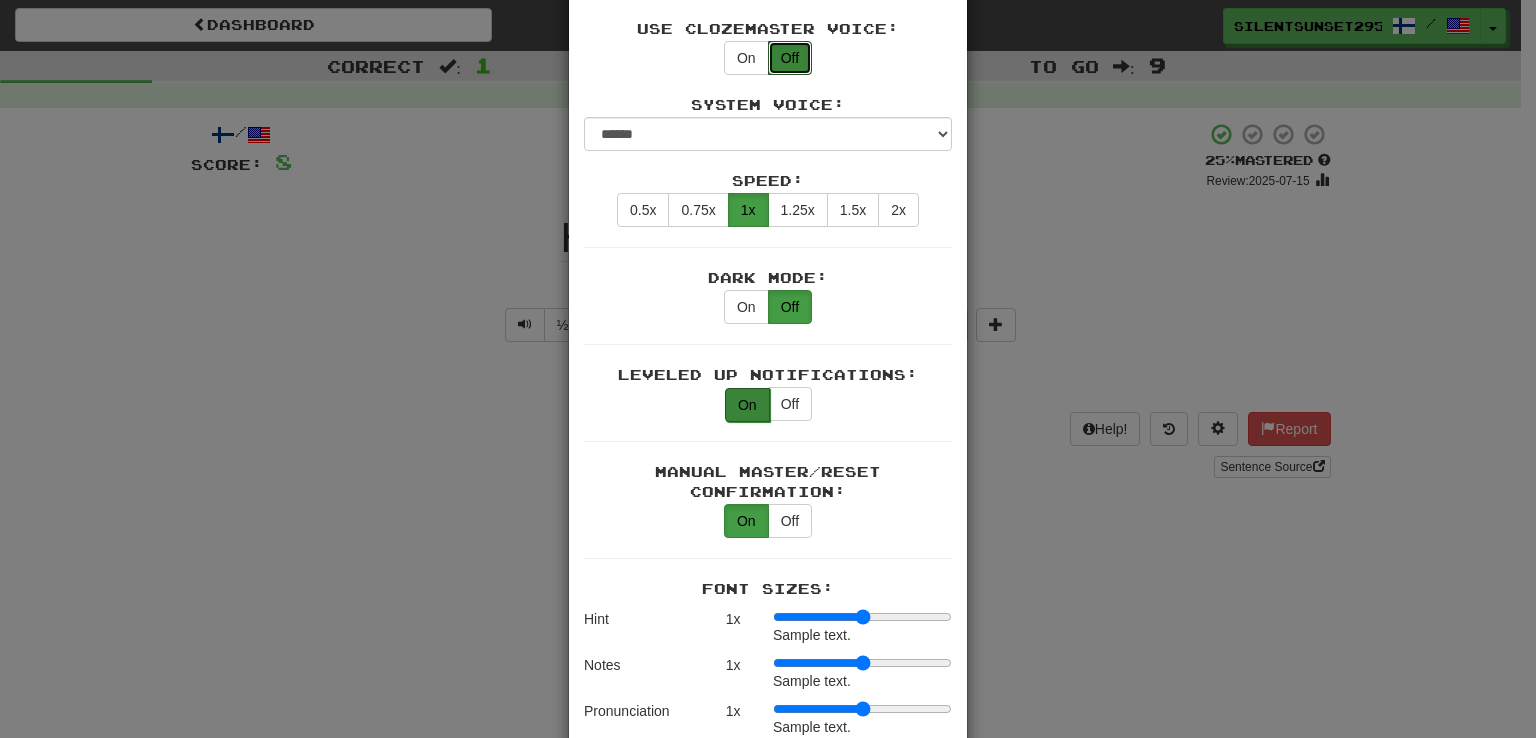 scroll, scrollTop: 1600, scrollLeft: 0, axis: vertical 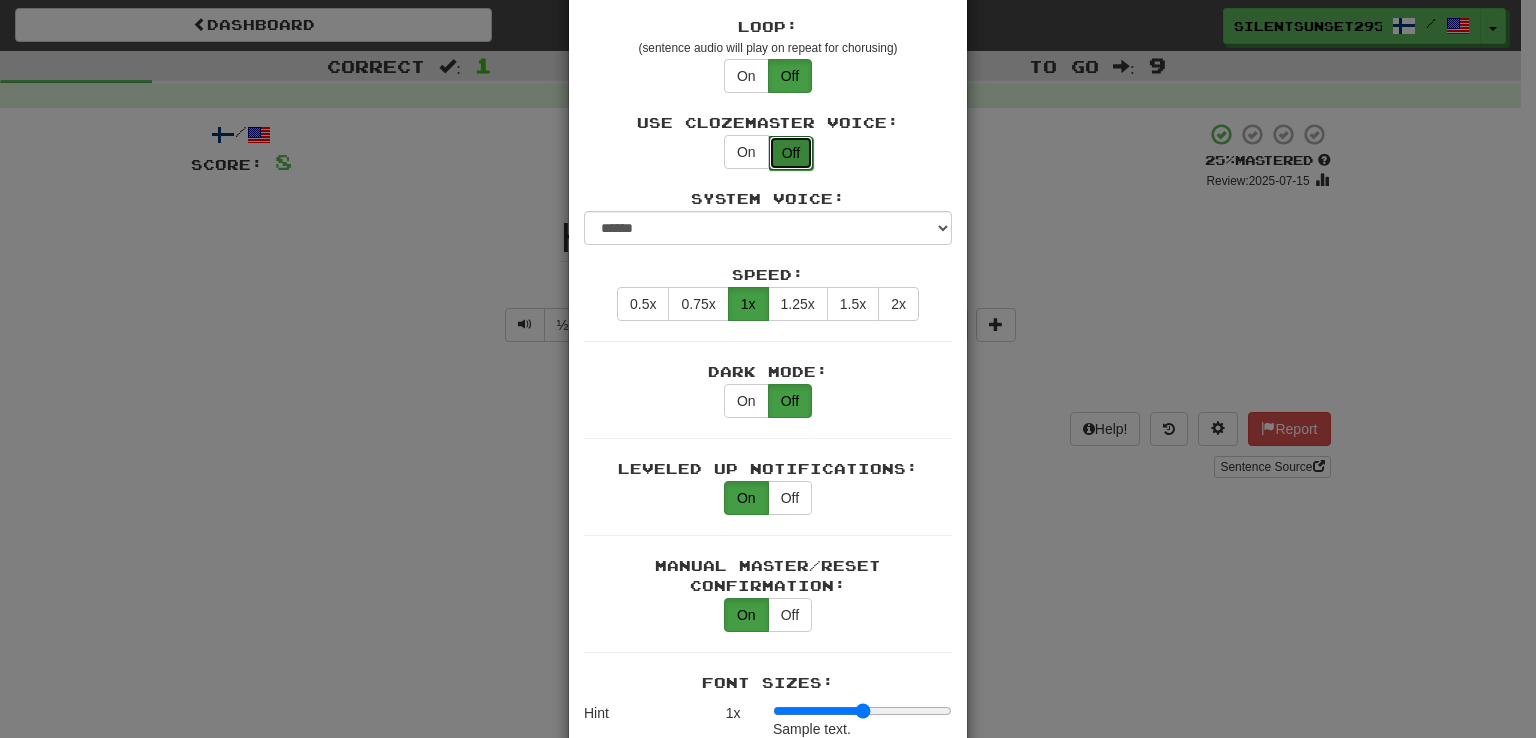 click on "Off" at bounding box center (791, 153) 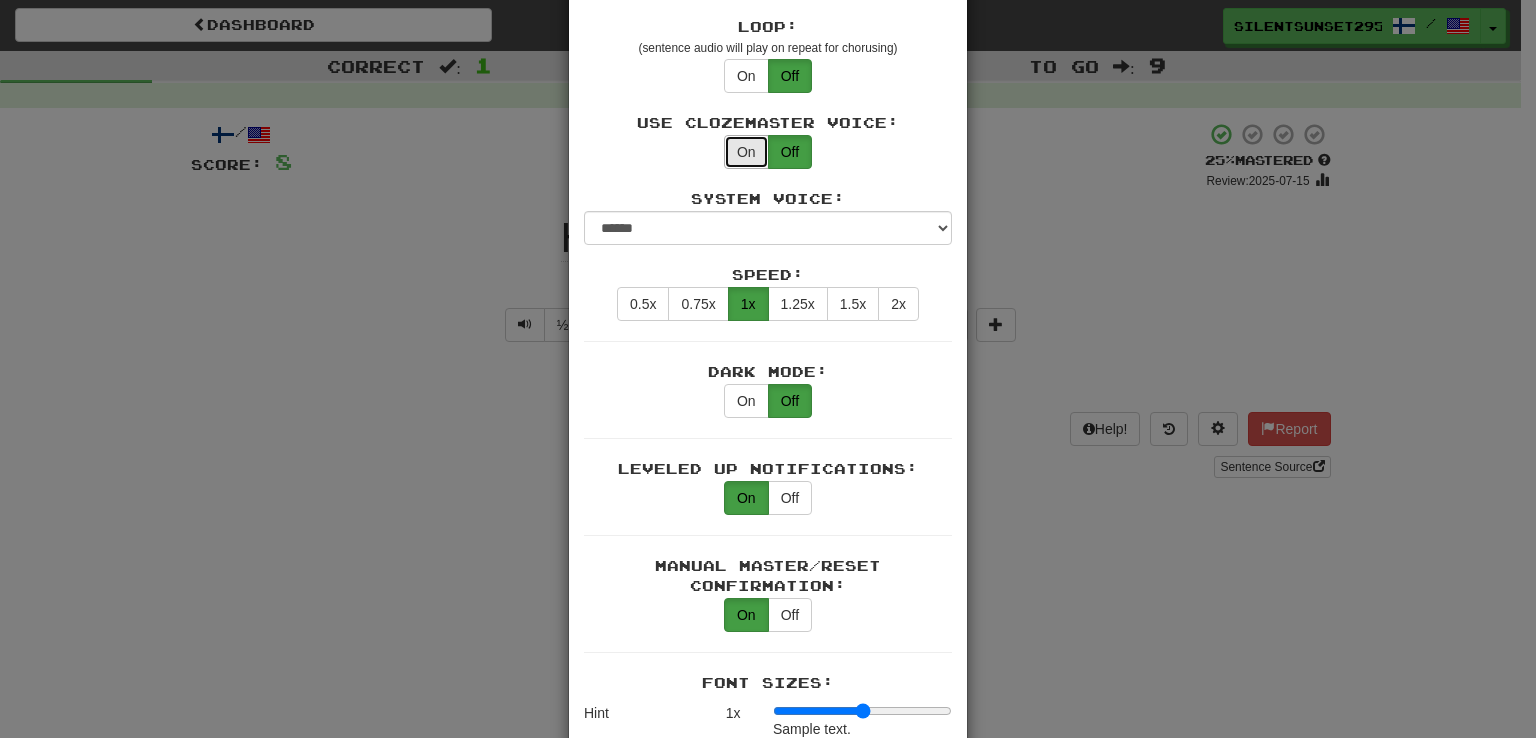 click on "On" at bounding box center (746, 152) 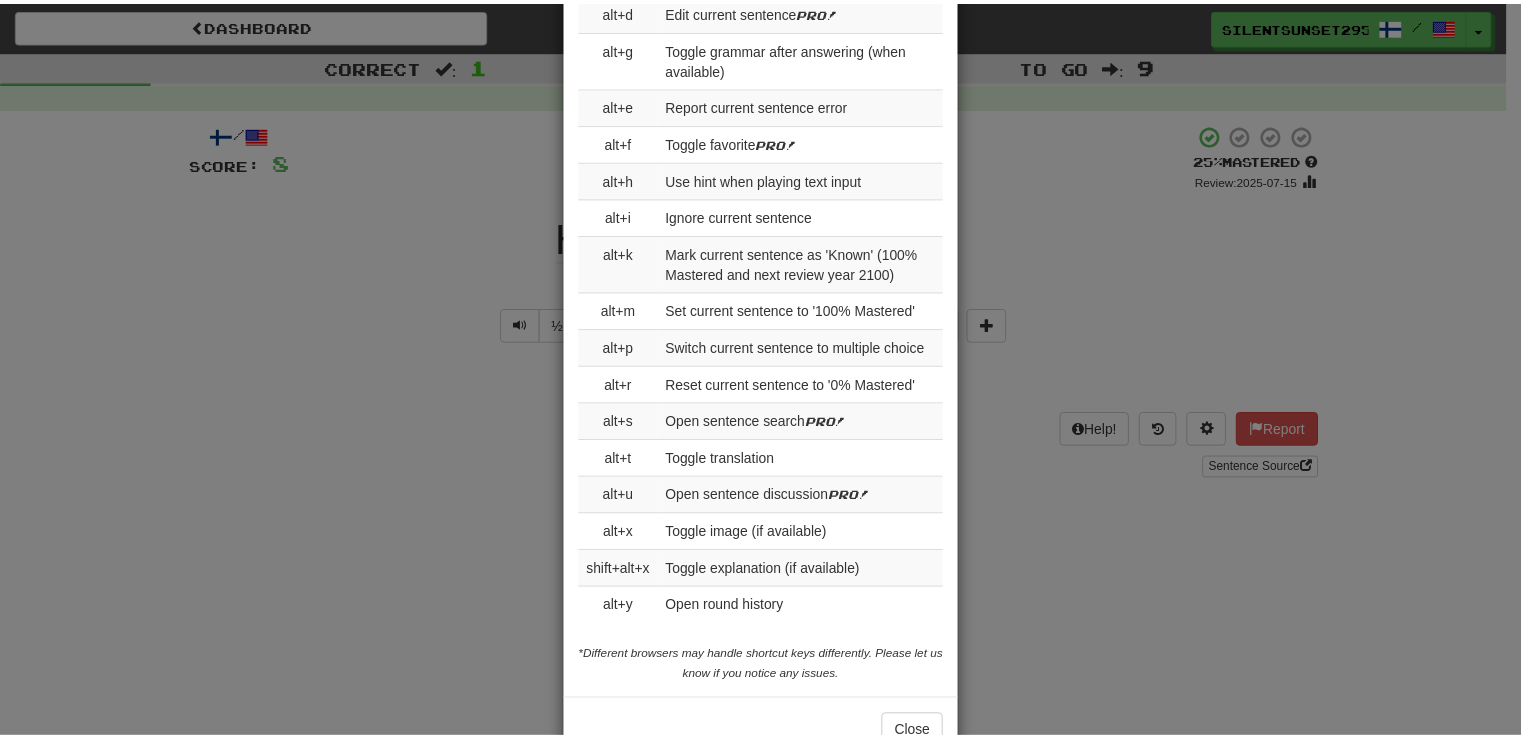 scroll, scrollTop: 2960, scrollLeft: 0, axis: vertical 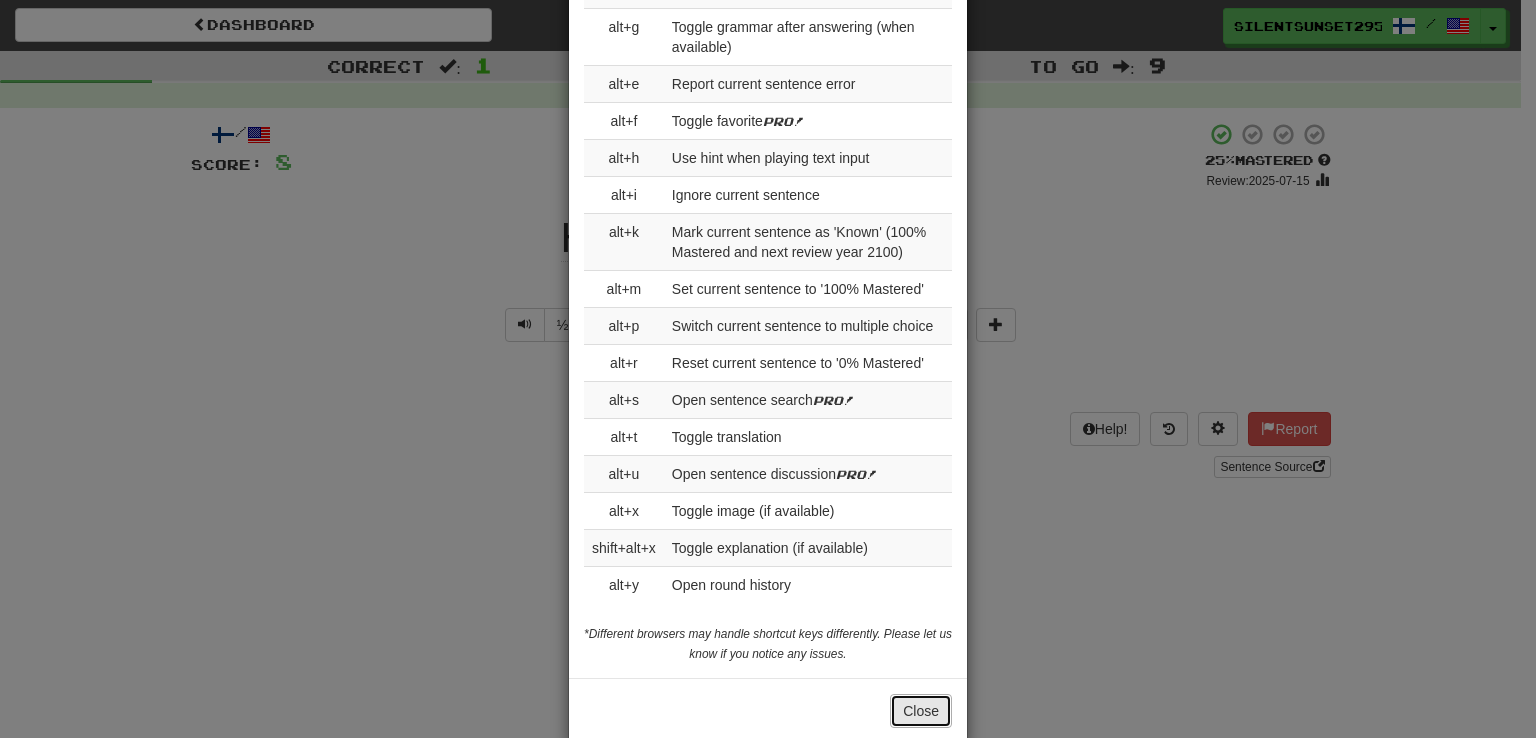 click on "Close" at bounding box center [921, 711] 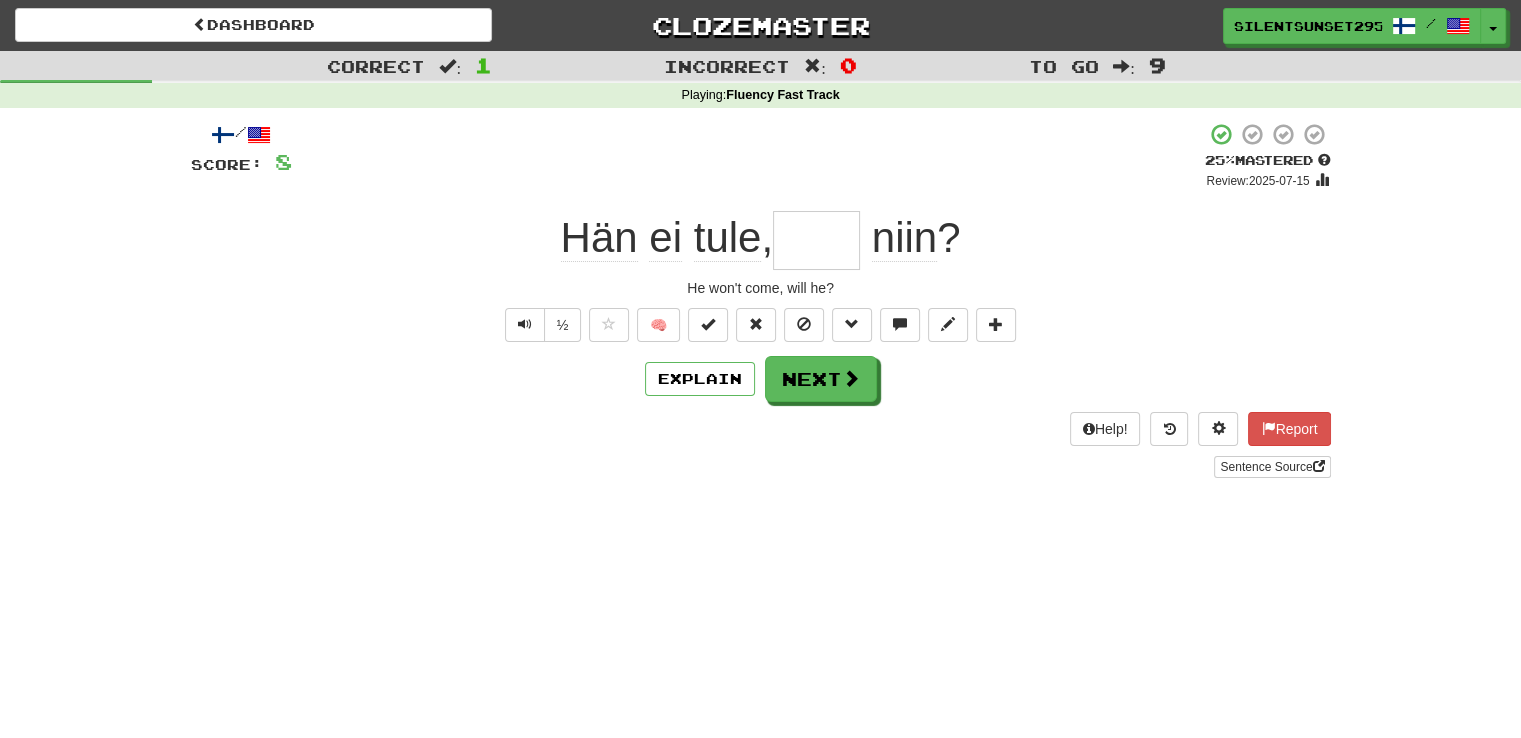 click at bounding box center (816, 240) 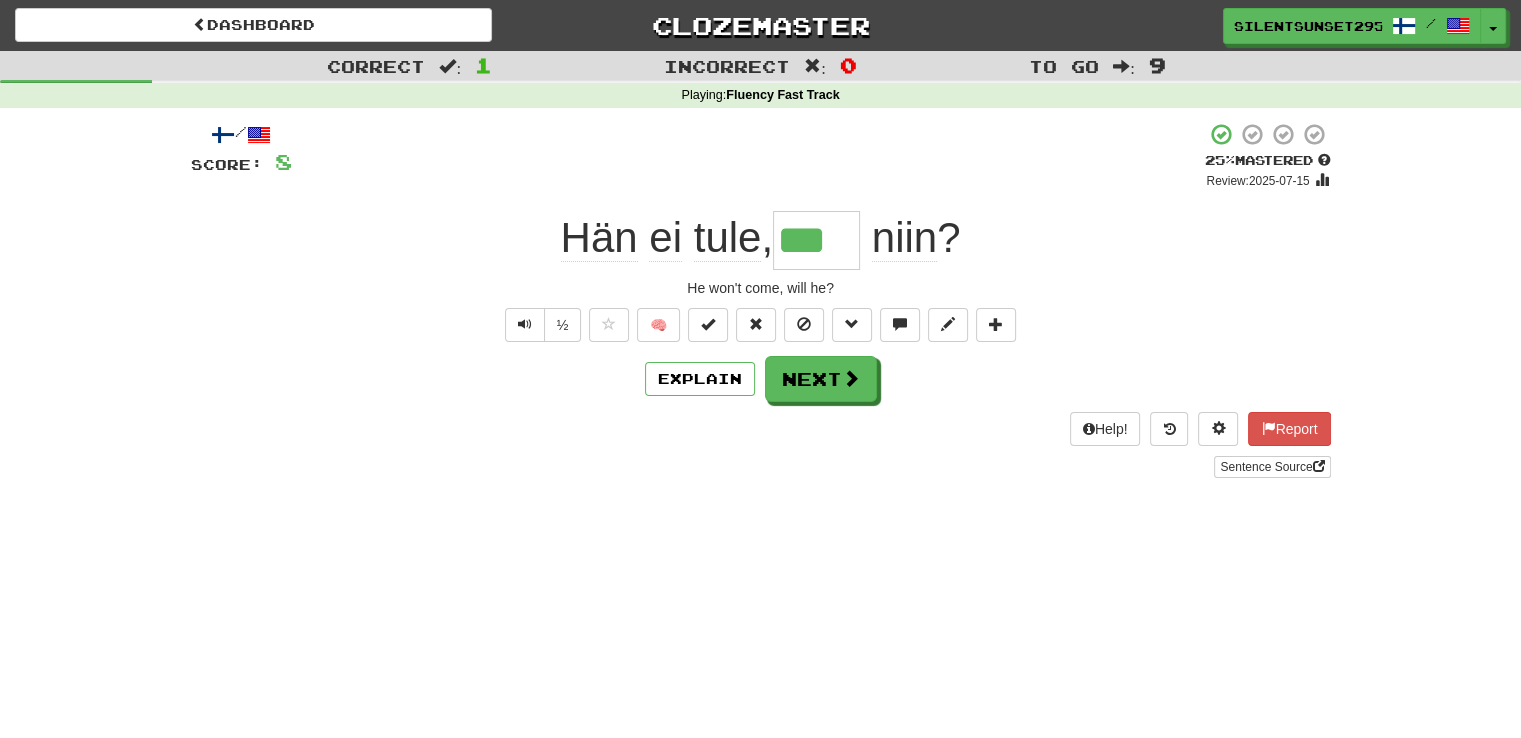 type on "****" 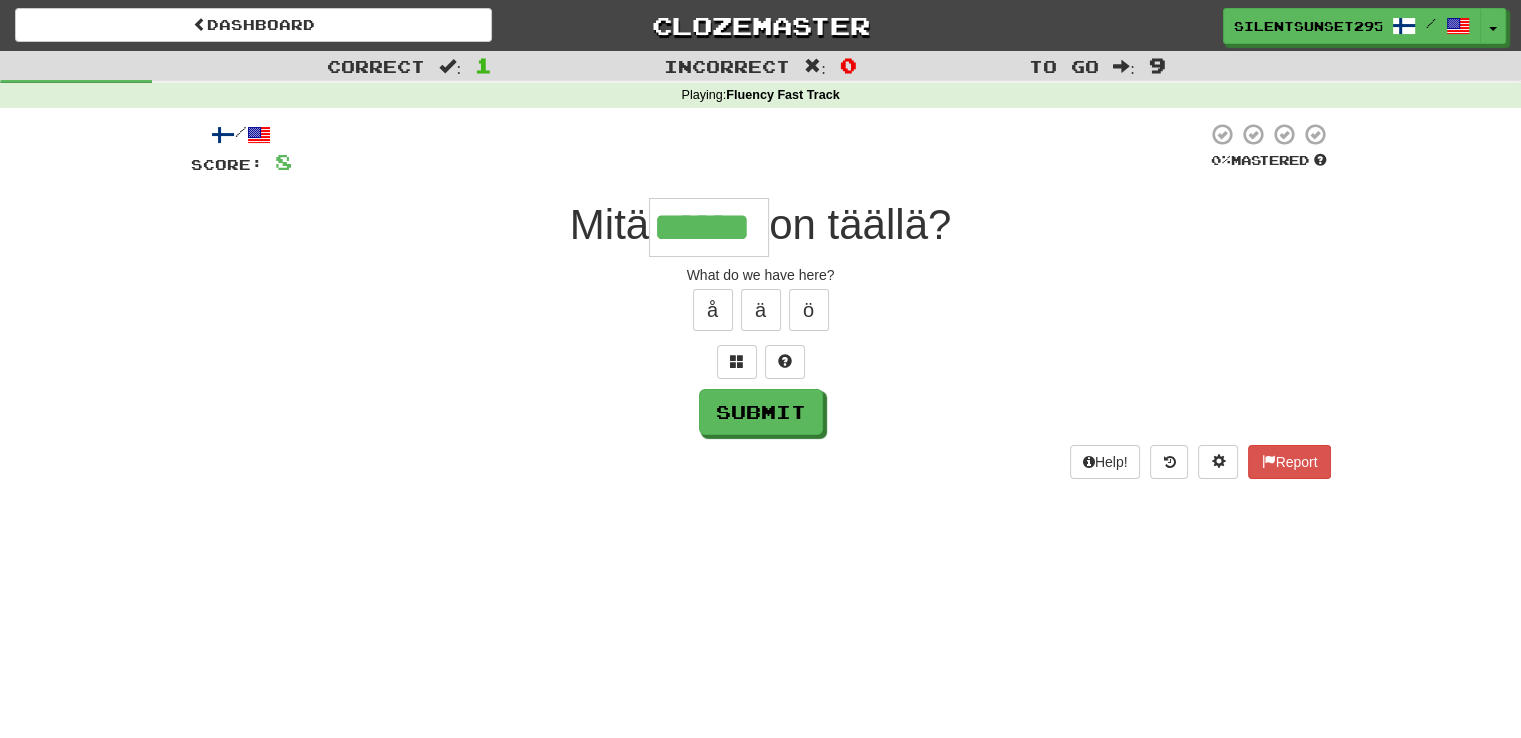 type on "******" 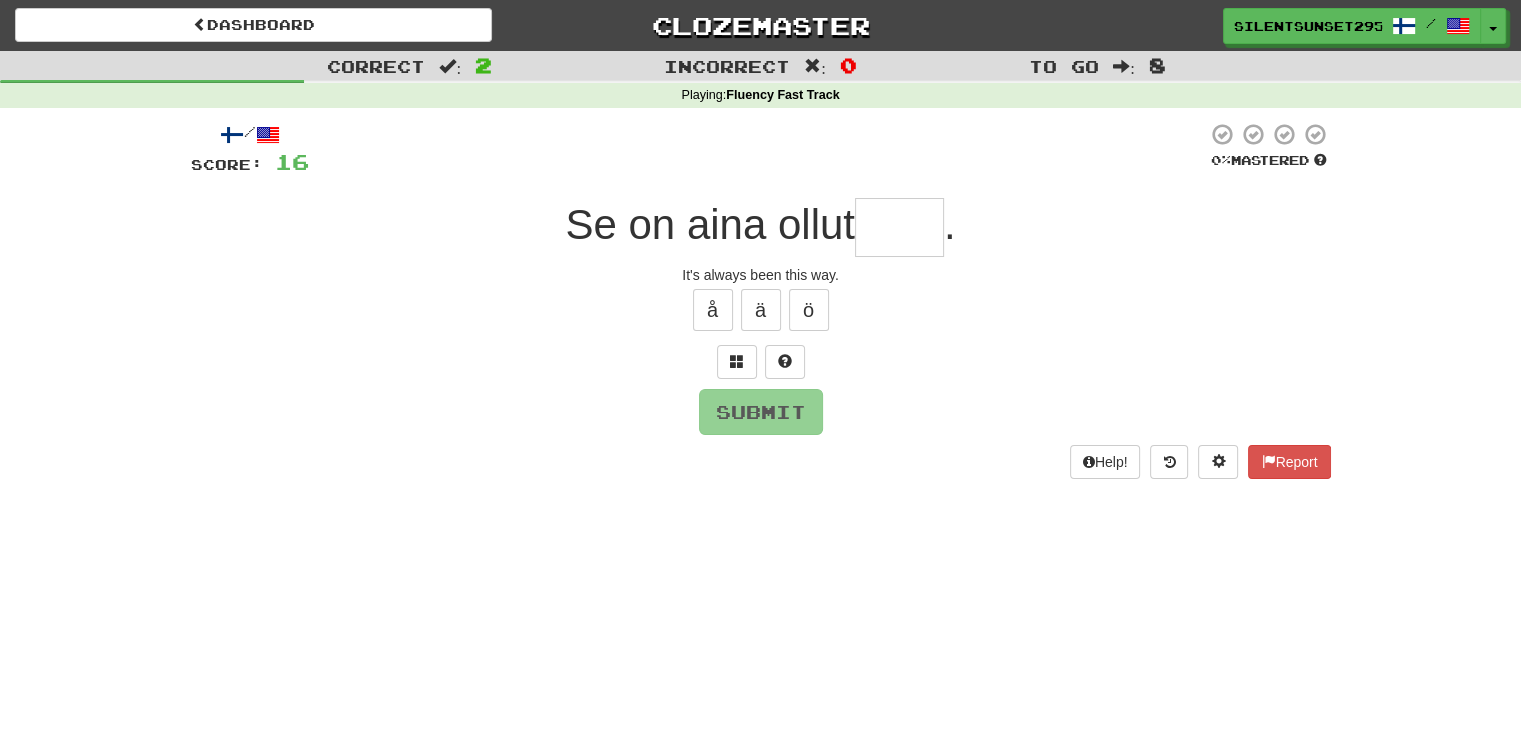 click on "Se on aina ollut" at bounding box center [710, 224] 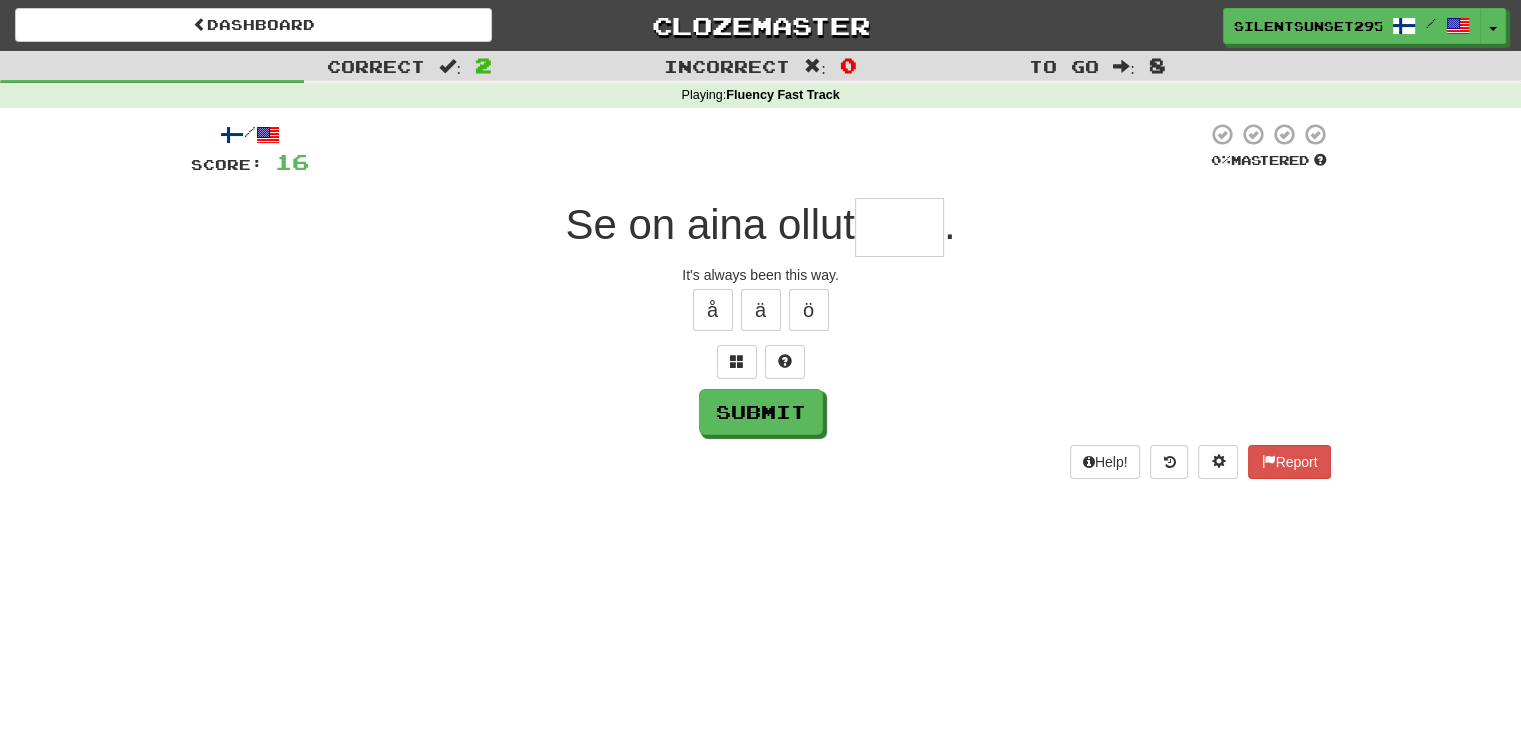 type on "*" 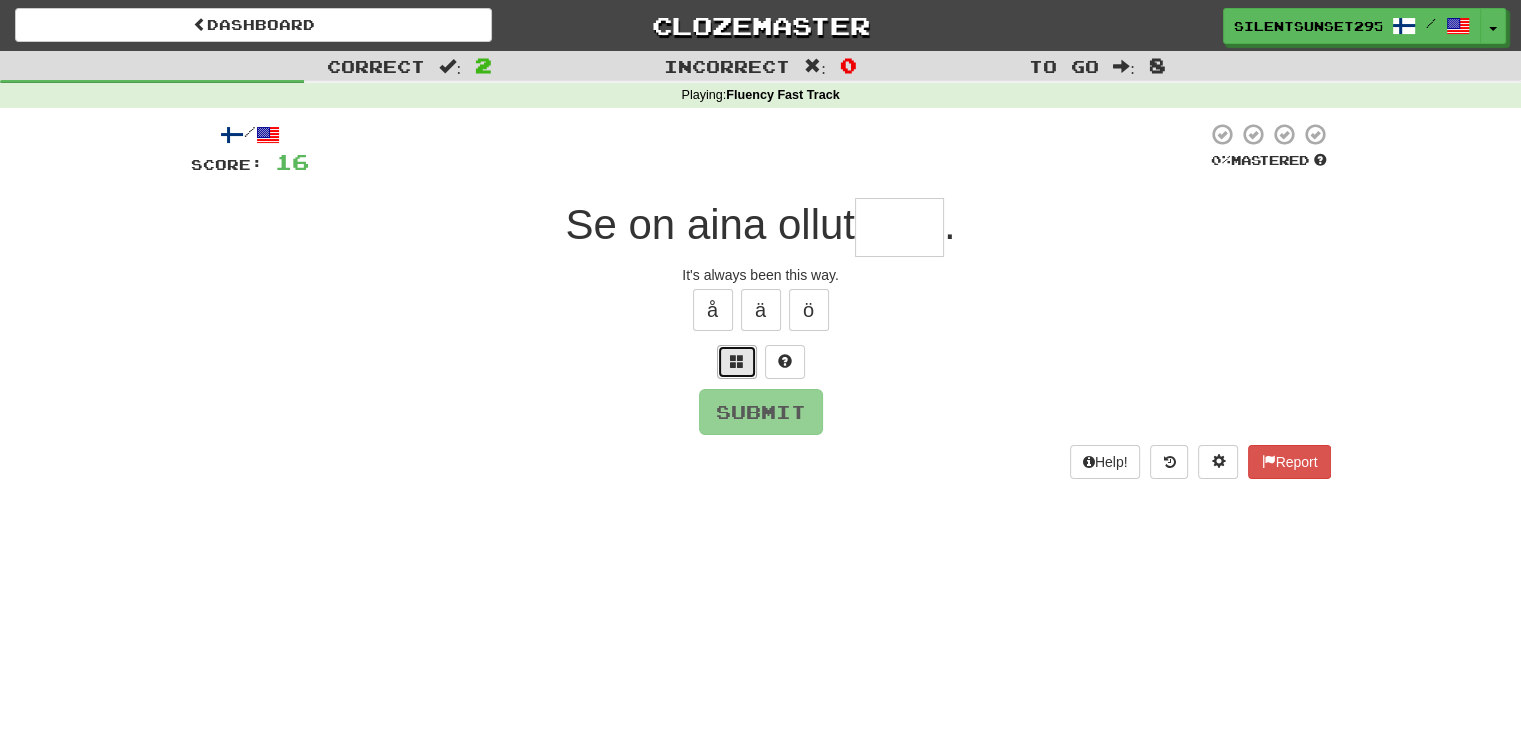 click at bounding box center (737, 362) 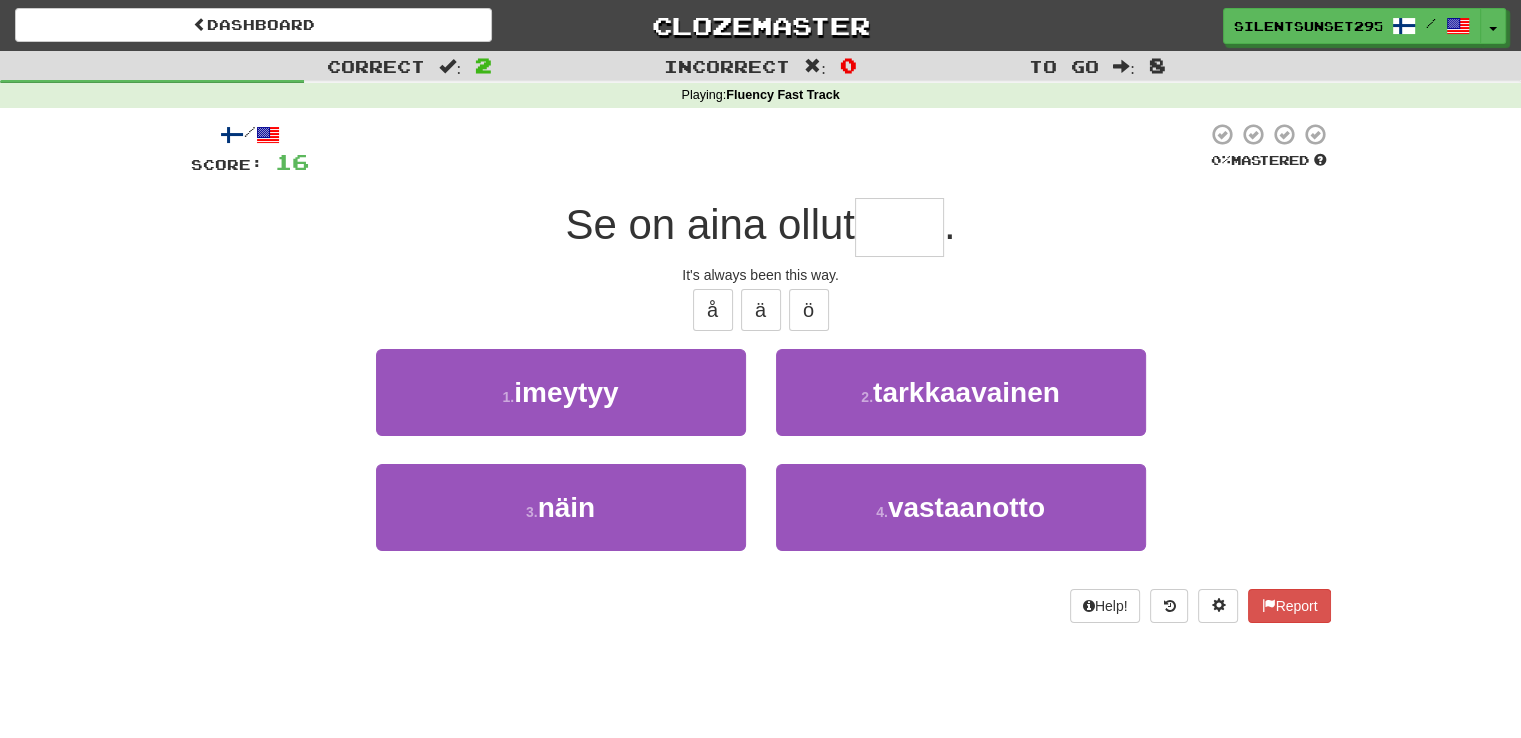 click on "4 .  vastaanotto" at bounding box center [961, 521] 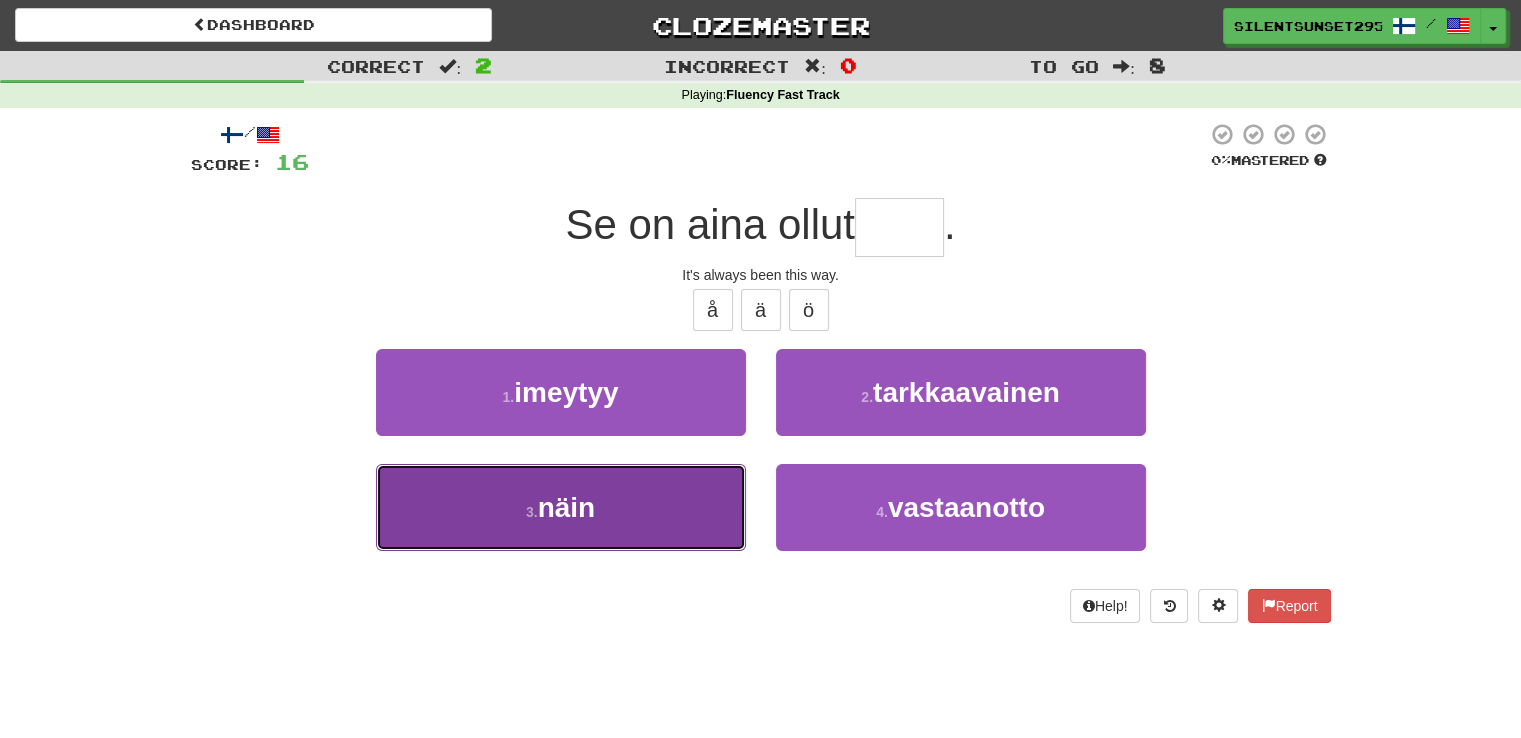 click on "3 .  näin" at bounding box center (561, 507) 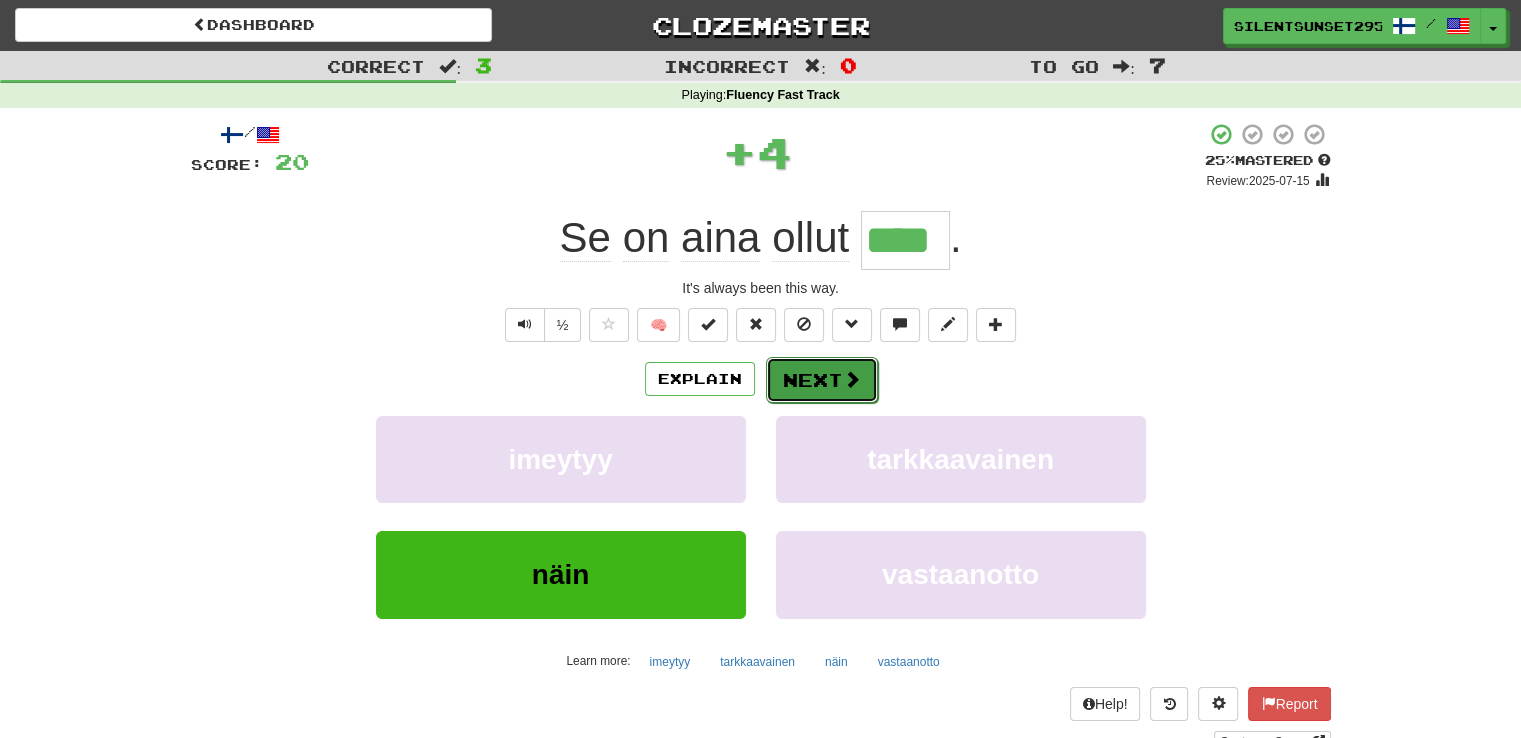 click on "Next" at bounding box center (822, 380) 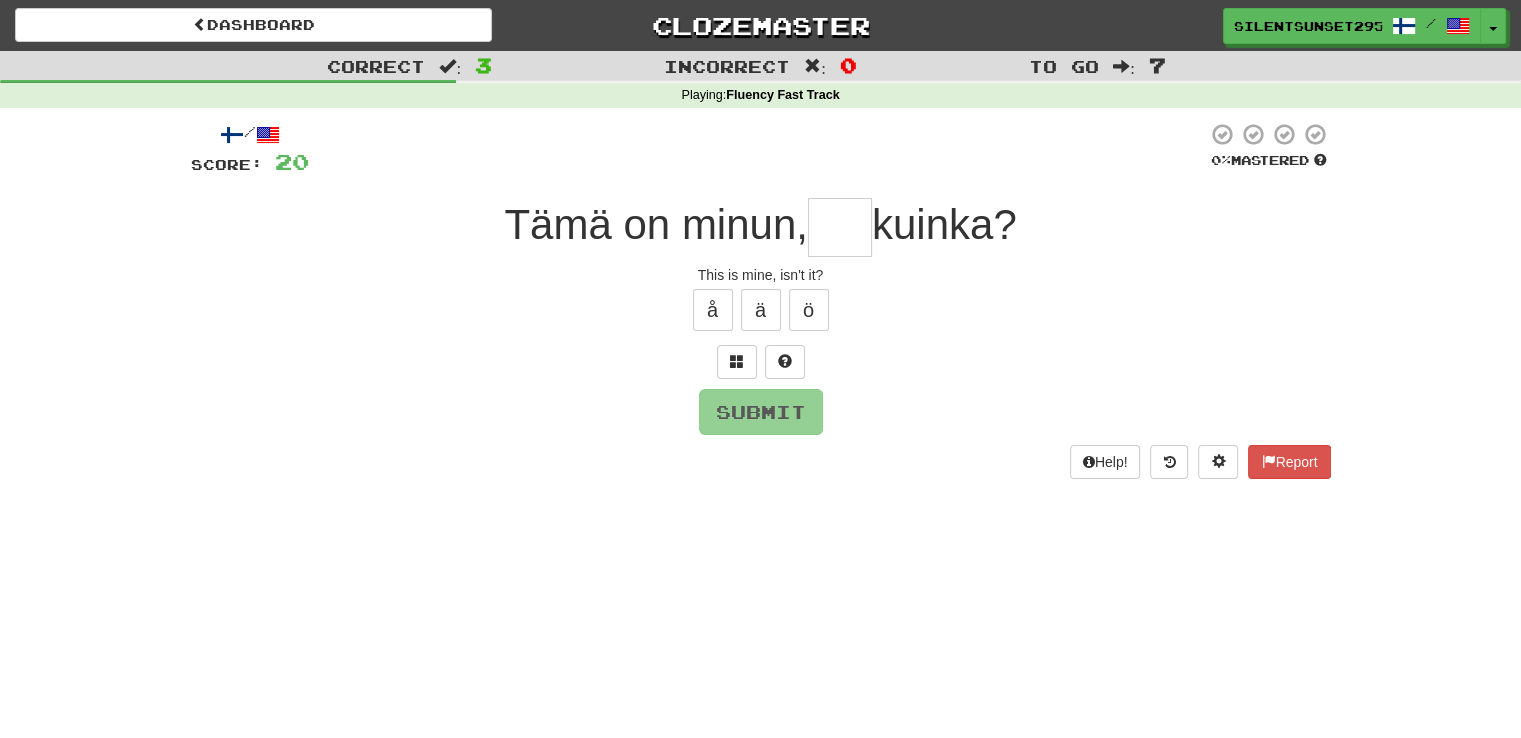 click at bounding box center [840, 227] 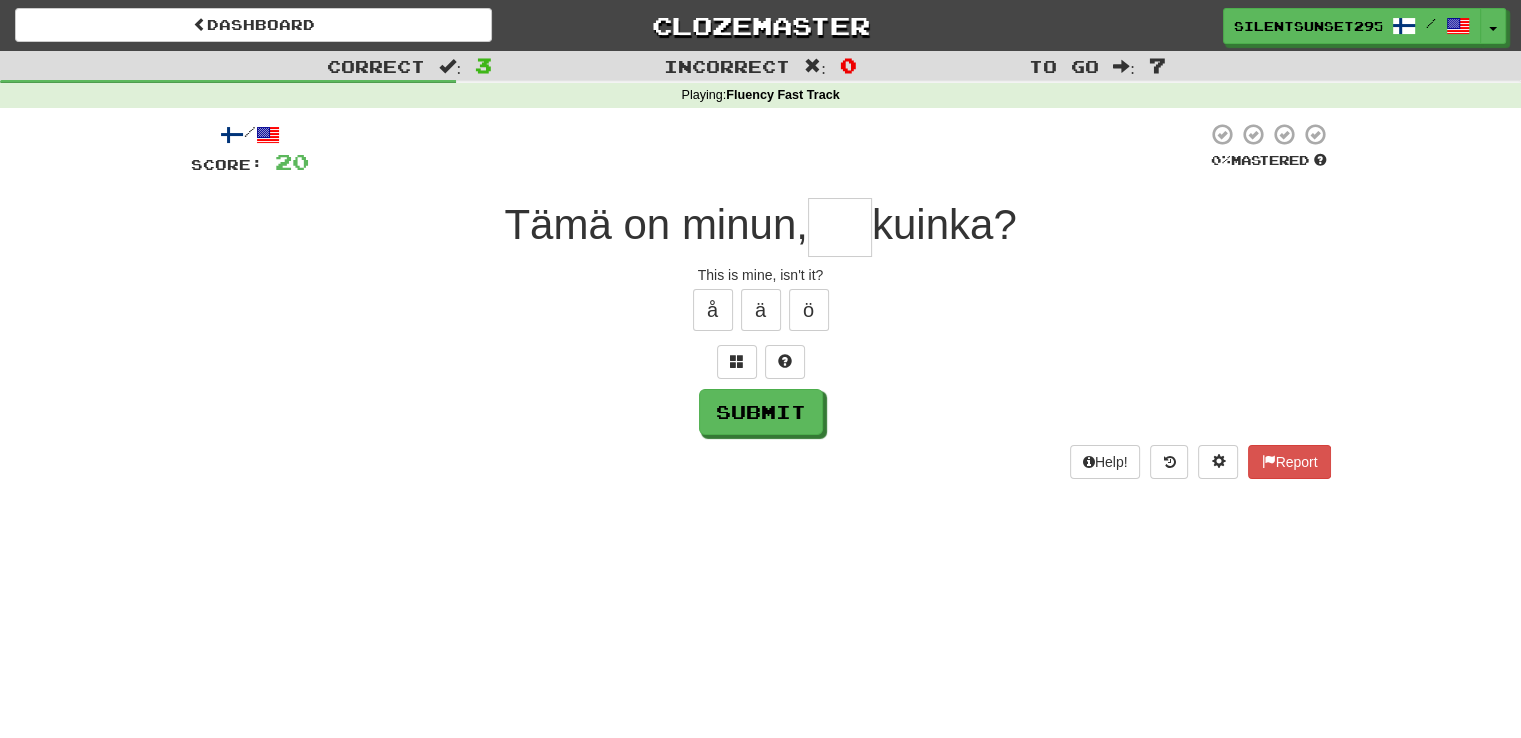 type on "*" 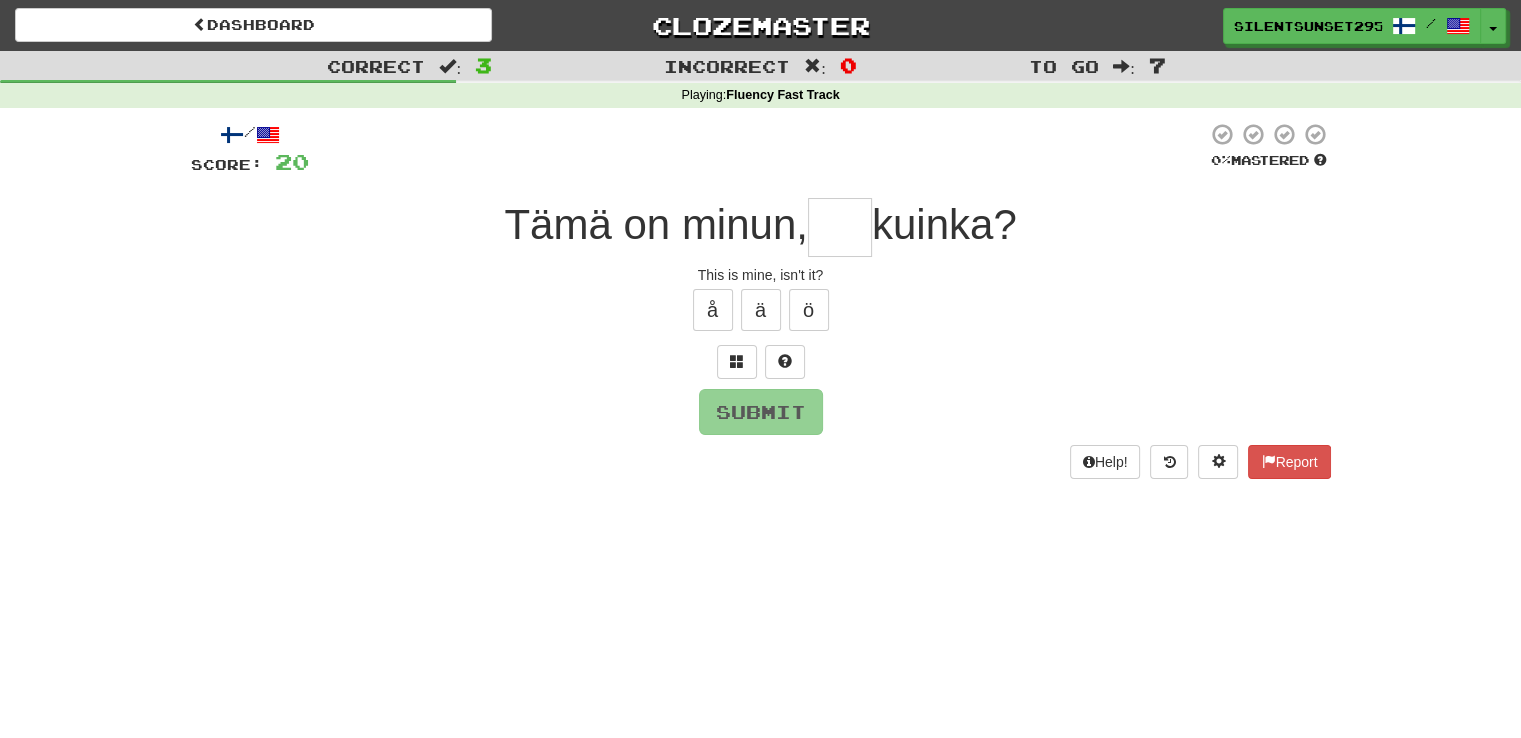 type on "*" 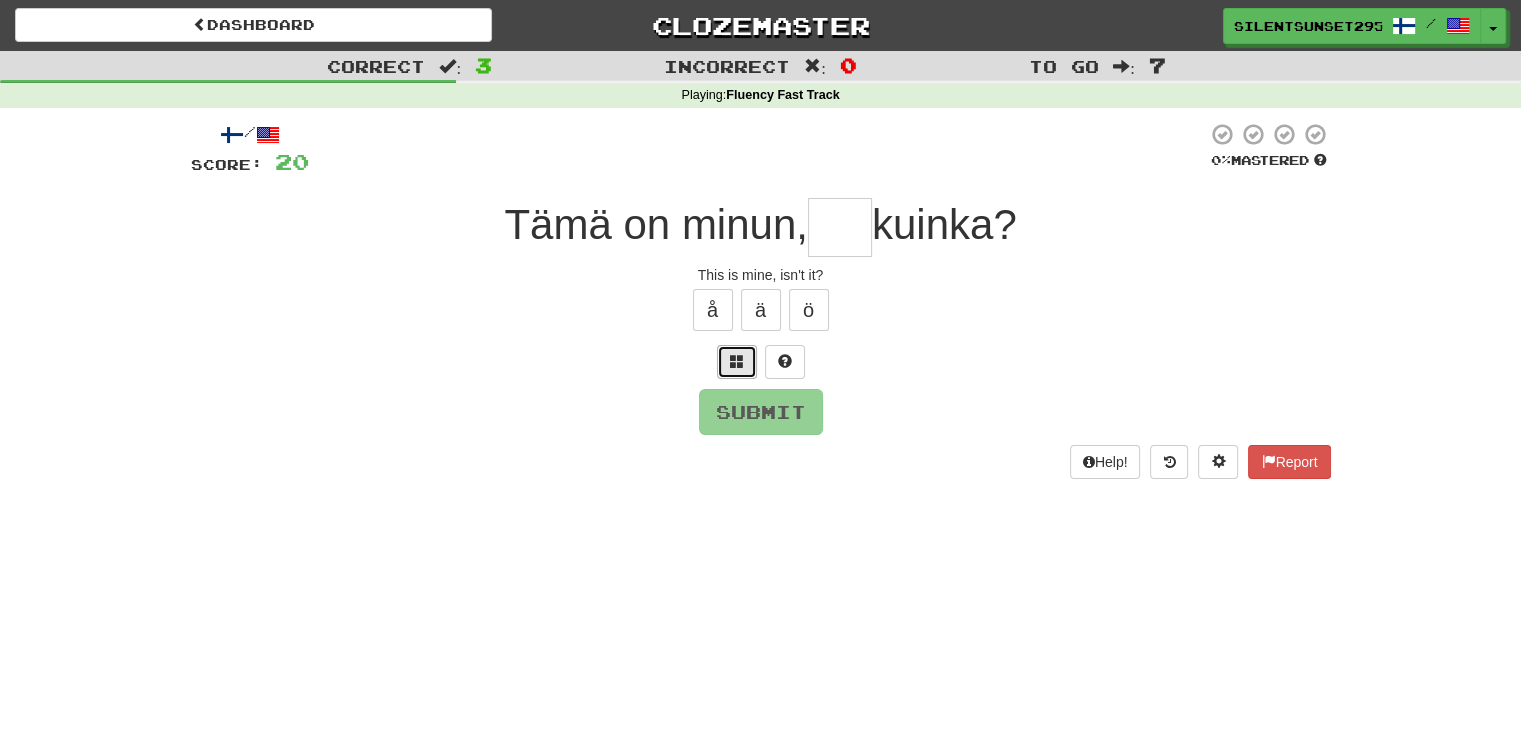 click at bounding box center [737, 362] 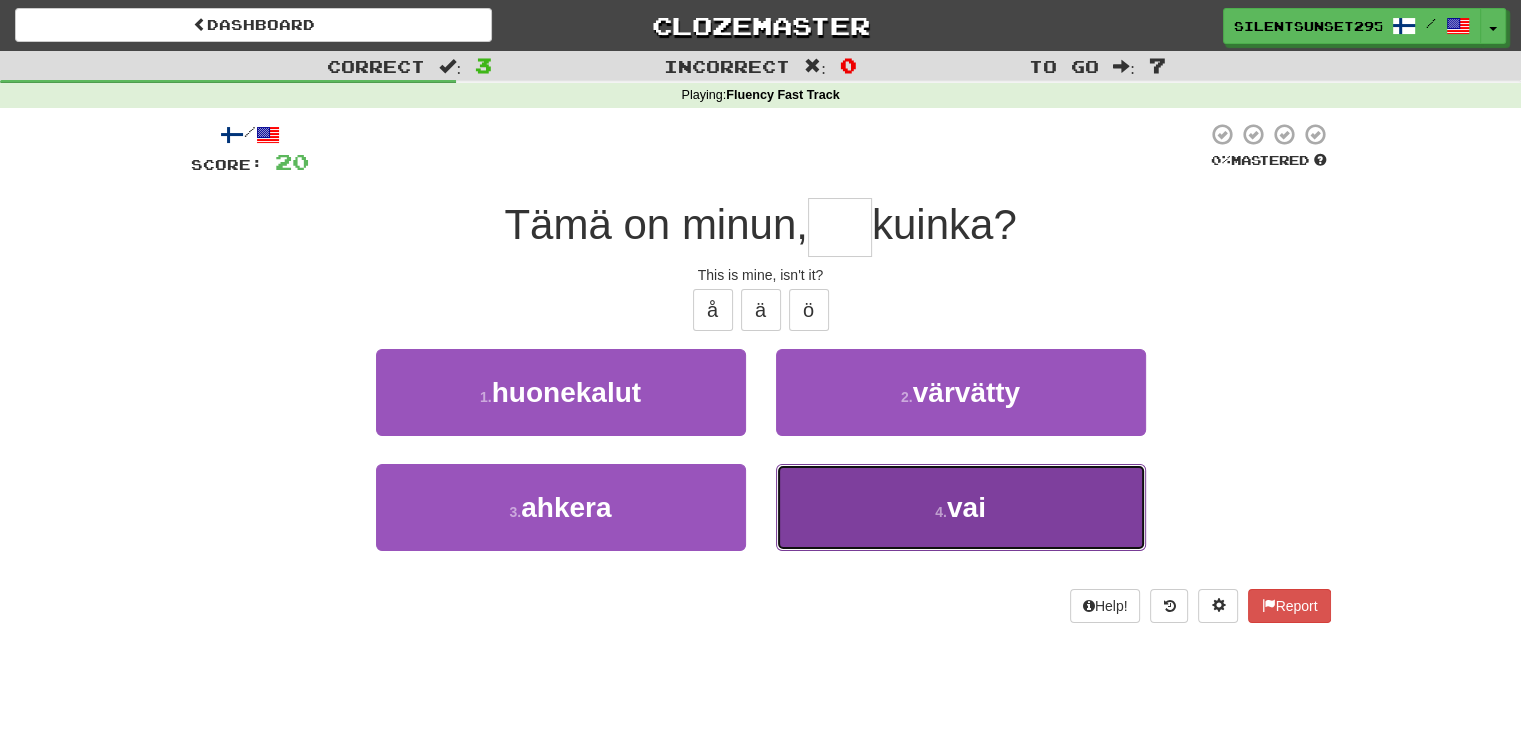 click on "4 .  vai" at bounding box center (961, 507) 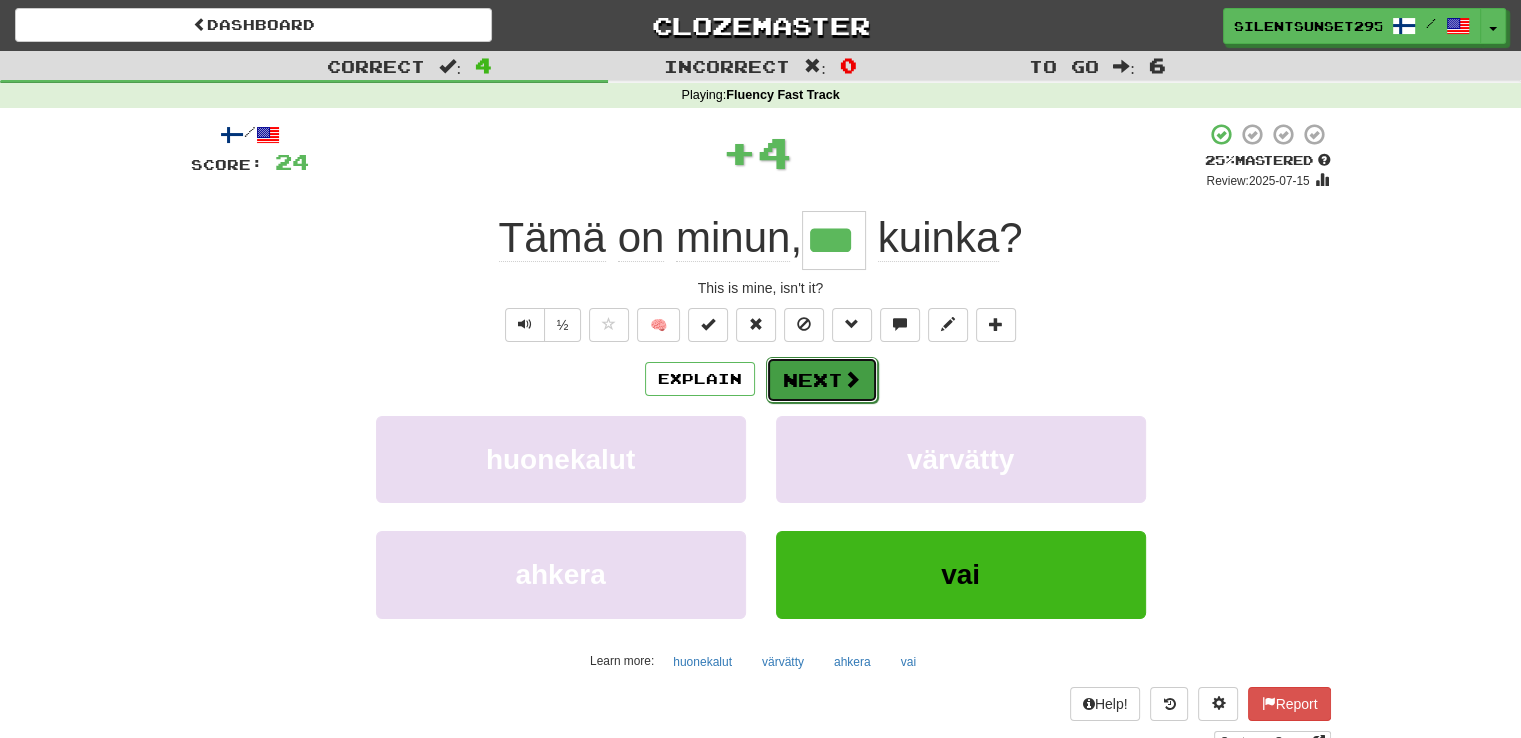 click on "Next" at bounding box center (822, 380) 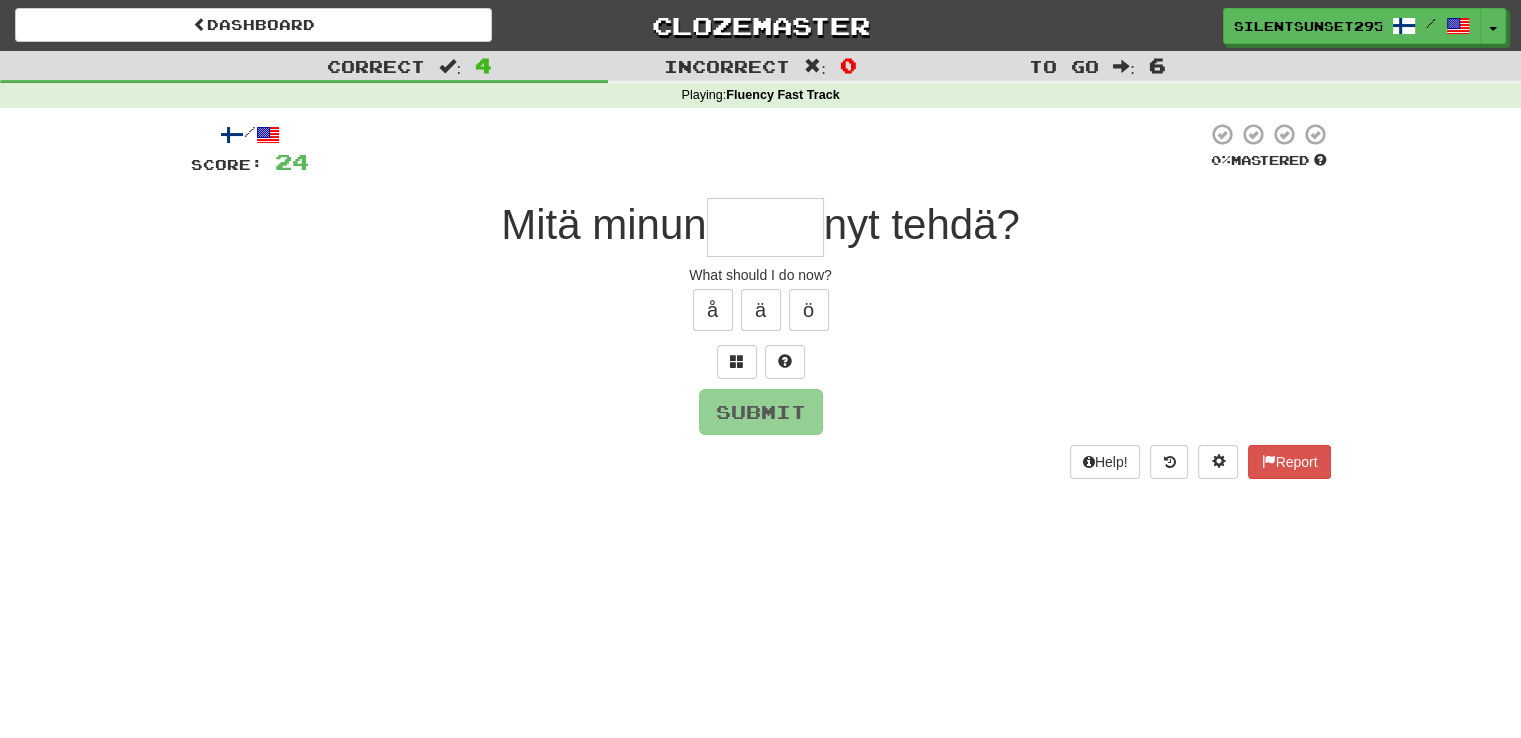 click at bounding box center [765, 227] 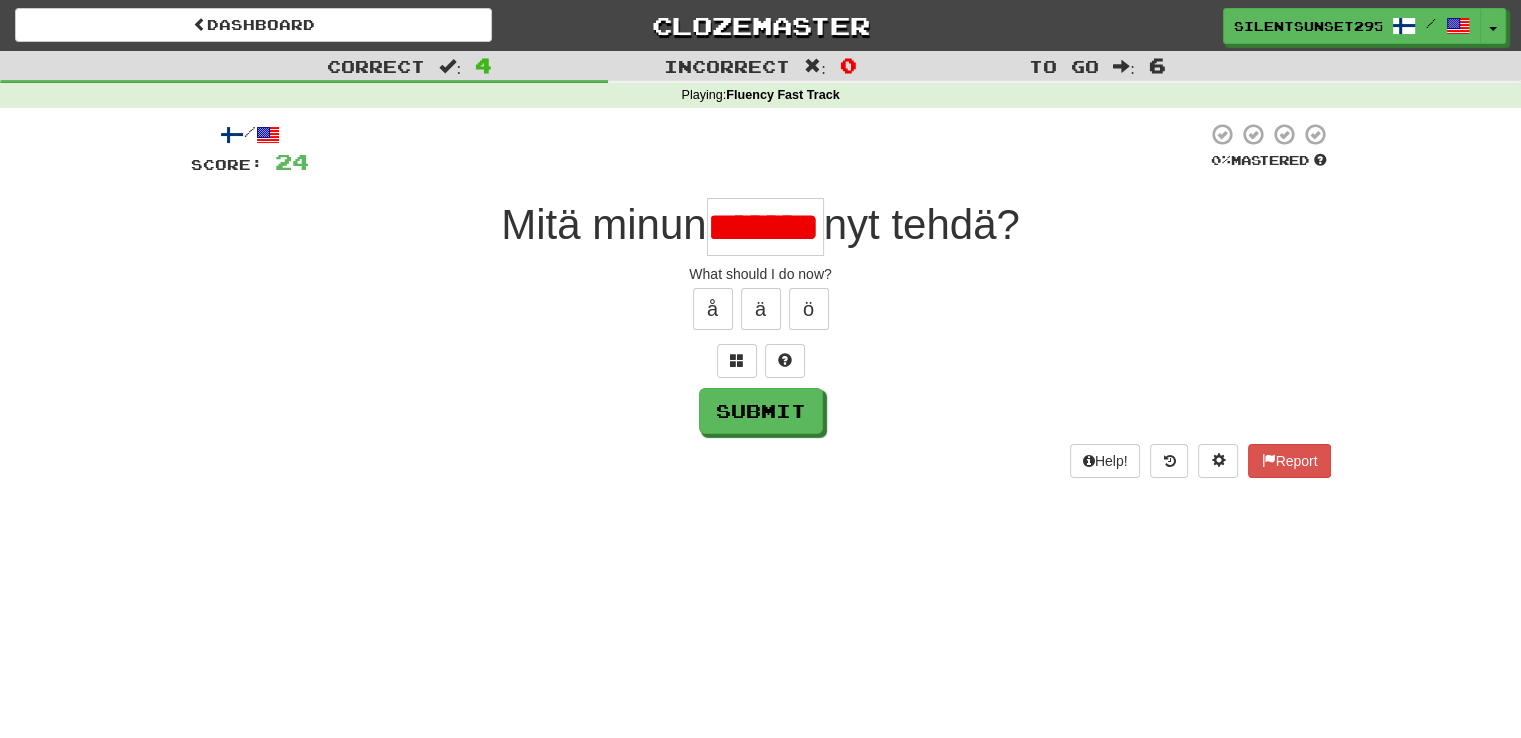 scroll, scrollTop: 0, scrollLeft: 0, axis: both 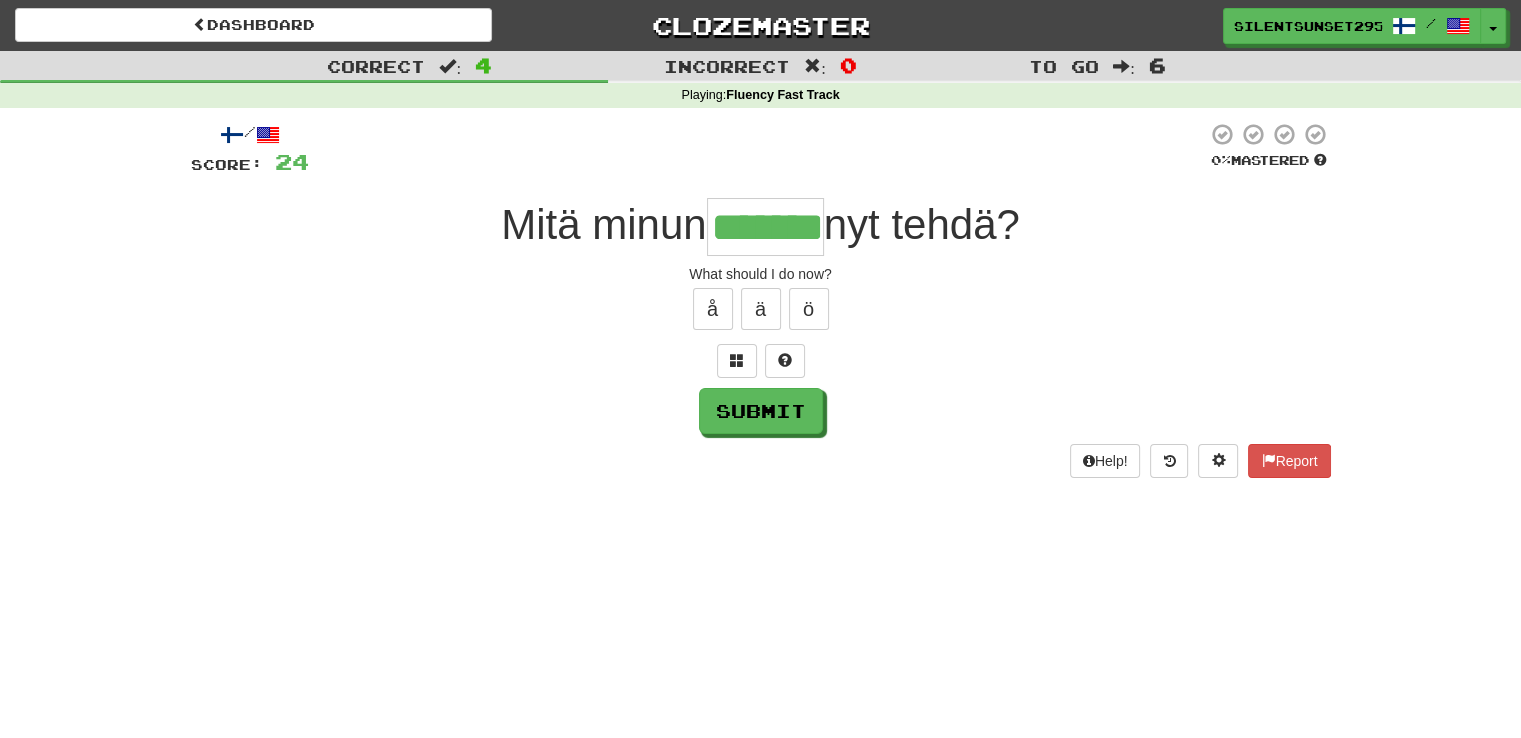 type on "*******" 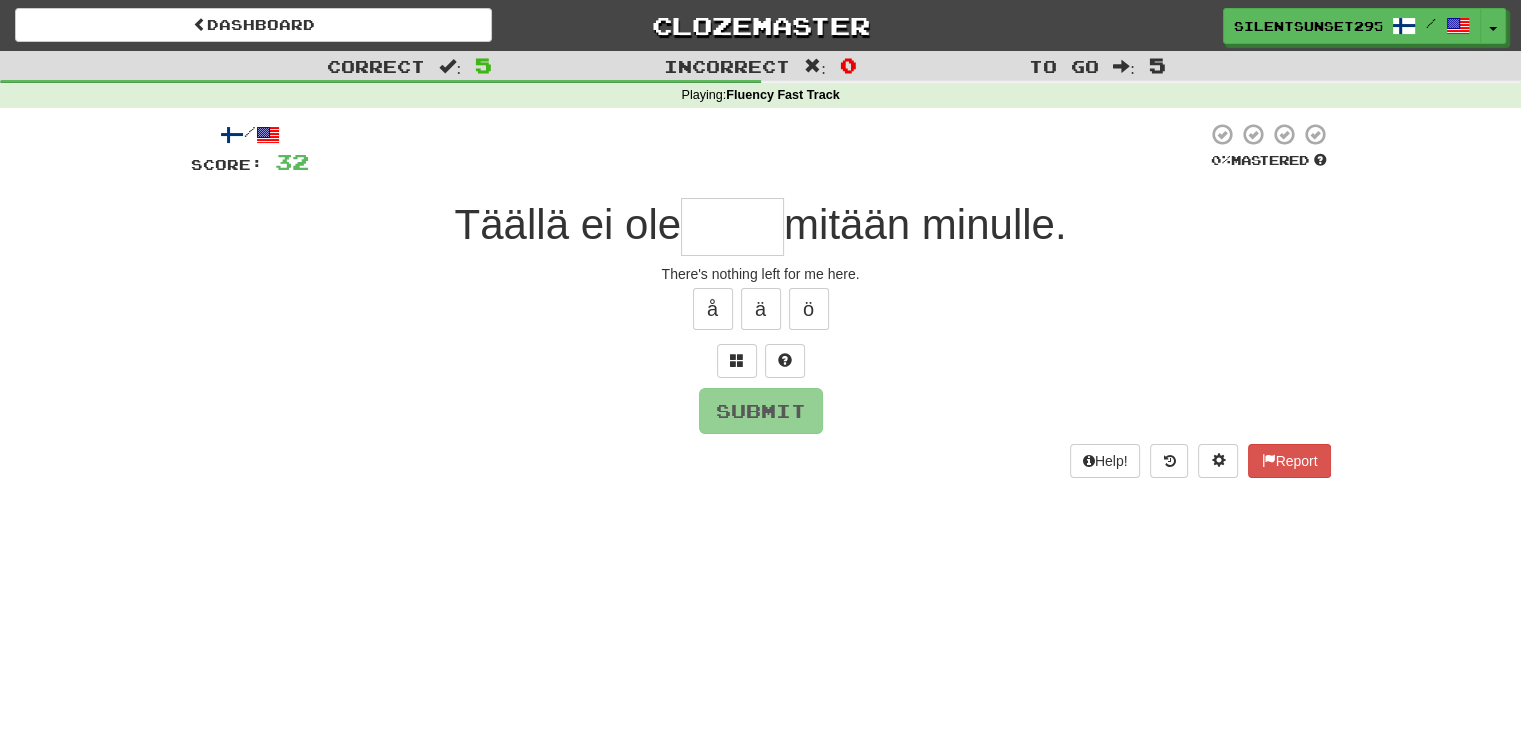 click at bounding box center [732, 227] 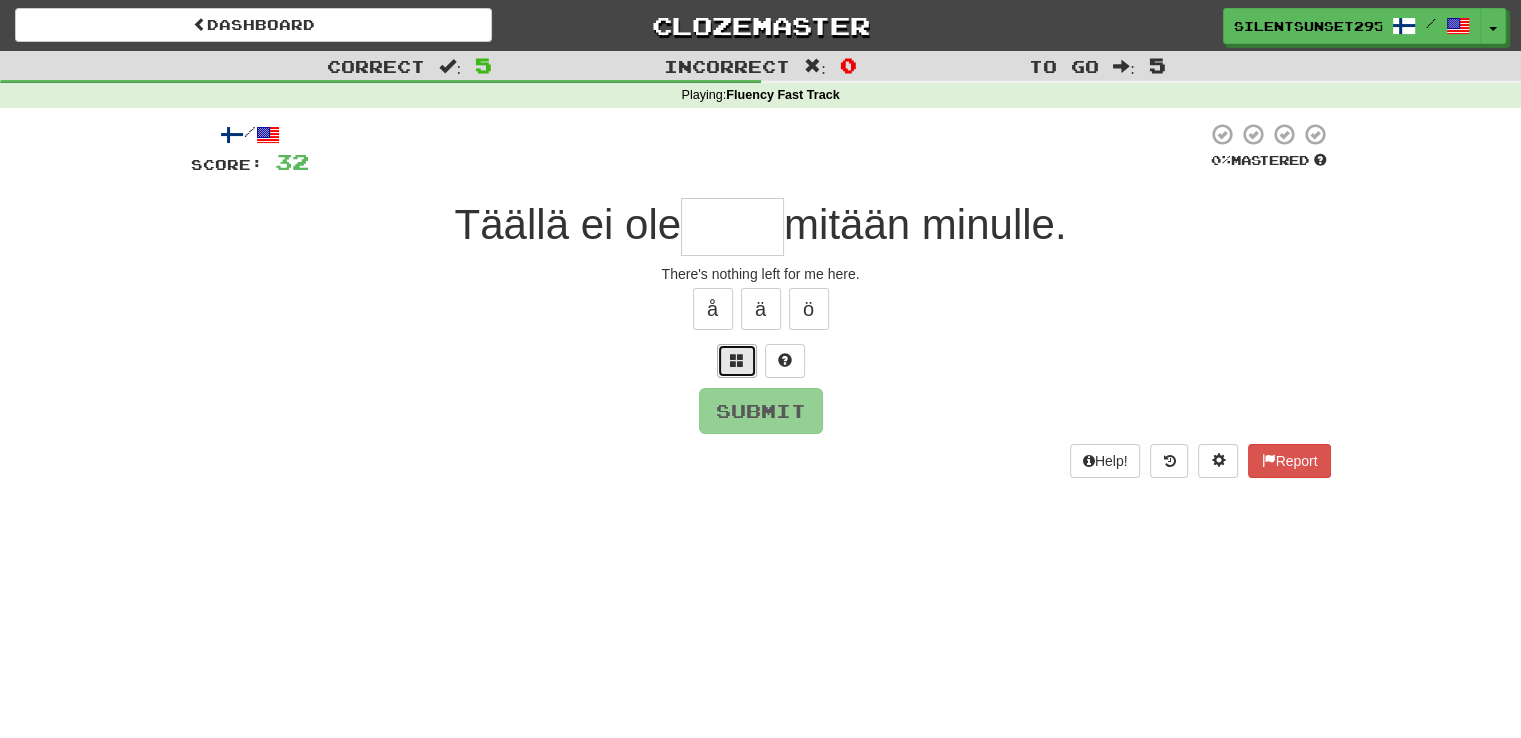 click at bounding box center (737, 361) 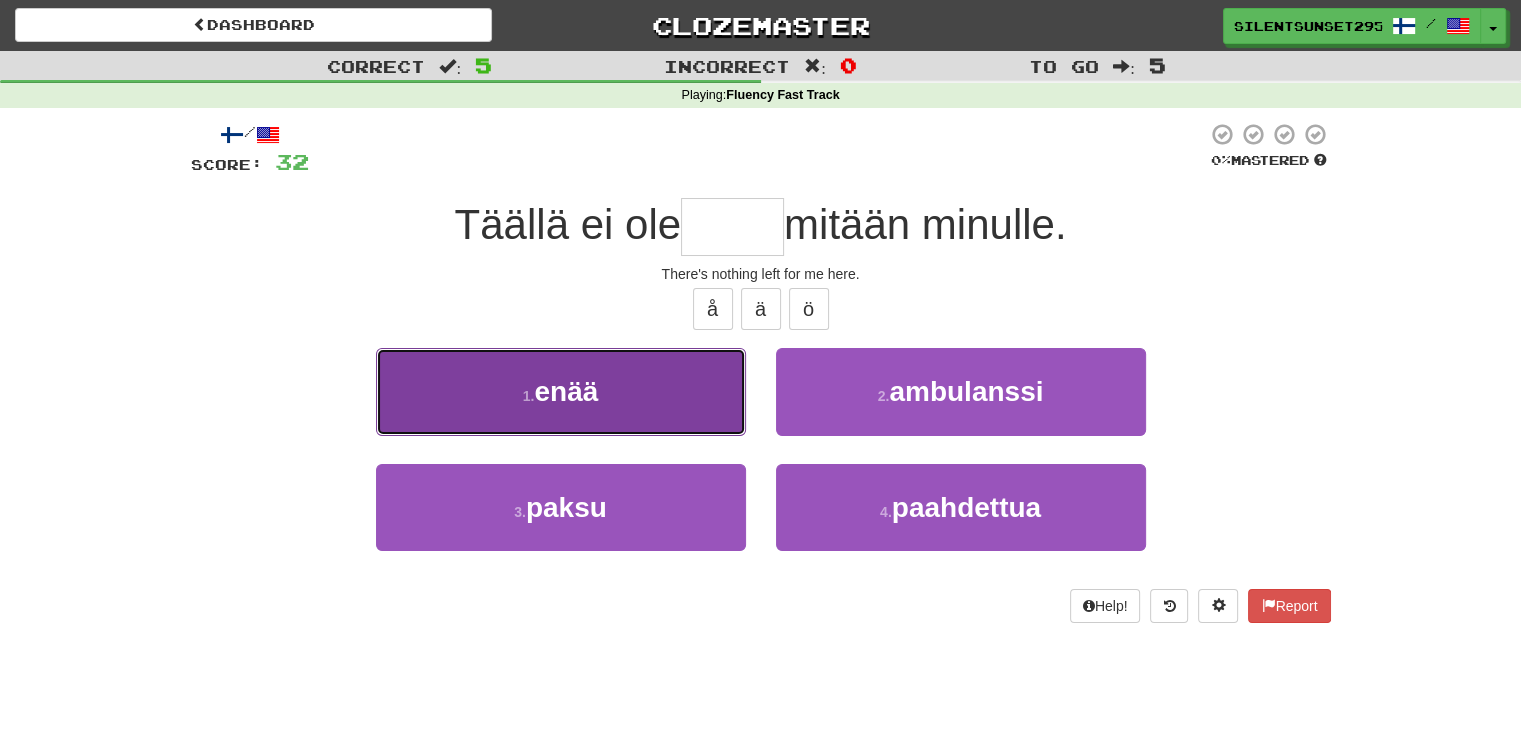 click on "1 .  enää" at bounding box center [561, 391] 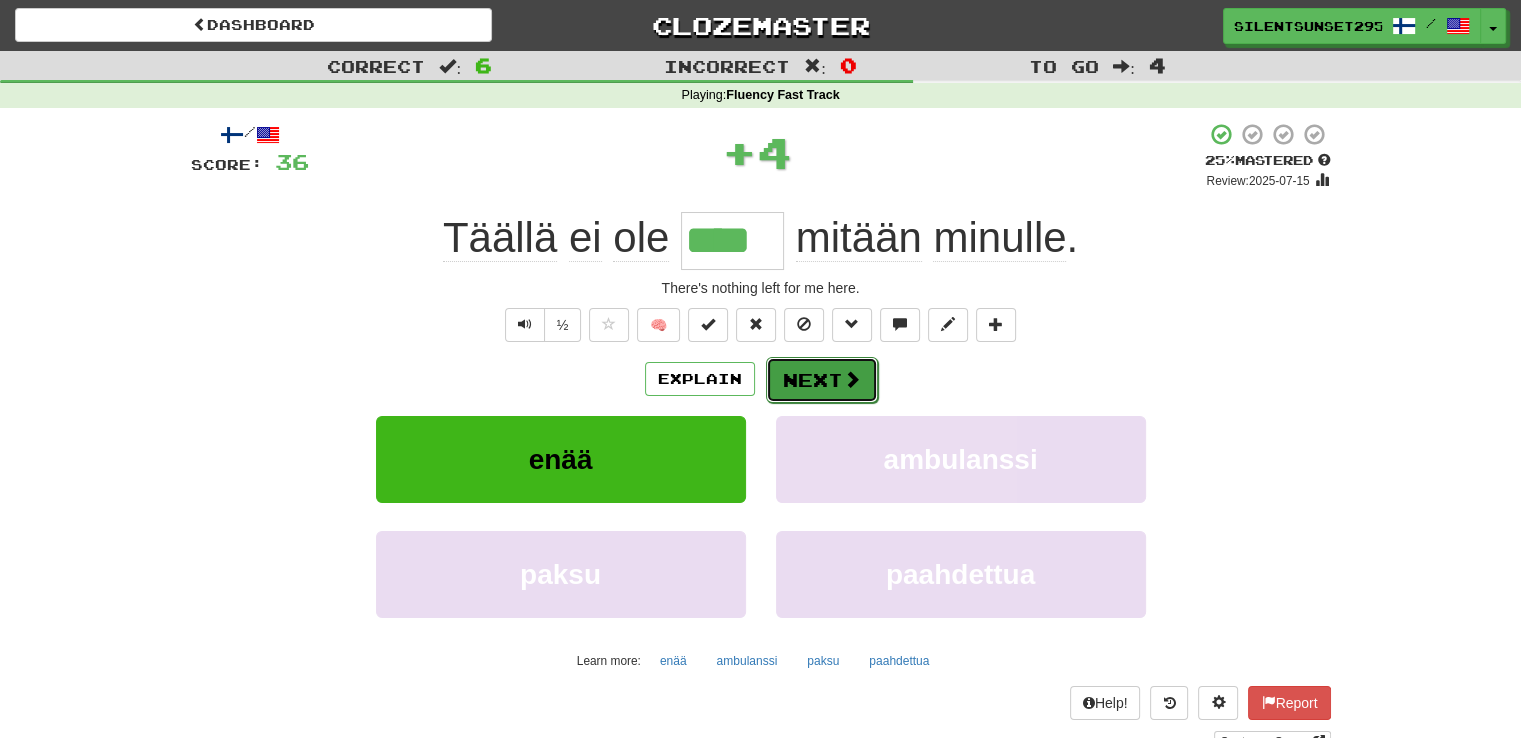 click on "Next" at bounding box center (822, 380) 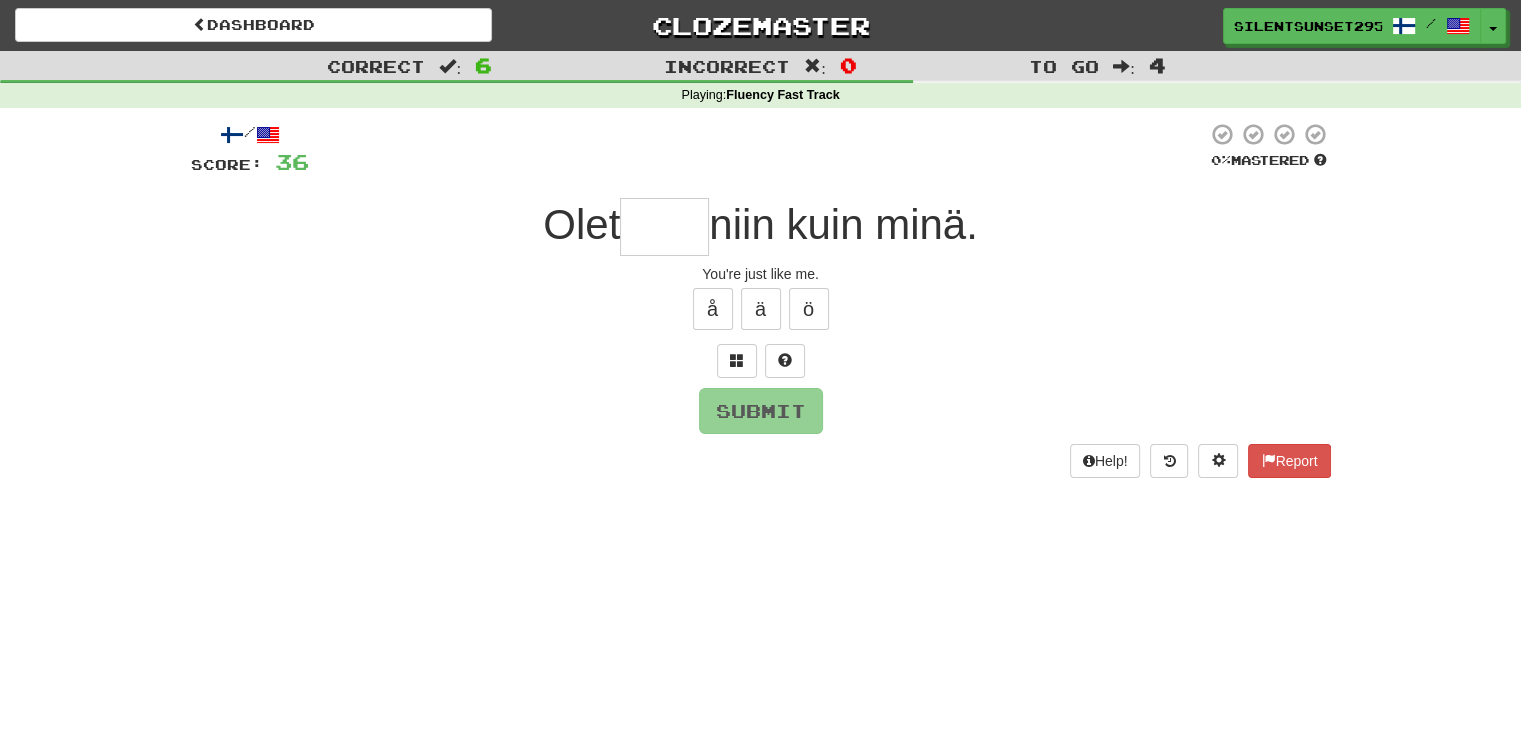 click at bounding box center (664, 227) 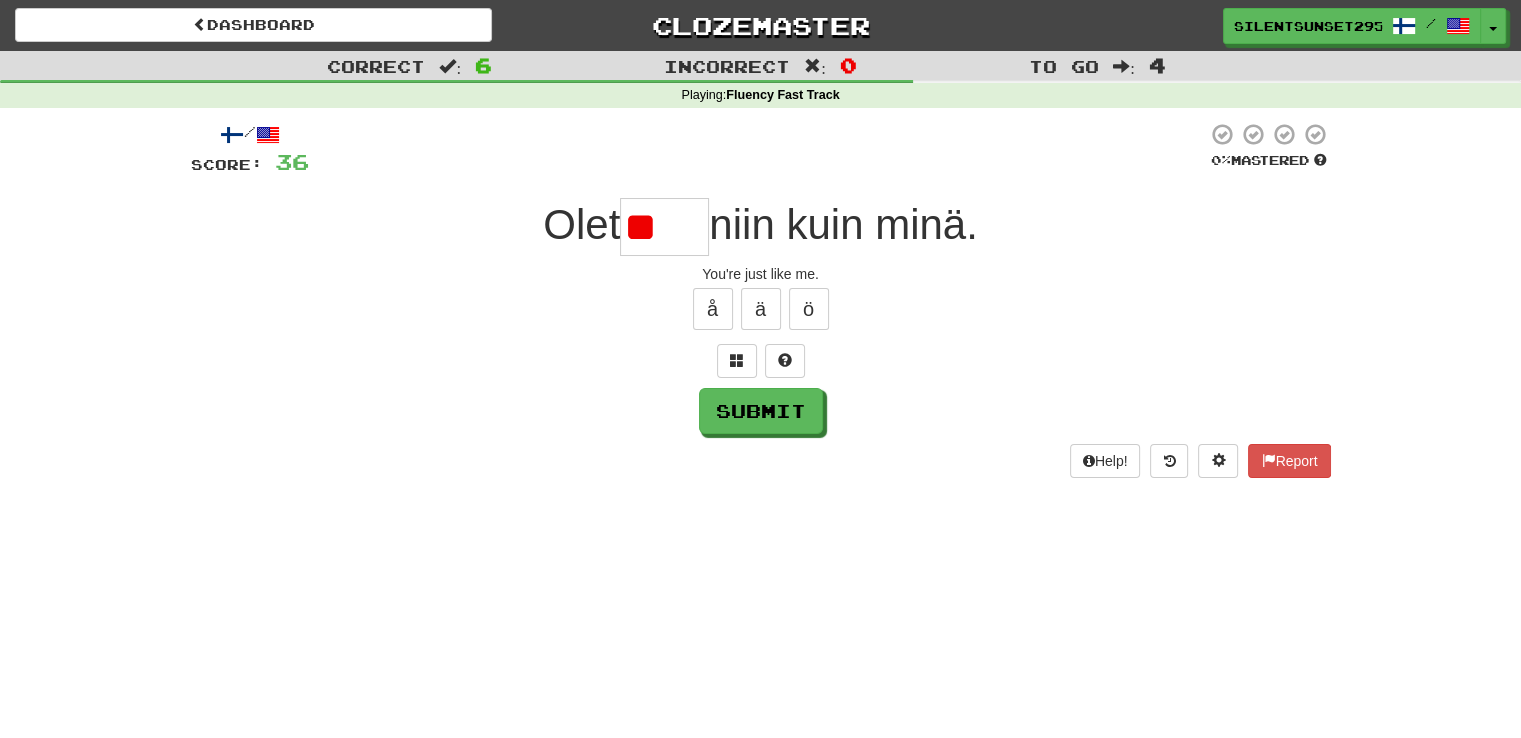 type on "*" 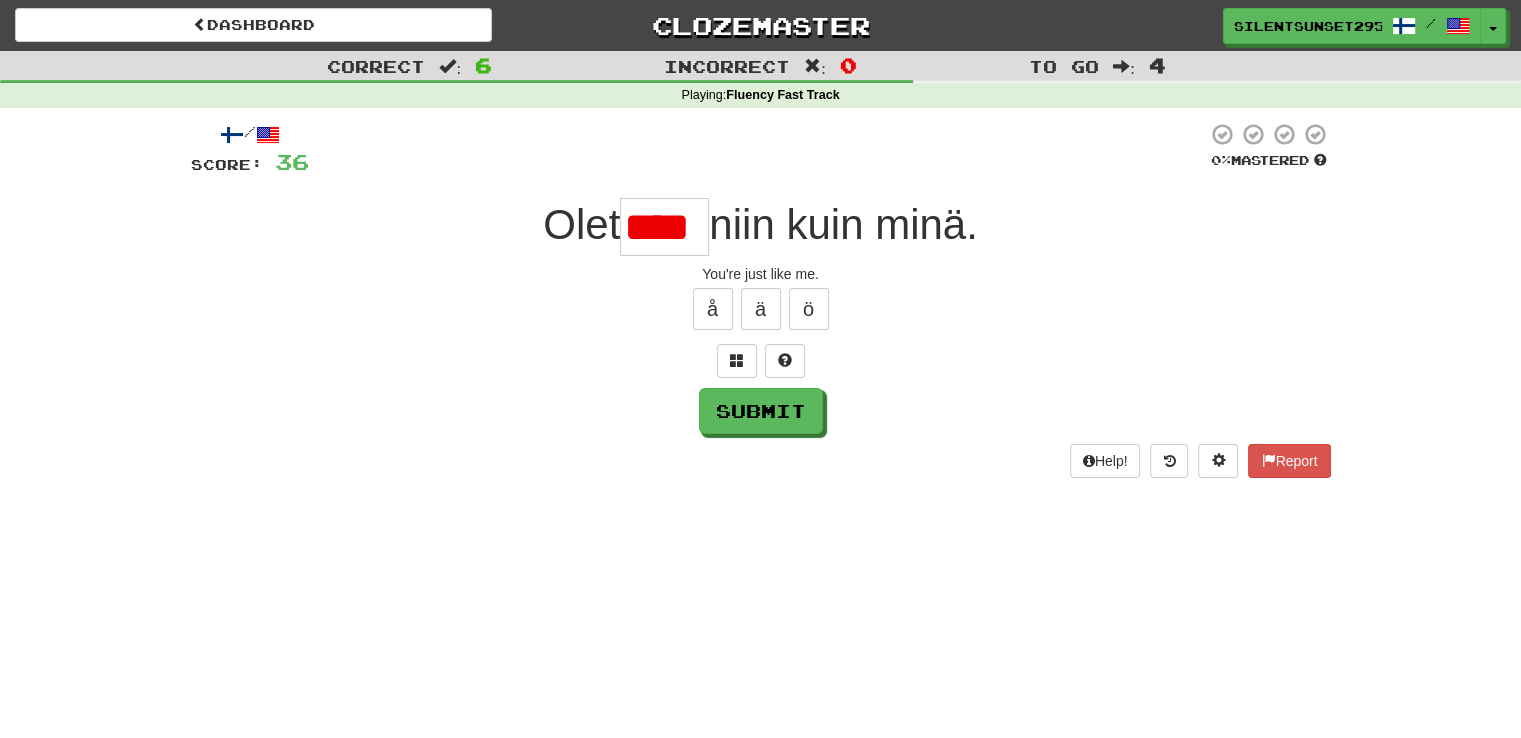 type on "*****" 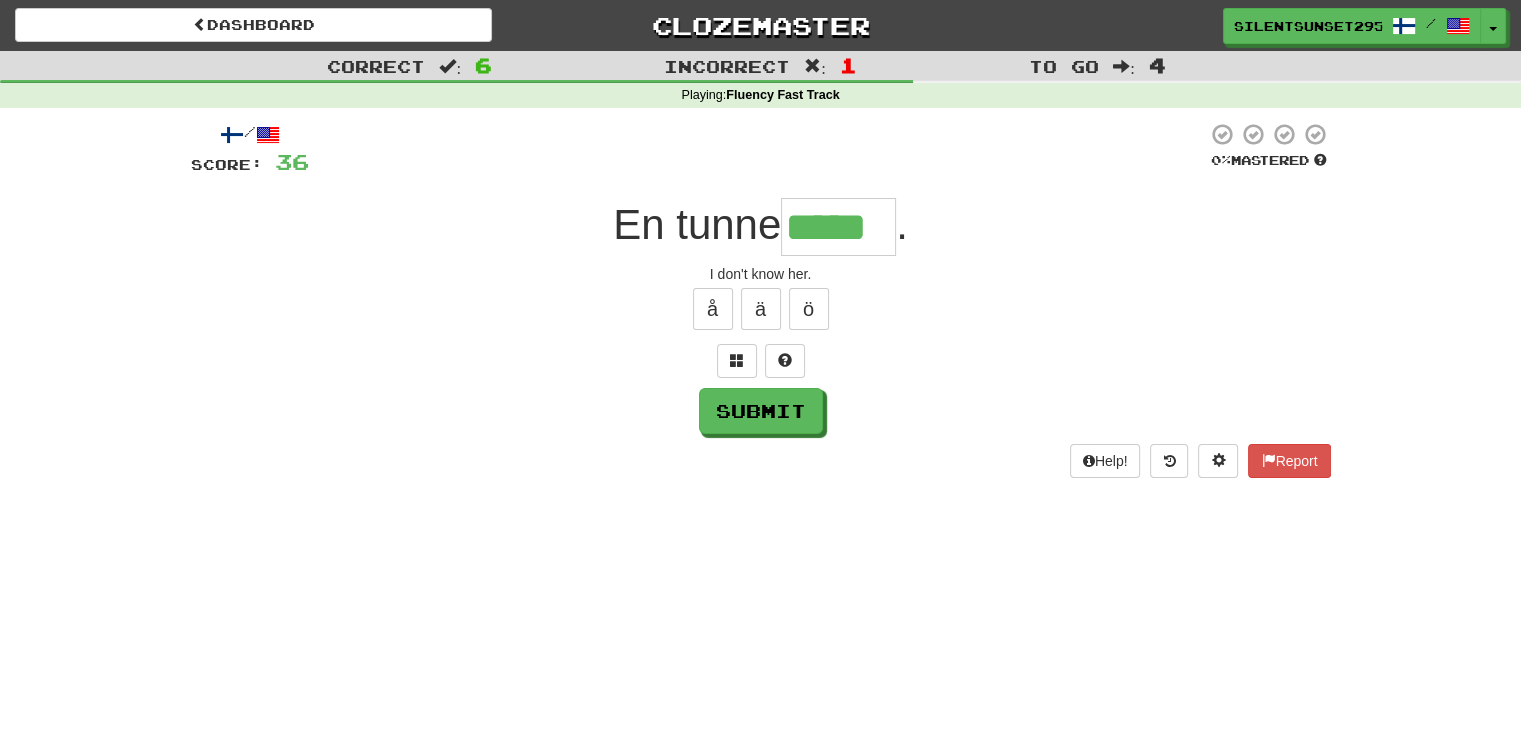 type on "*****" 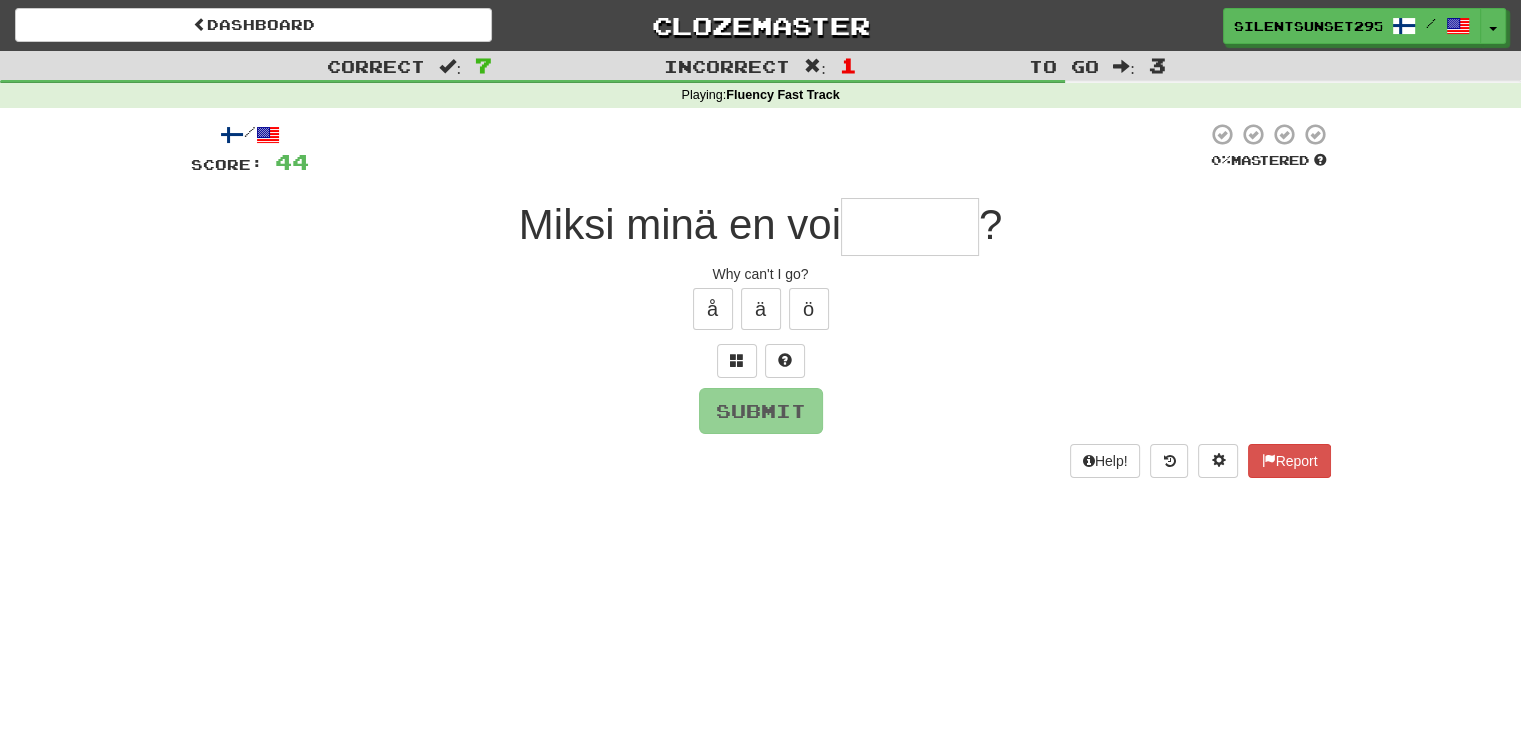click at bounding box center (910, 227) 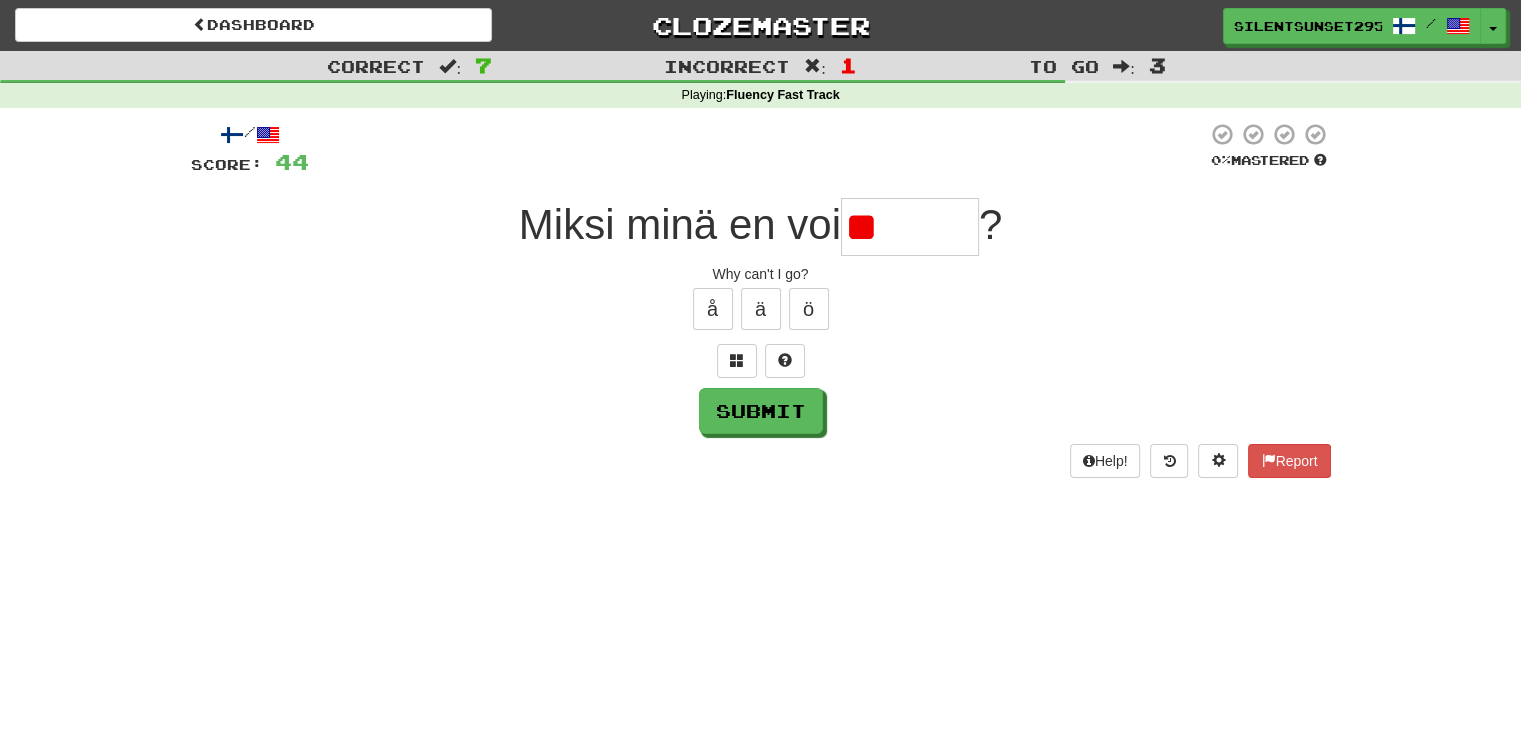type on "*" 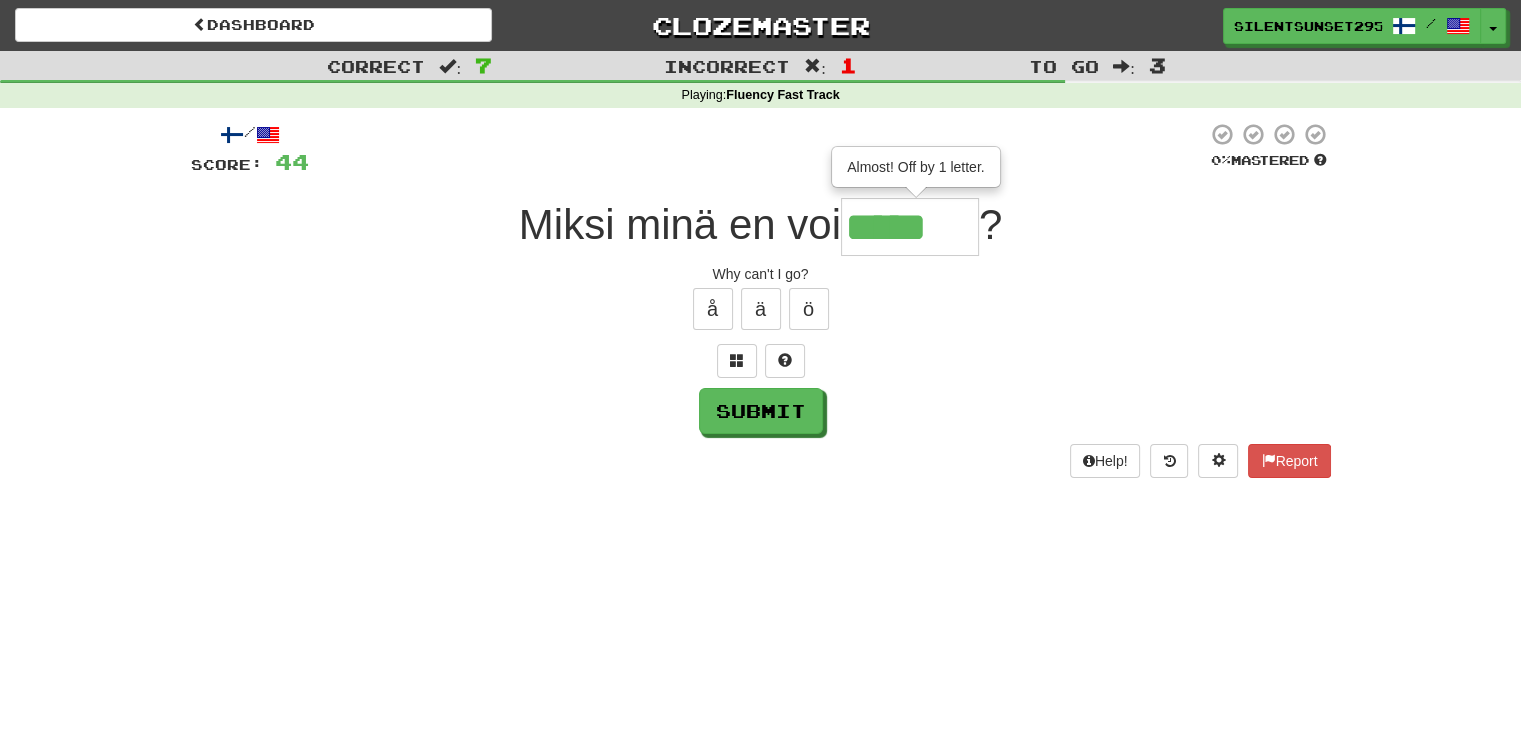 type on "*****" 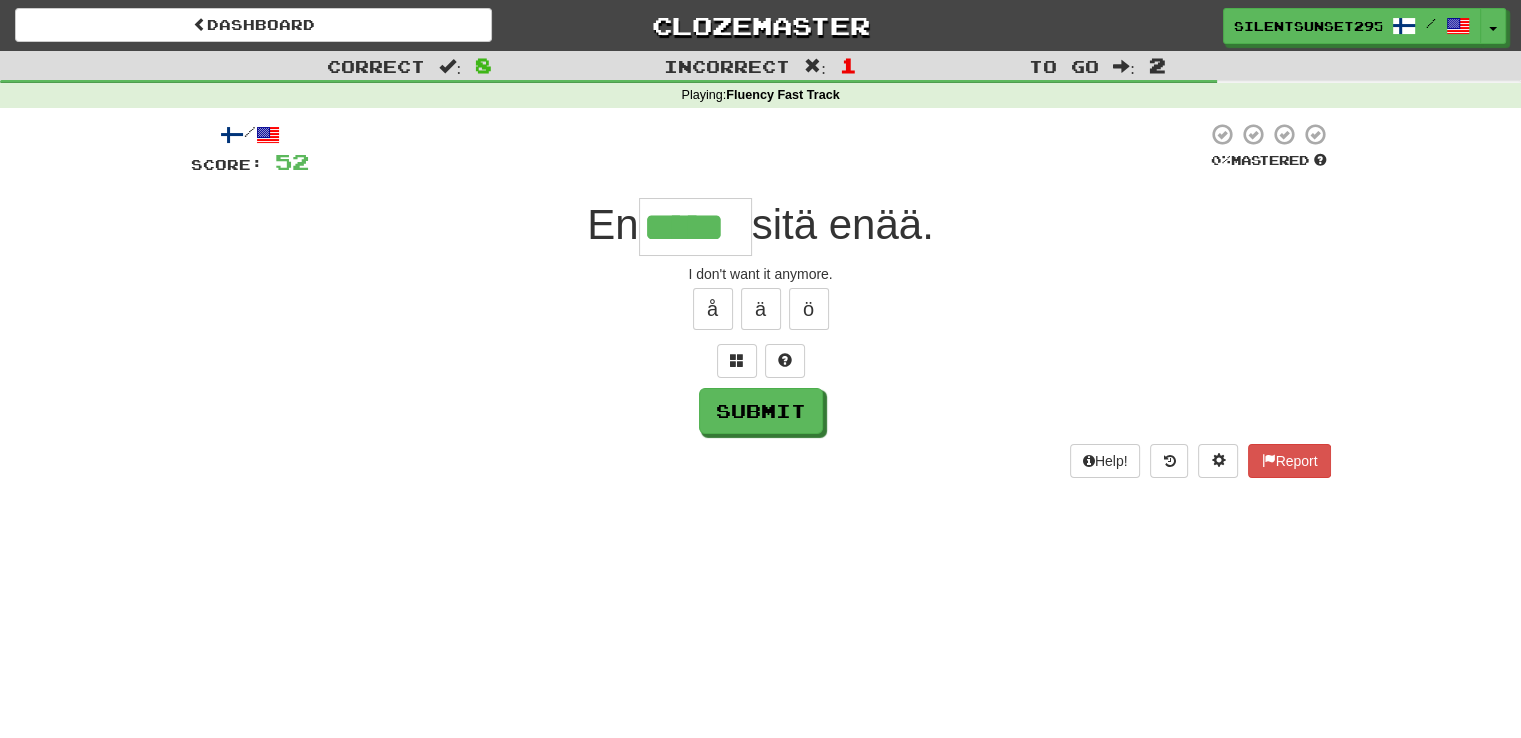 type on "*****" 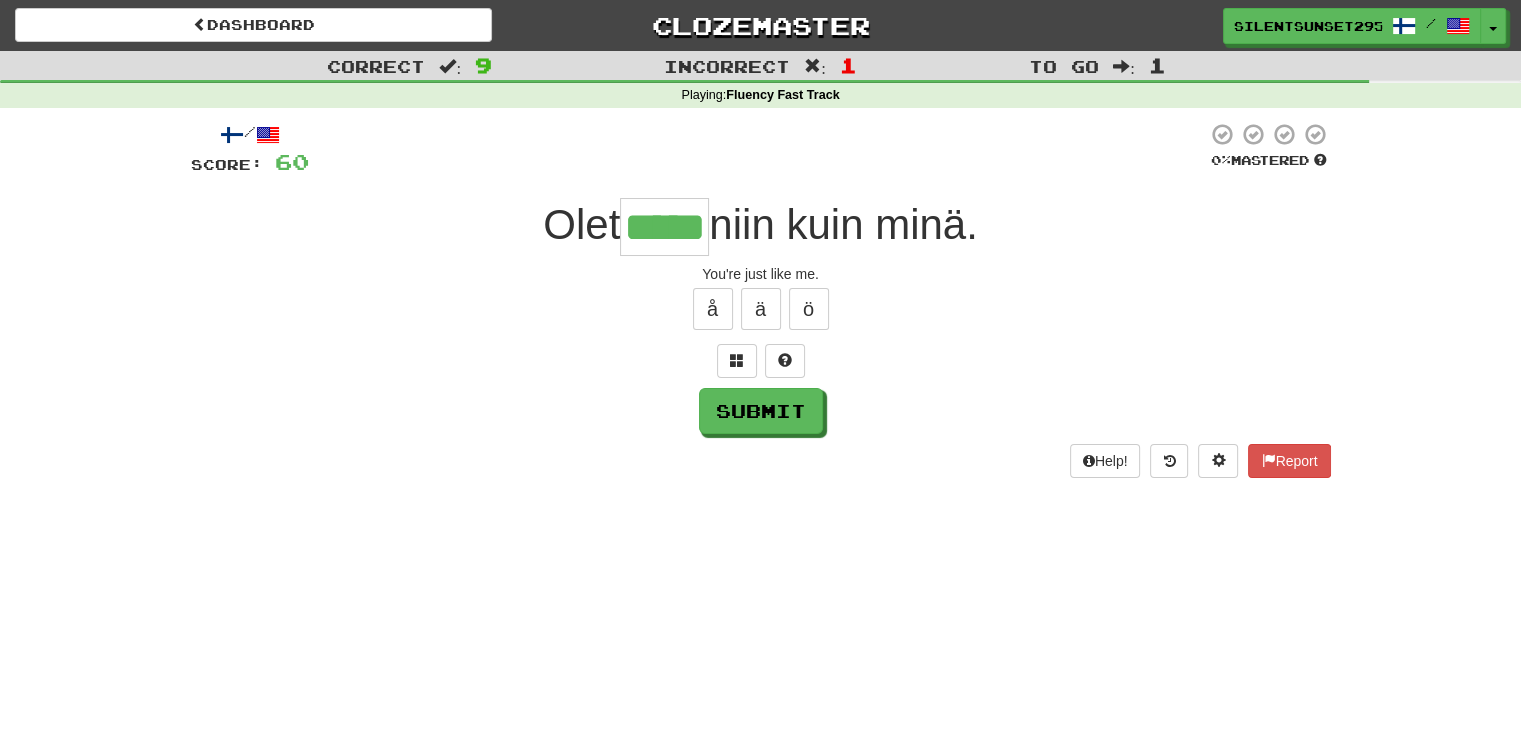 type on "*****" 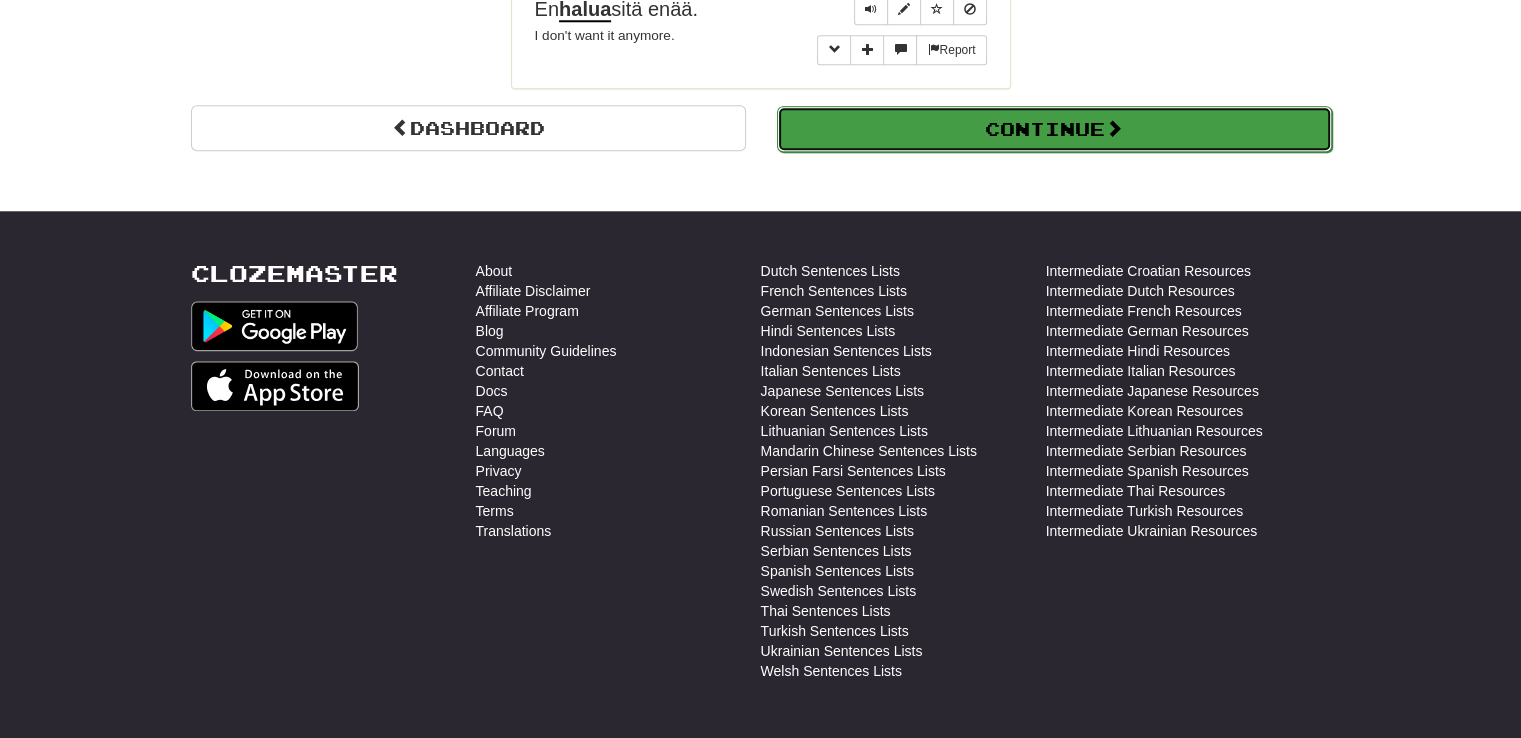 click on "Continue" at bounding box center (1054, 129) 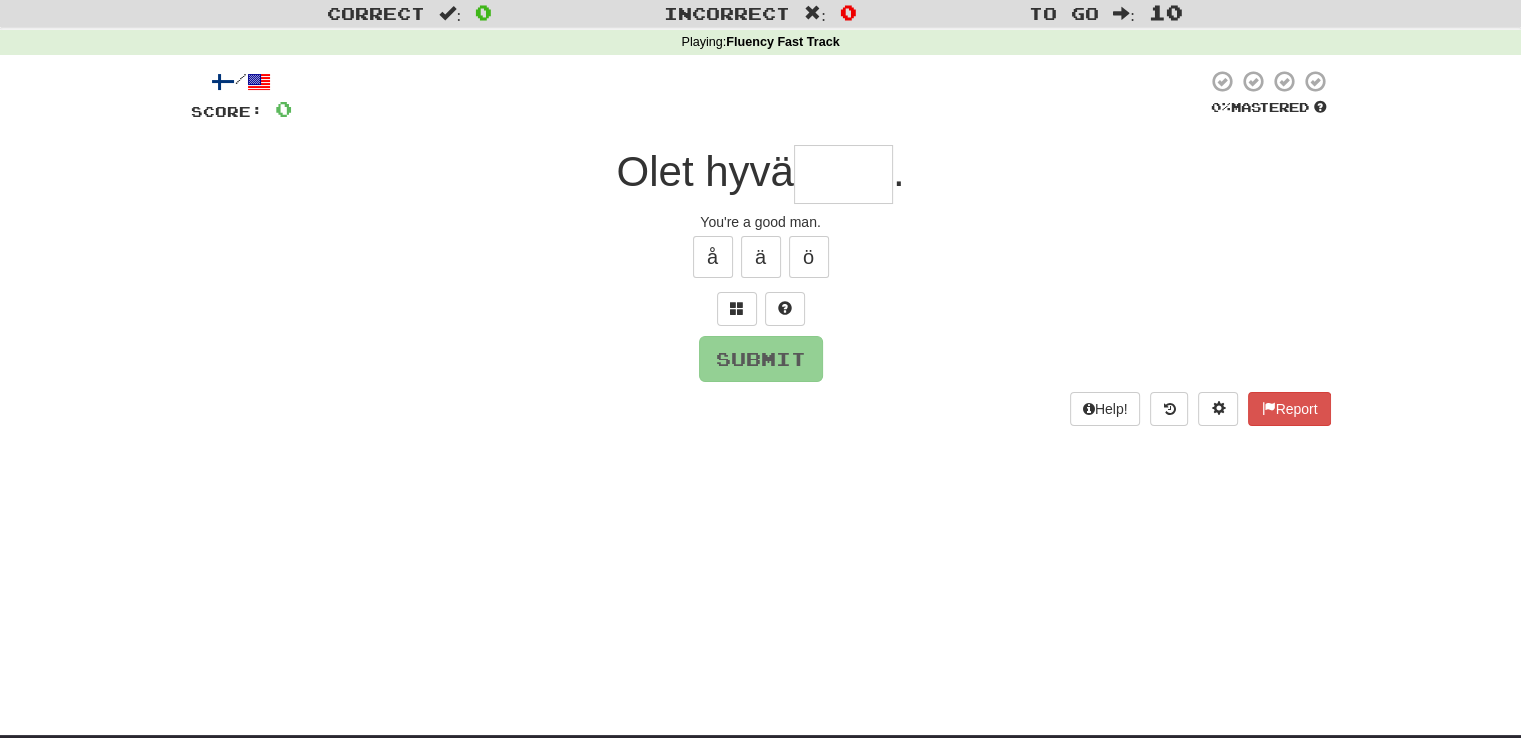 scroll, scrollTop: 0, scrollLeft: 0, axis: both 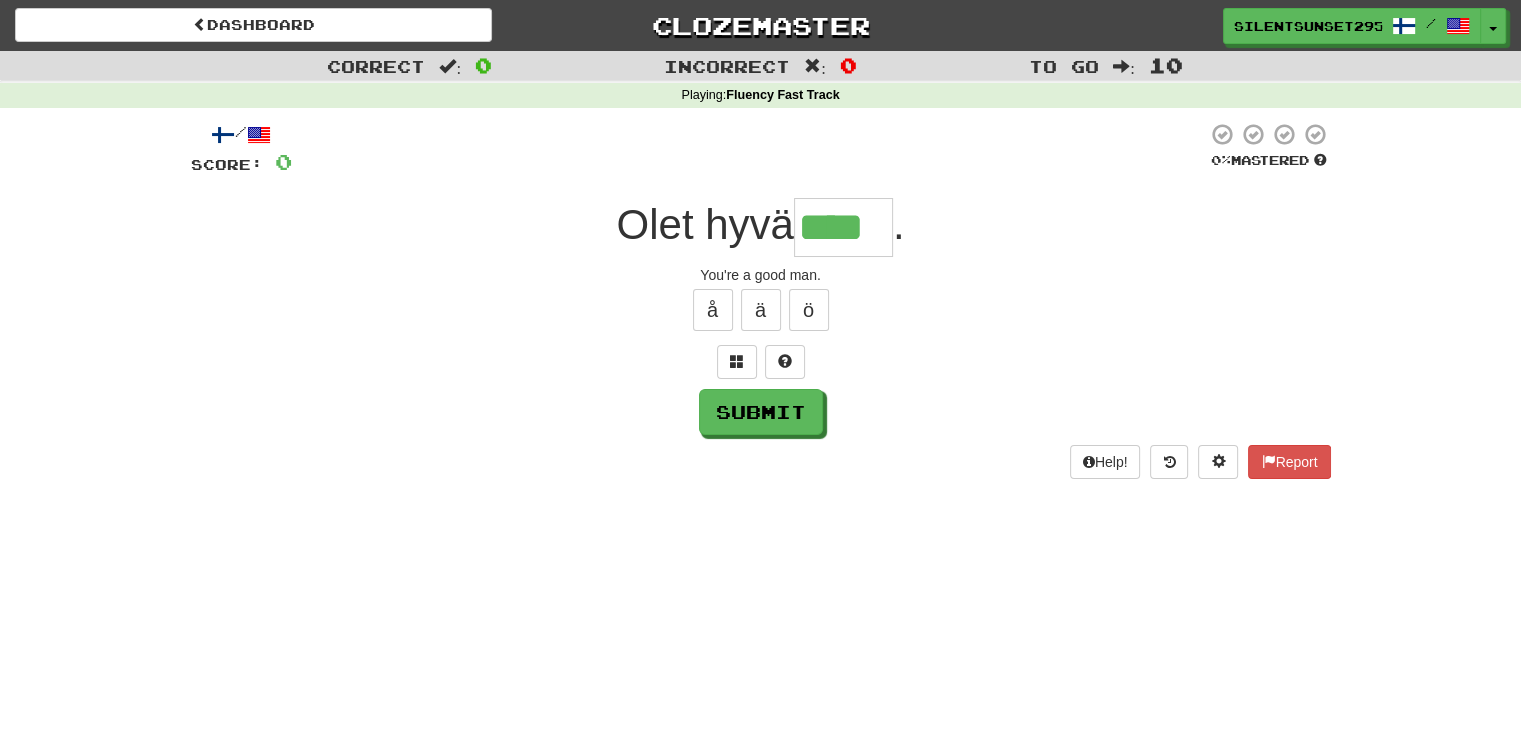type on "****" 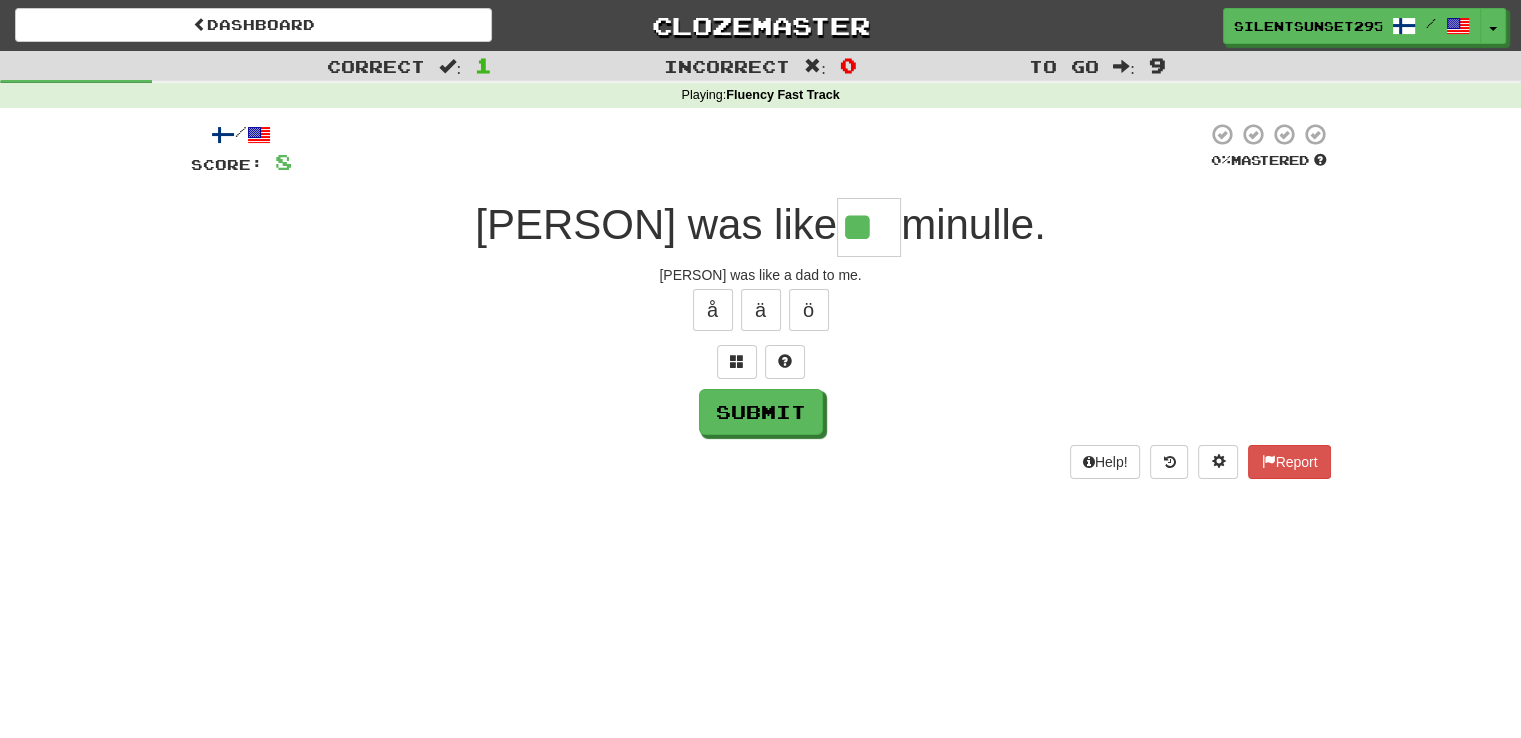 type on "*" 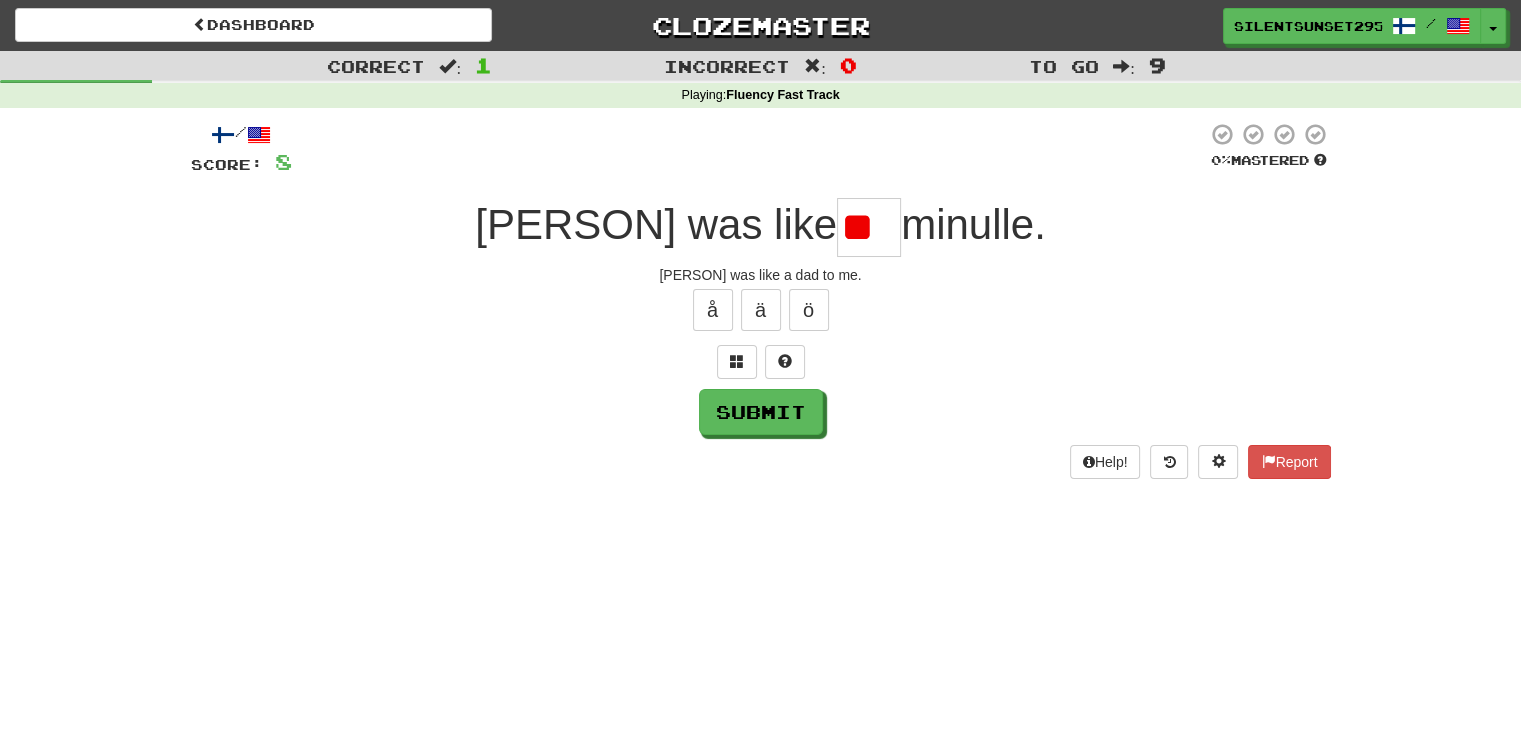 type on "*" 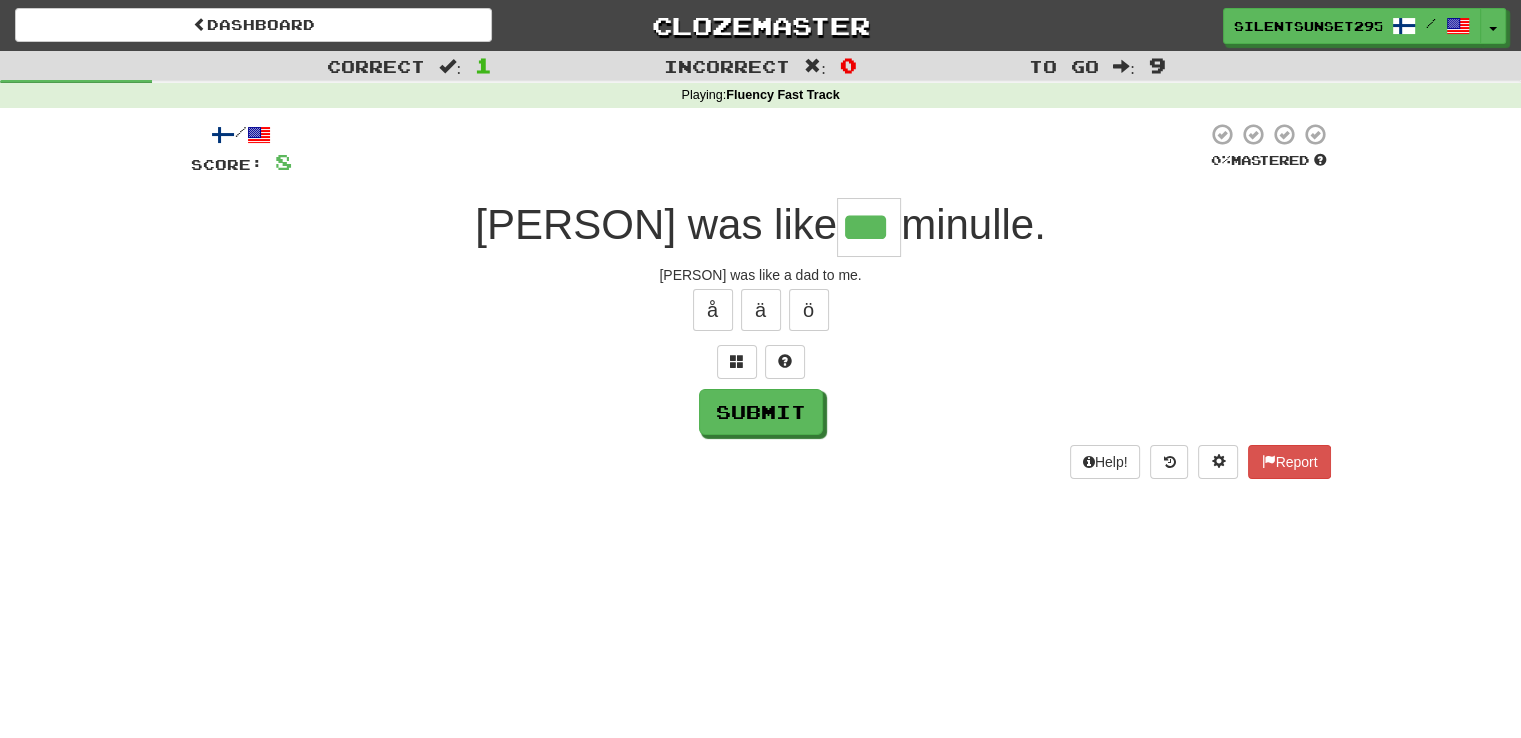 type on "***" 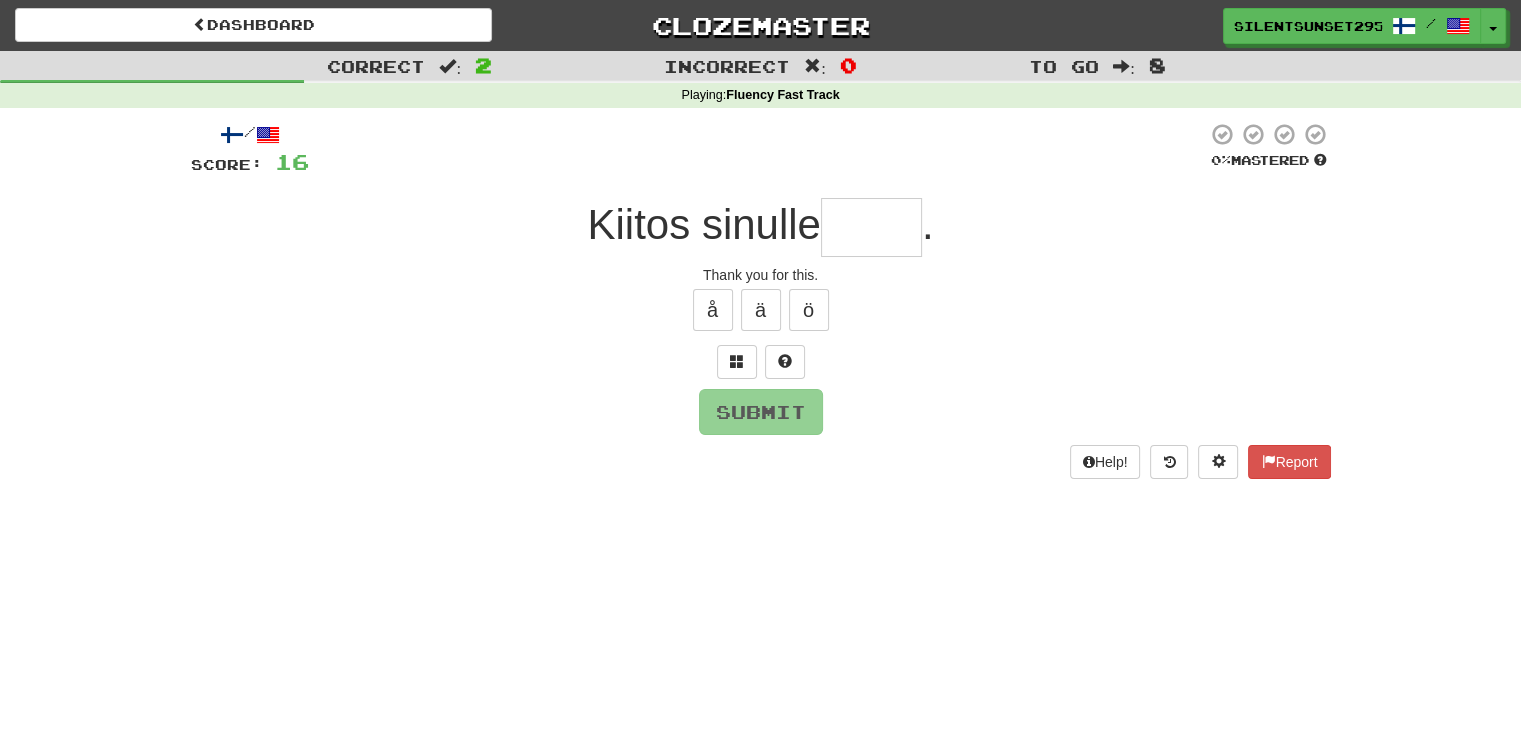 click at bounding box center [871, 227] 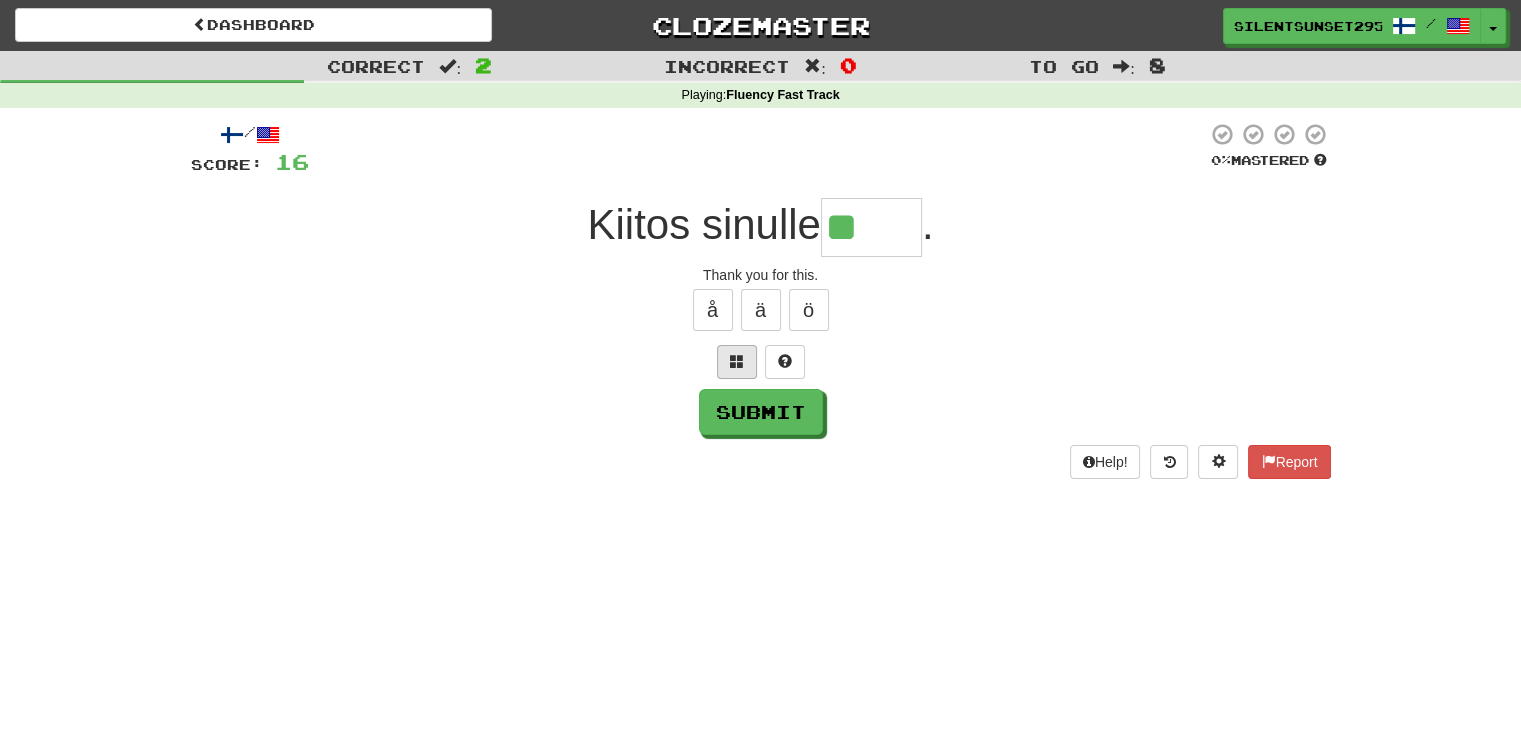 click at bounding box center [761, 362] 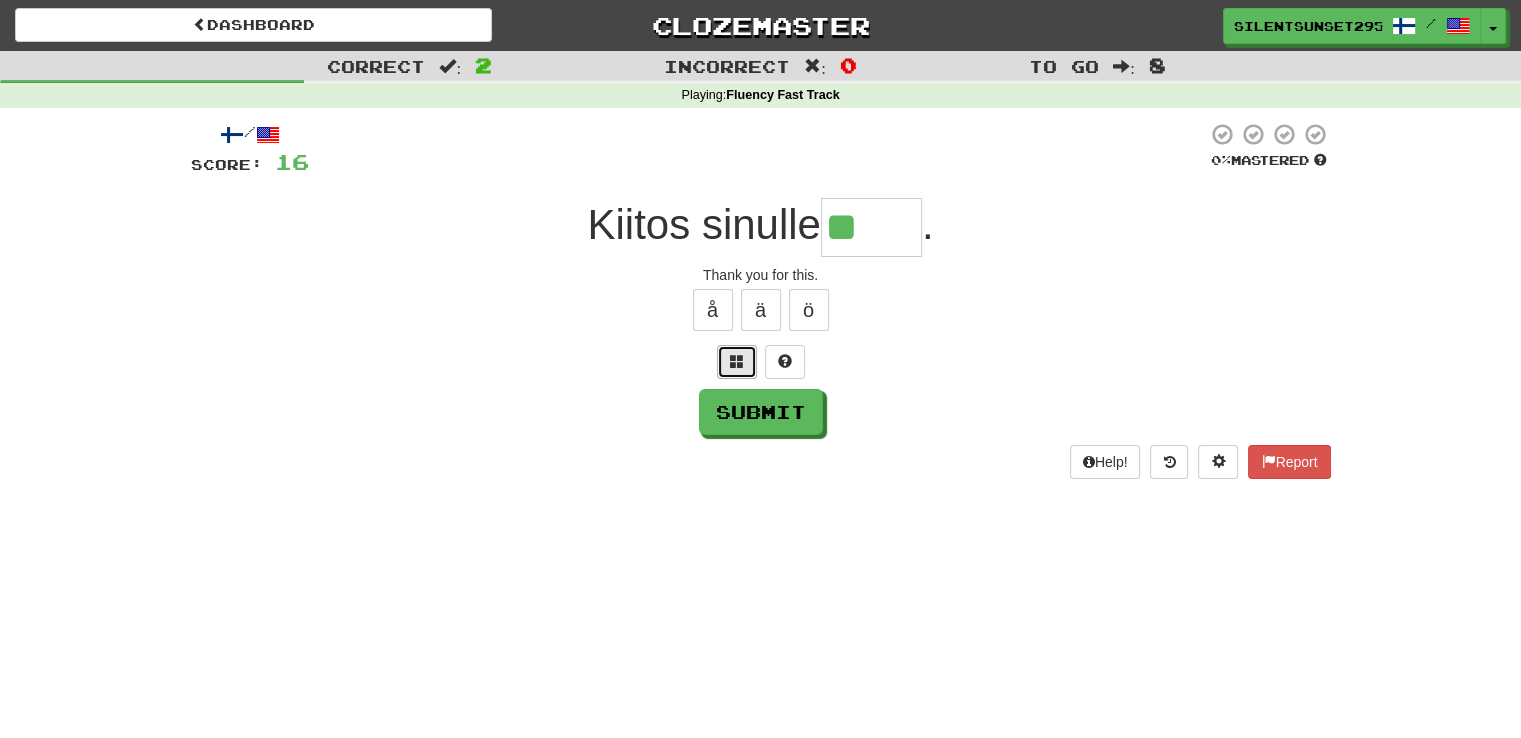 click at bounding box center [737, 361] 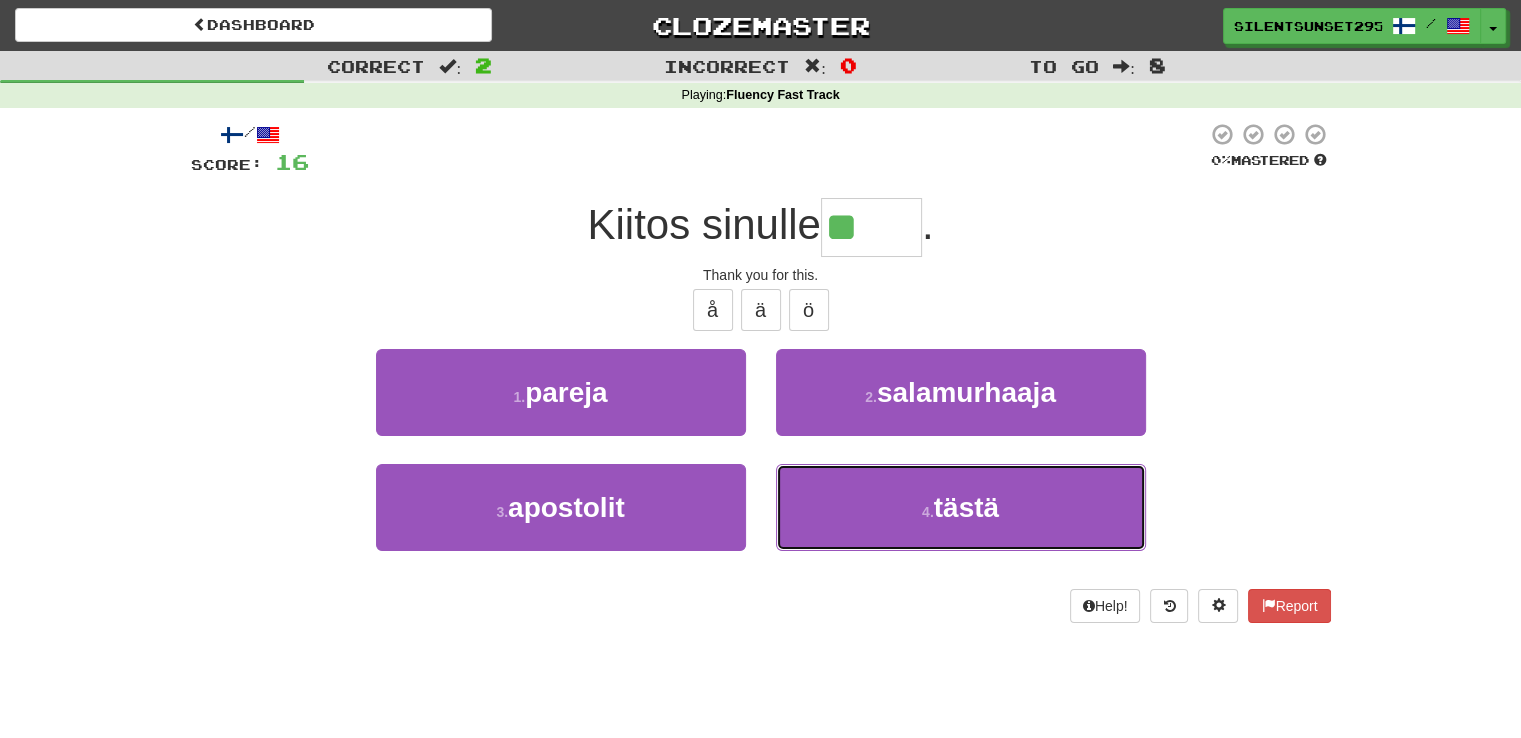 click on "4 .  tästä" at bounding box center (961, 507) 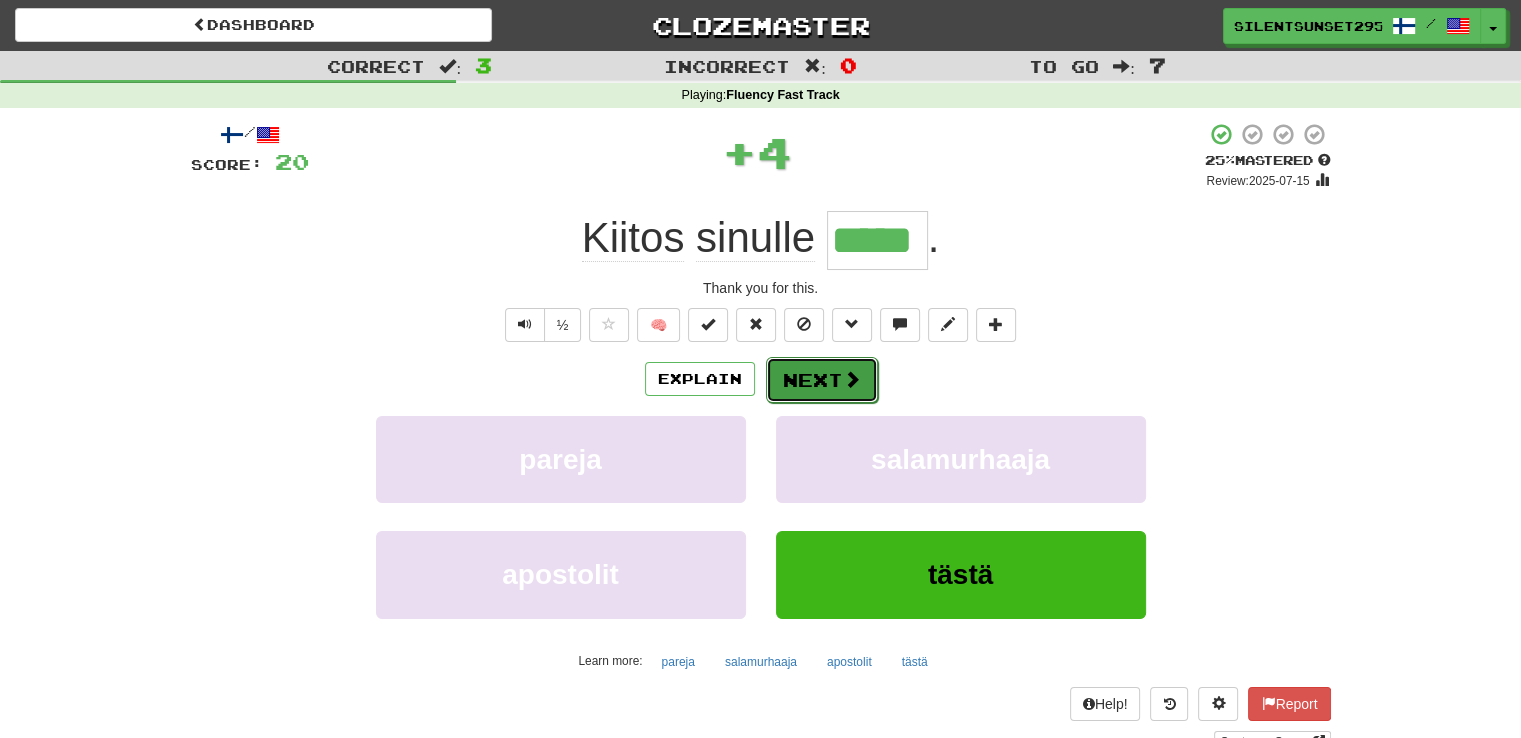 click on "Next" at bounding box center [822, 380] 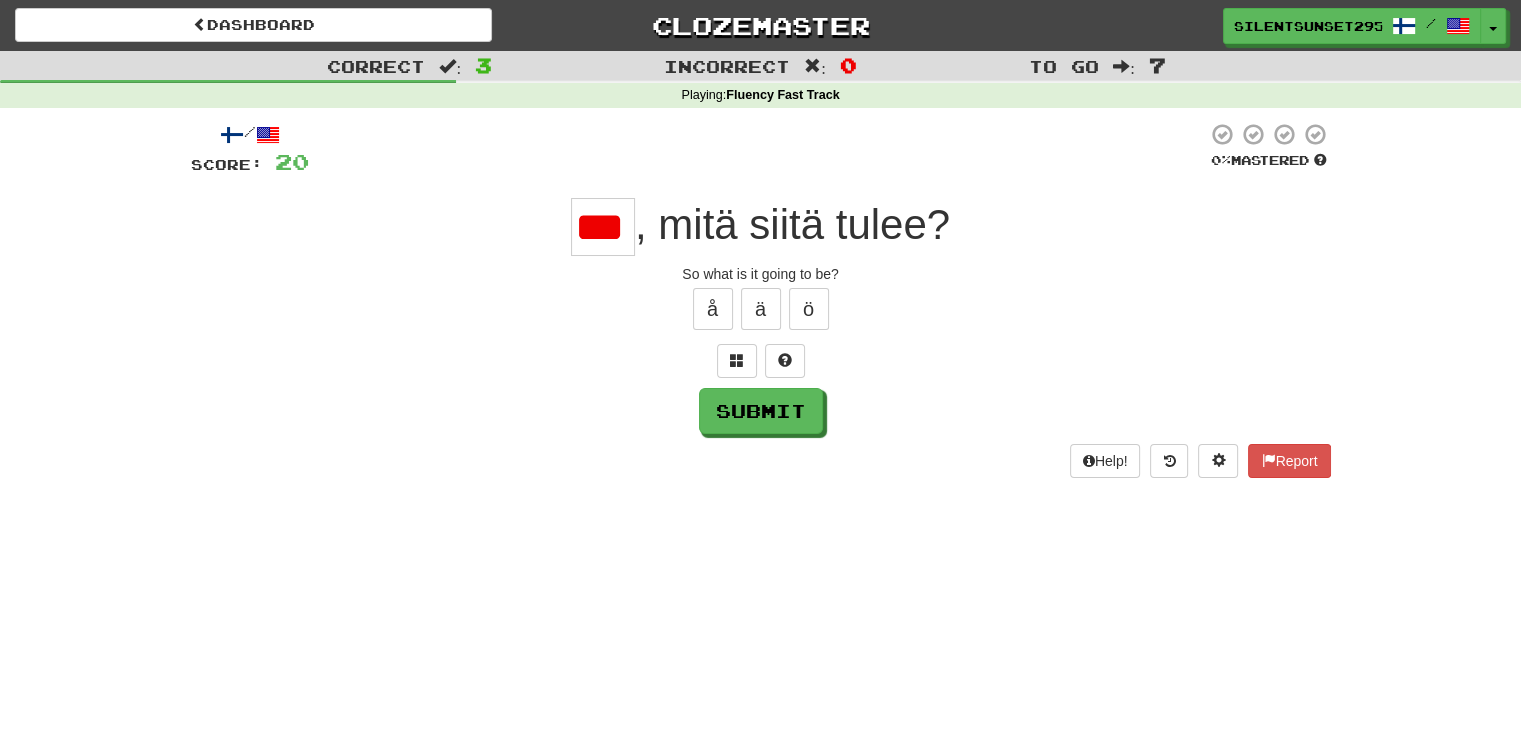 scroll, scrollTop: 0, scrollLeft: 0, axis: both 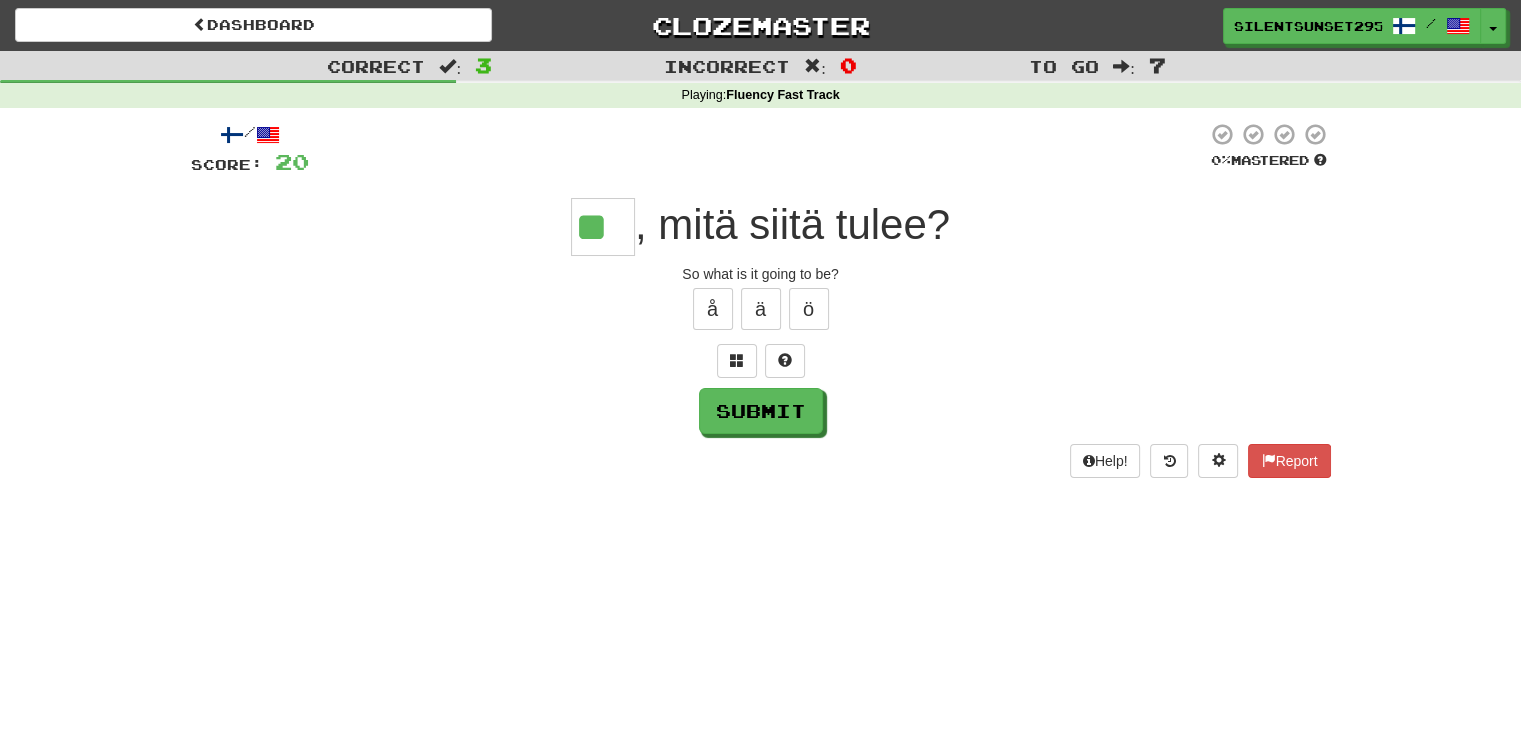 type on "**" 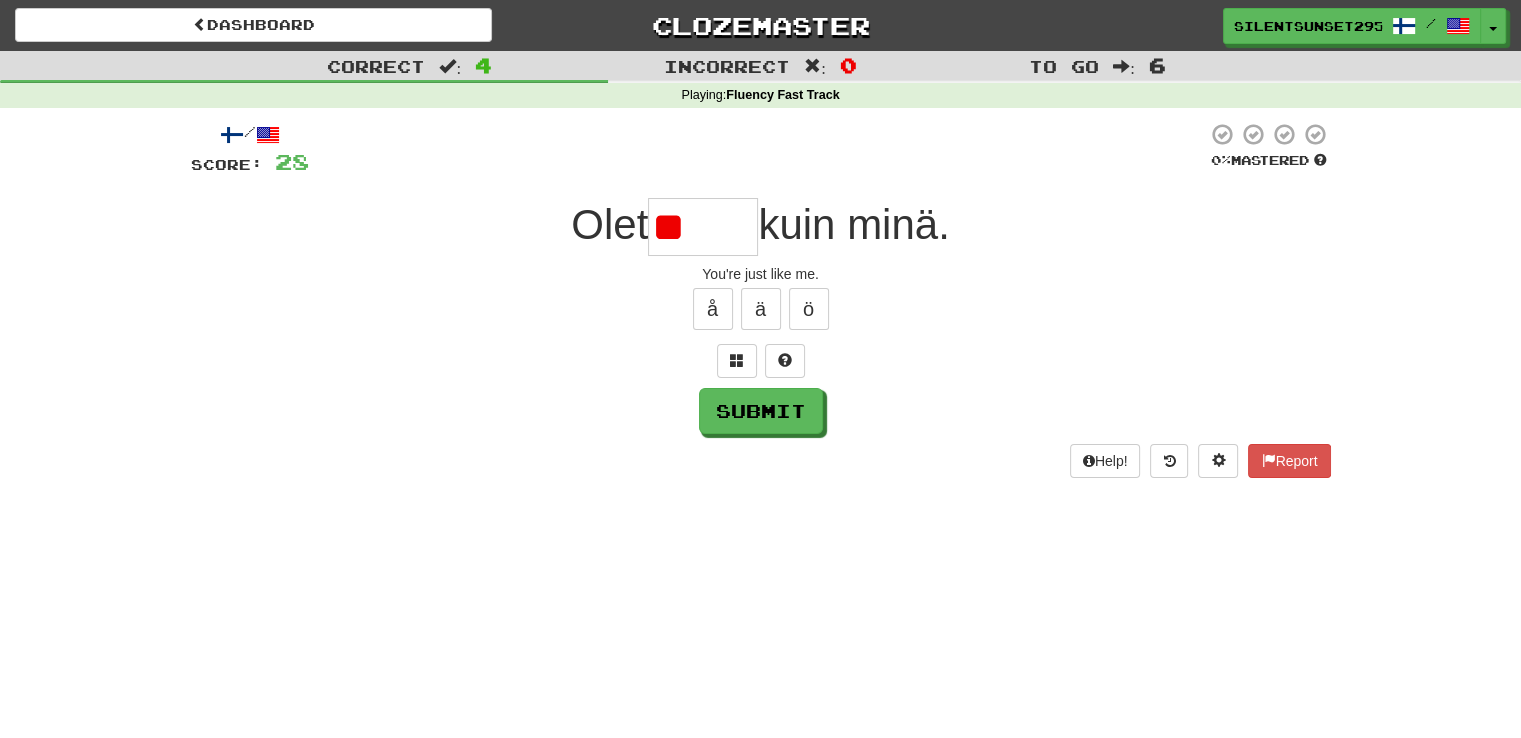 type on "*" 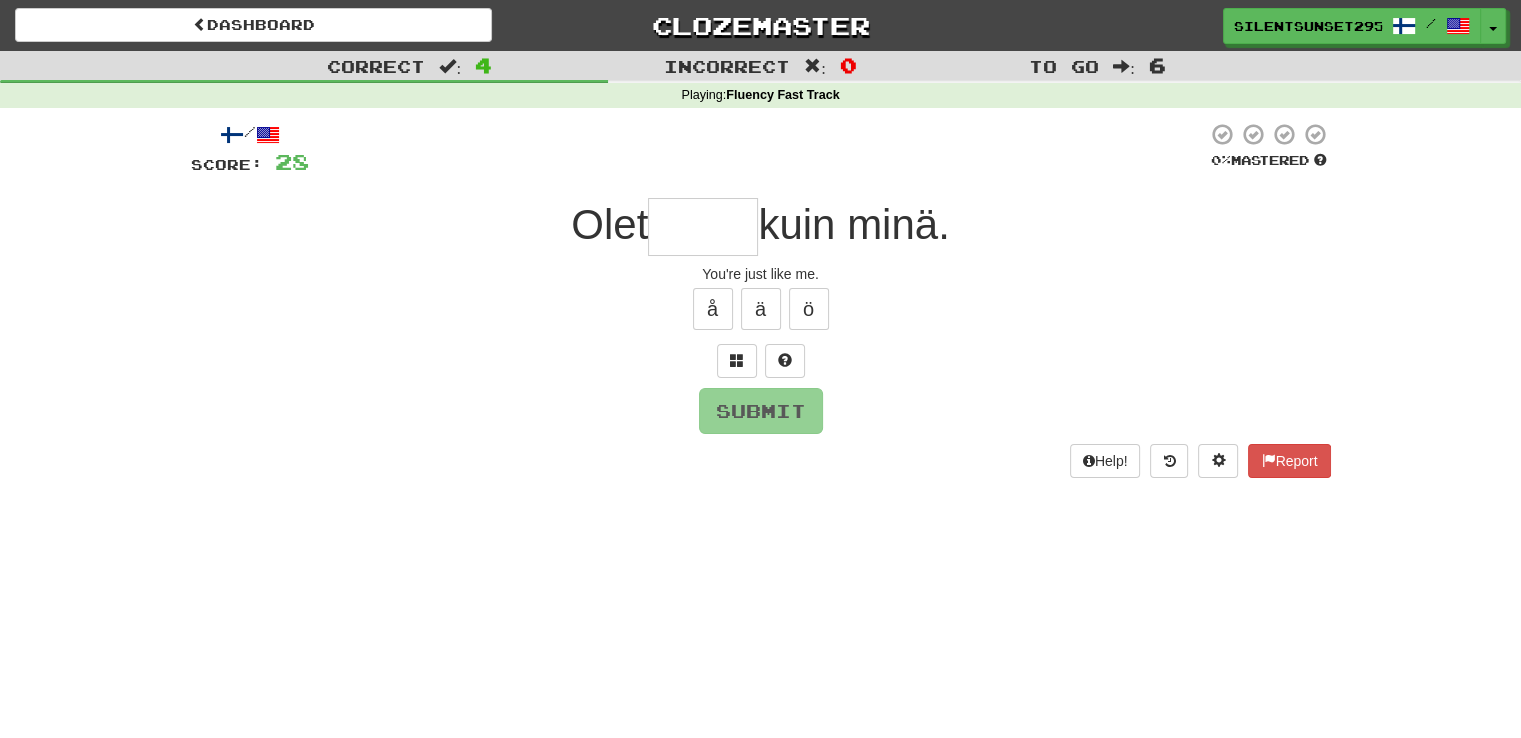 type on "*" 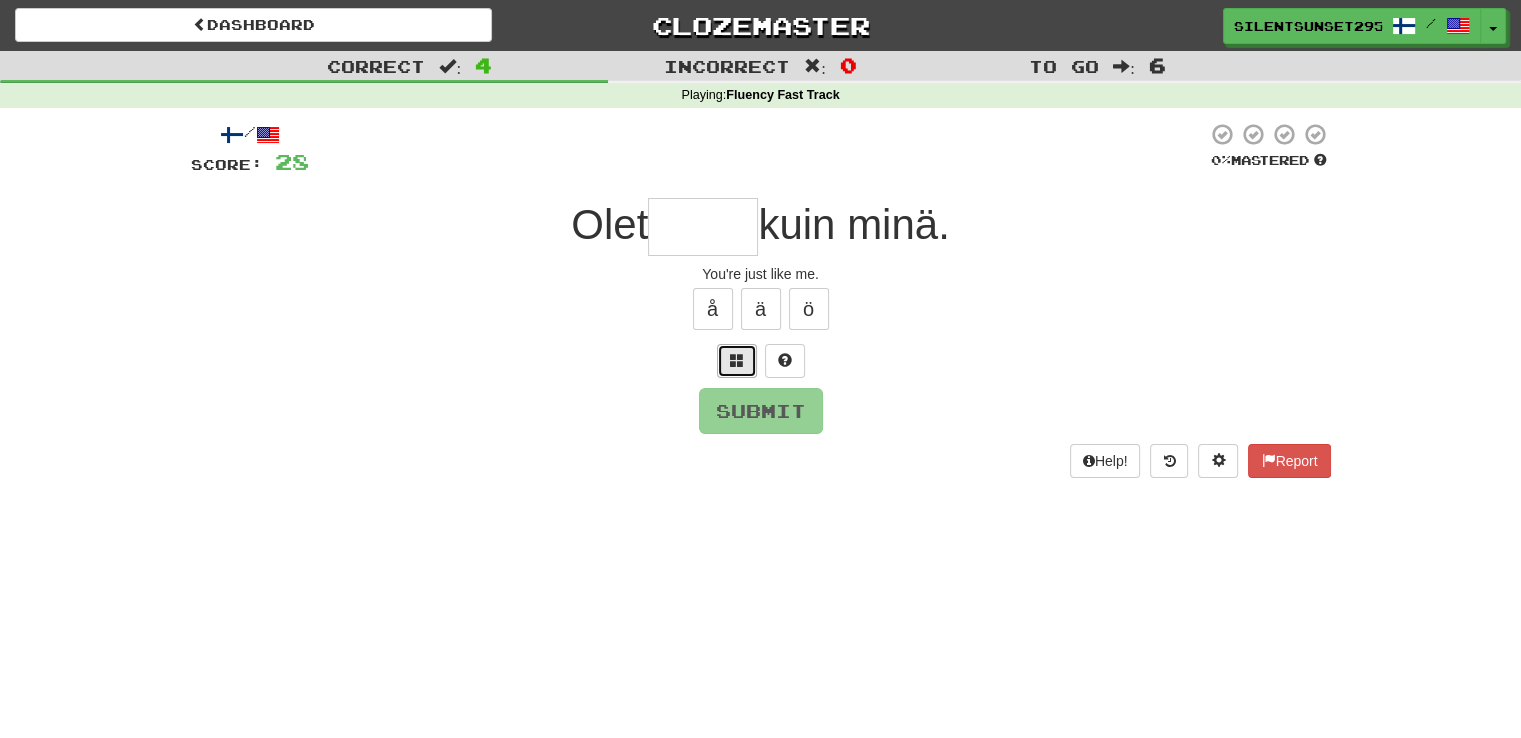 click at bounding box center (737, 361) 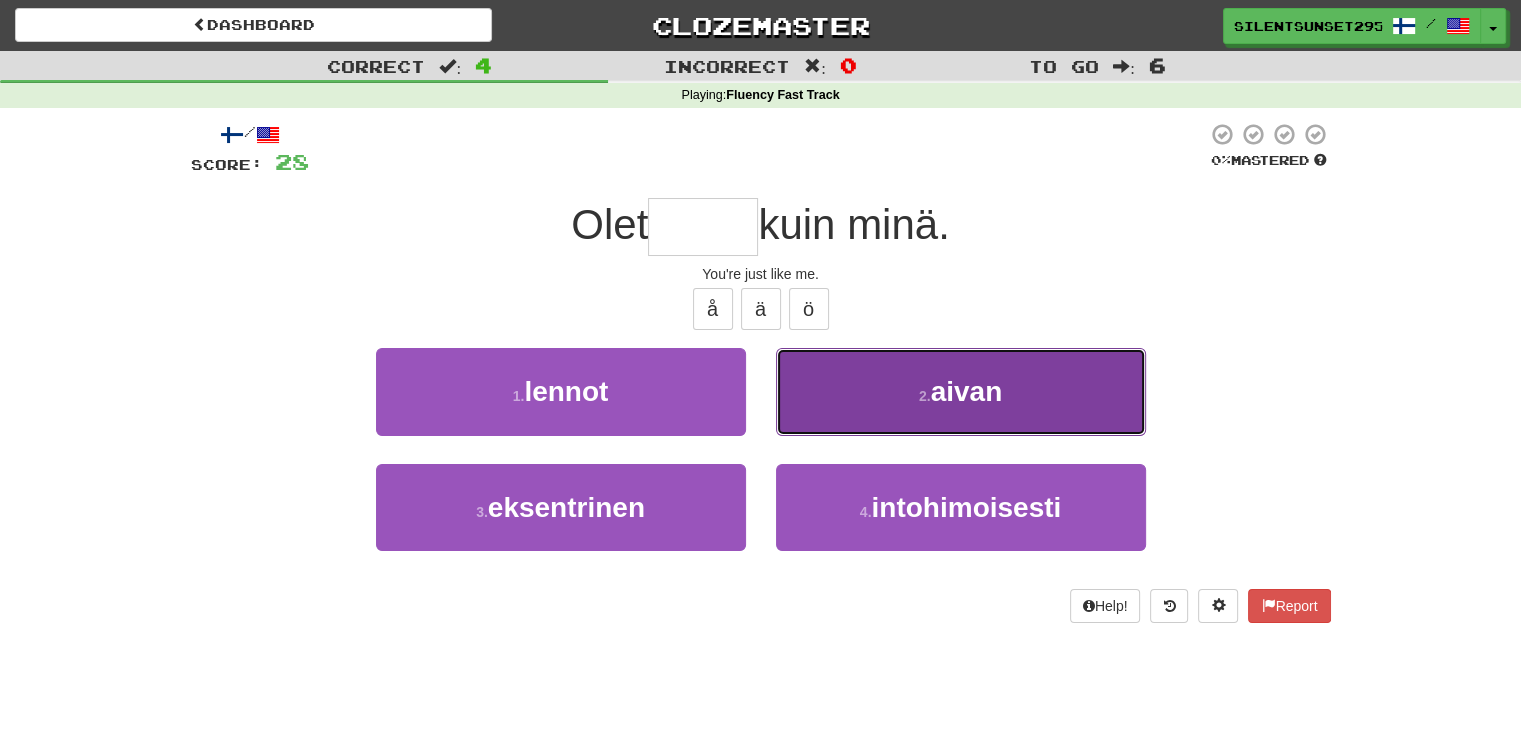 click on "2 .  aivan" at bounding box center [961, 391] 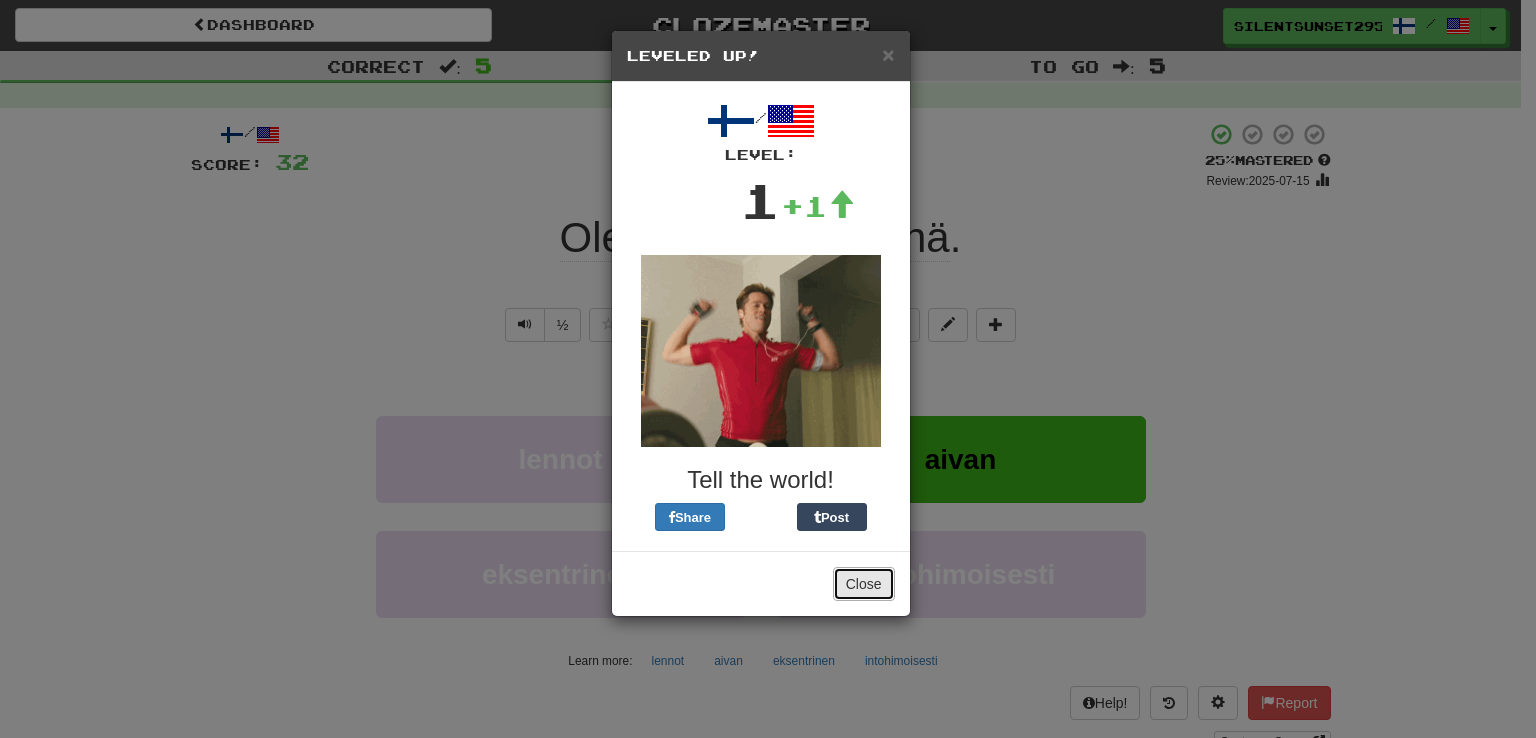 click on "Close" at bounding box center [864, 584] 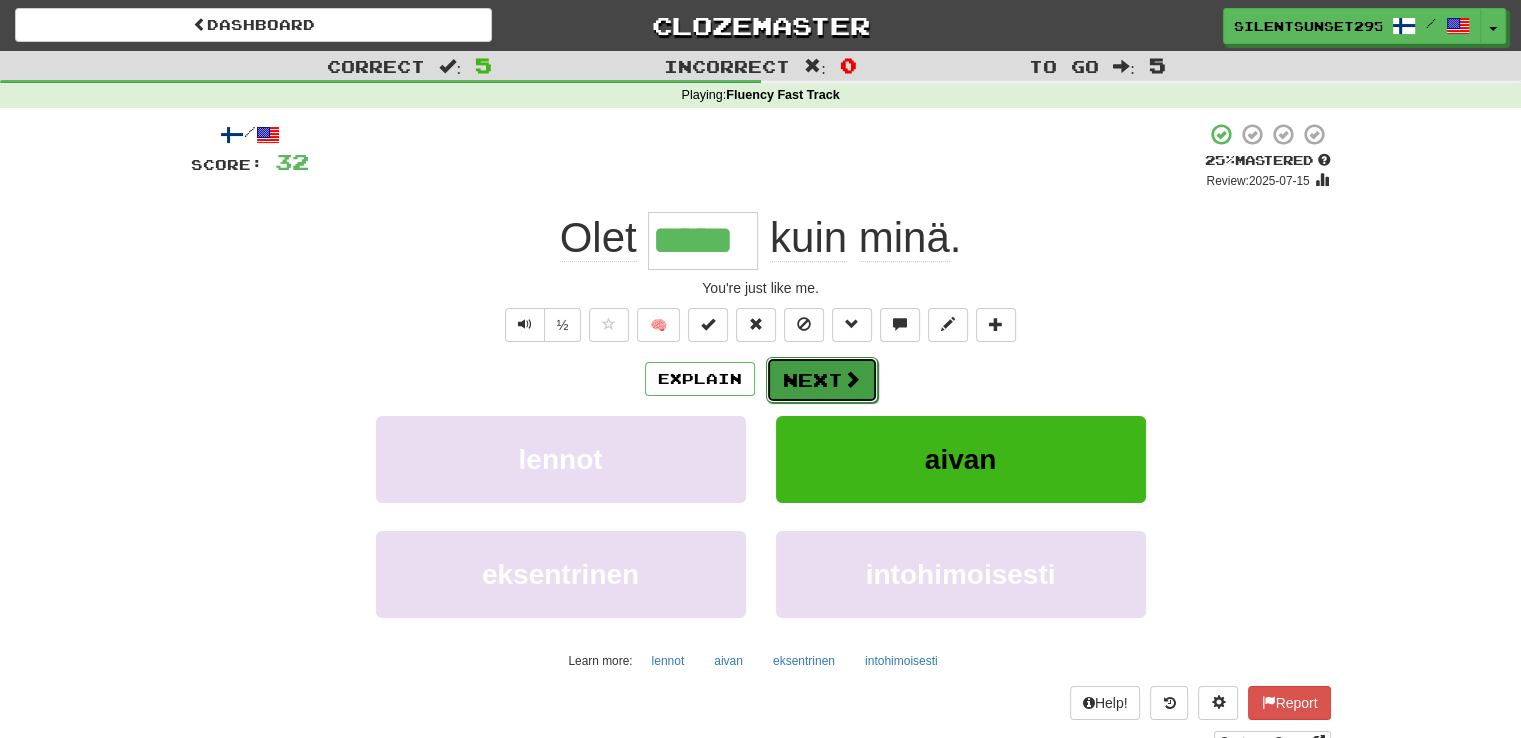 click on "Next" at bounding box center (822, 380) 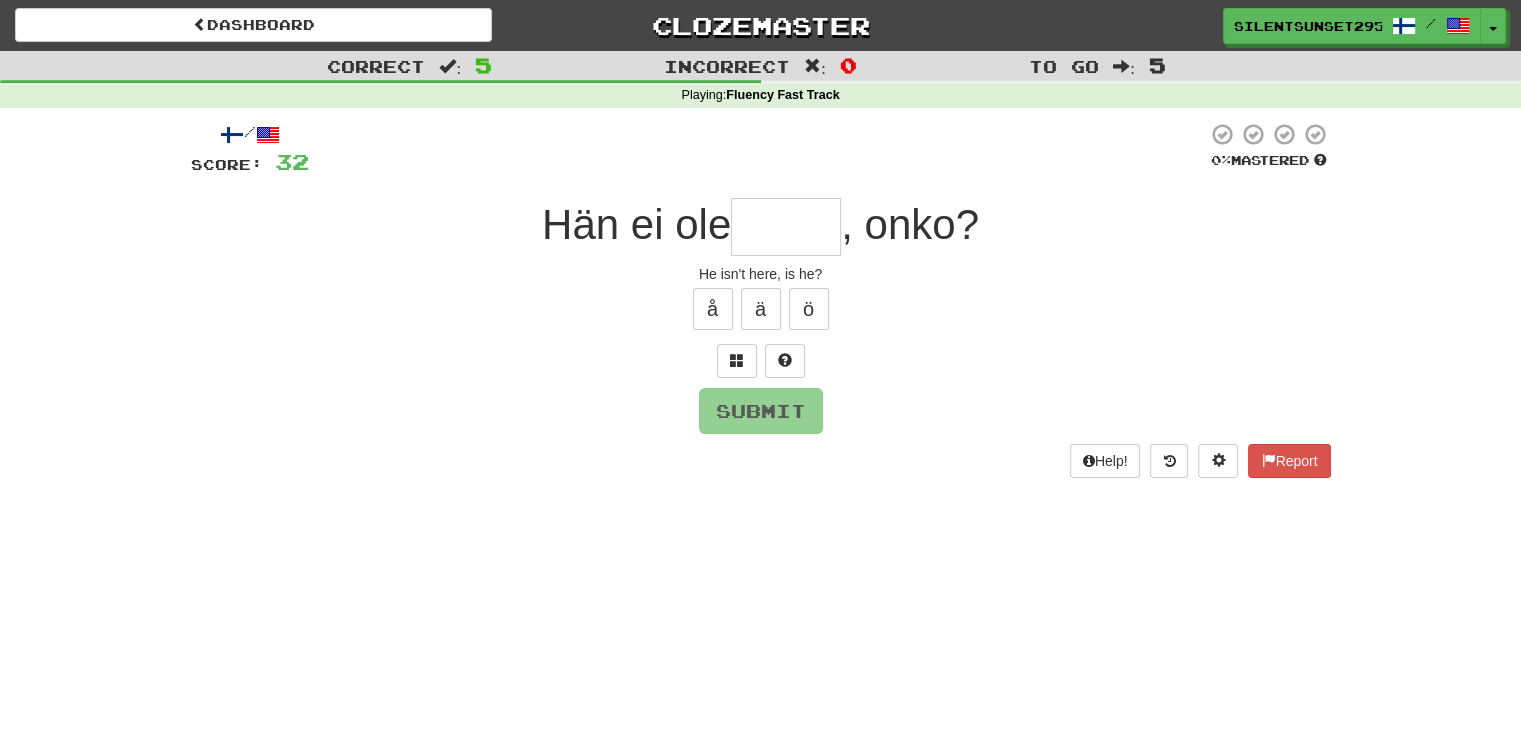 click at bounding box center [786, 227] 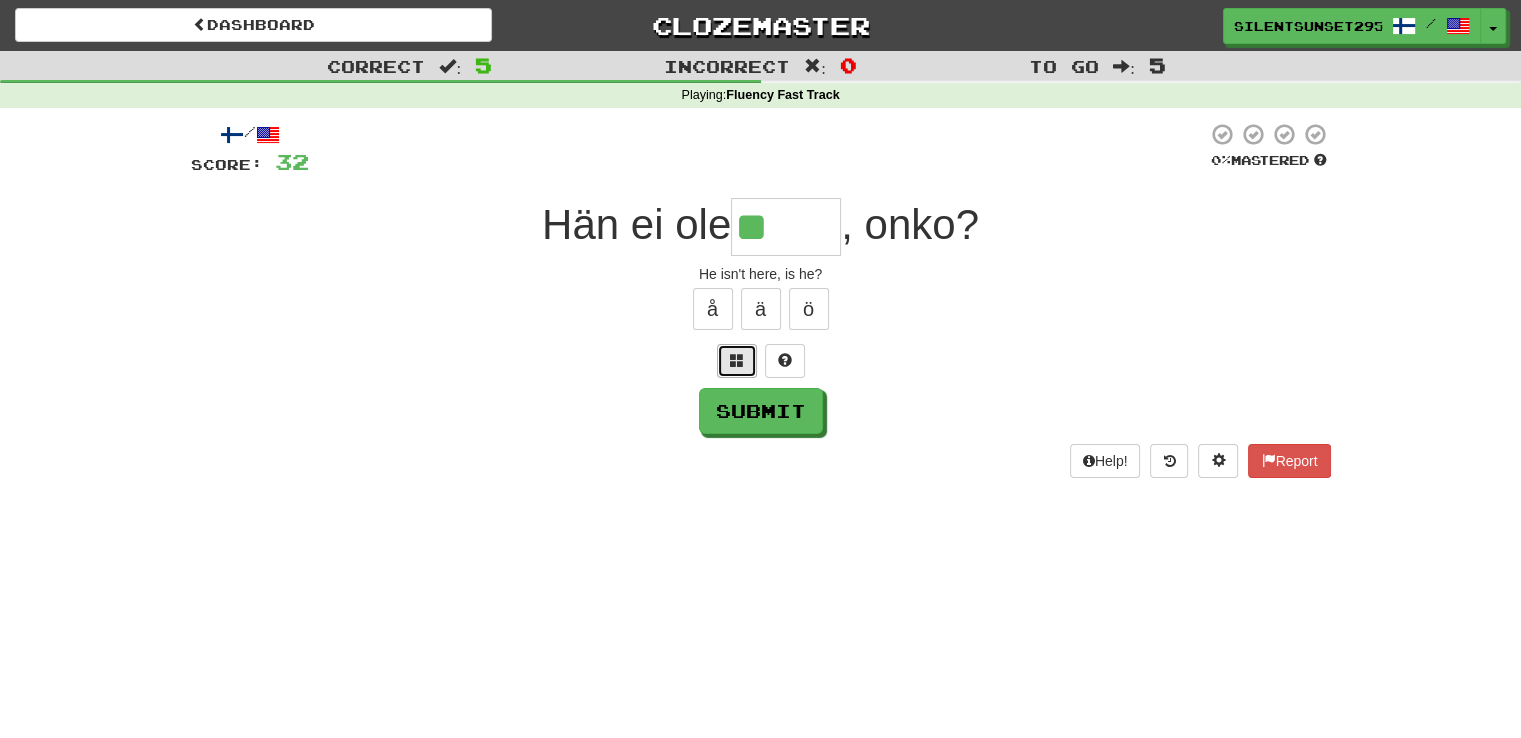 click at bounding box center (737, 361) 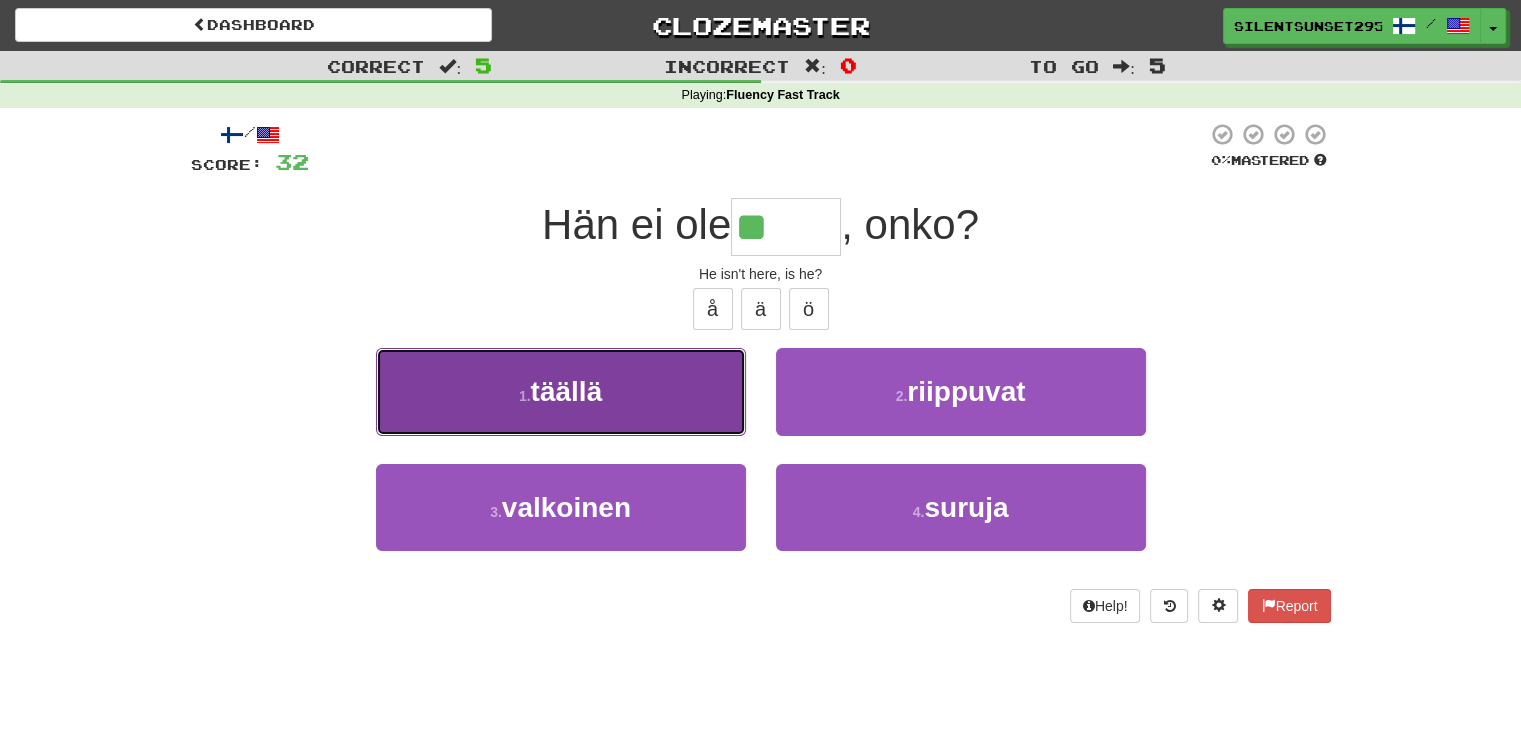 click on "täällä" at bounding box center (567, 391) 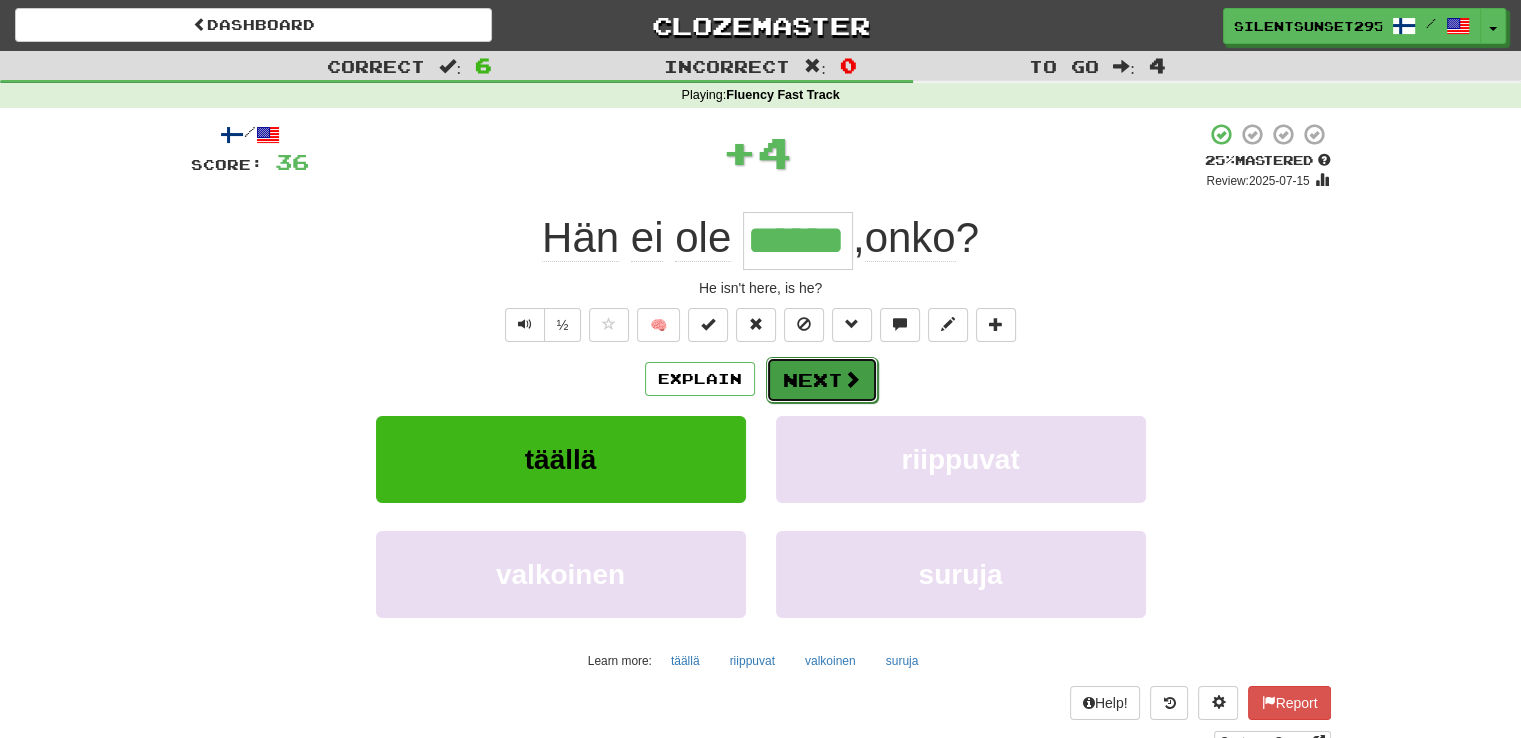 click on "Next" at bounding box center [822, 380] 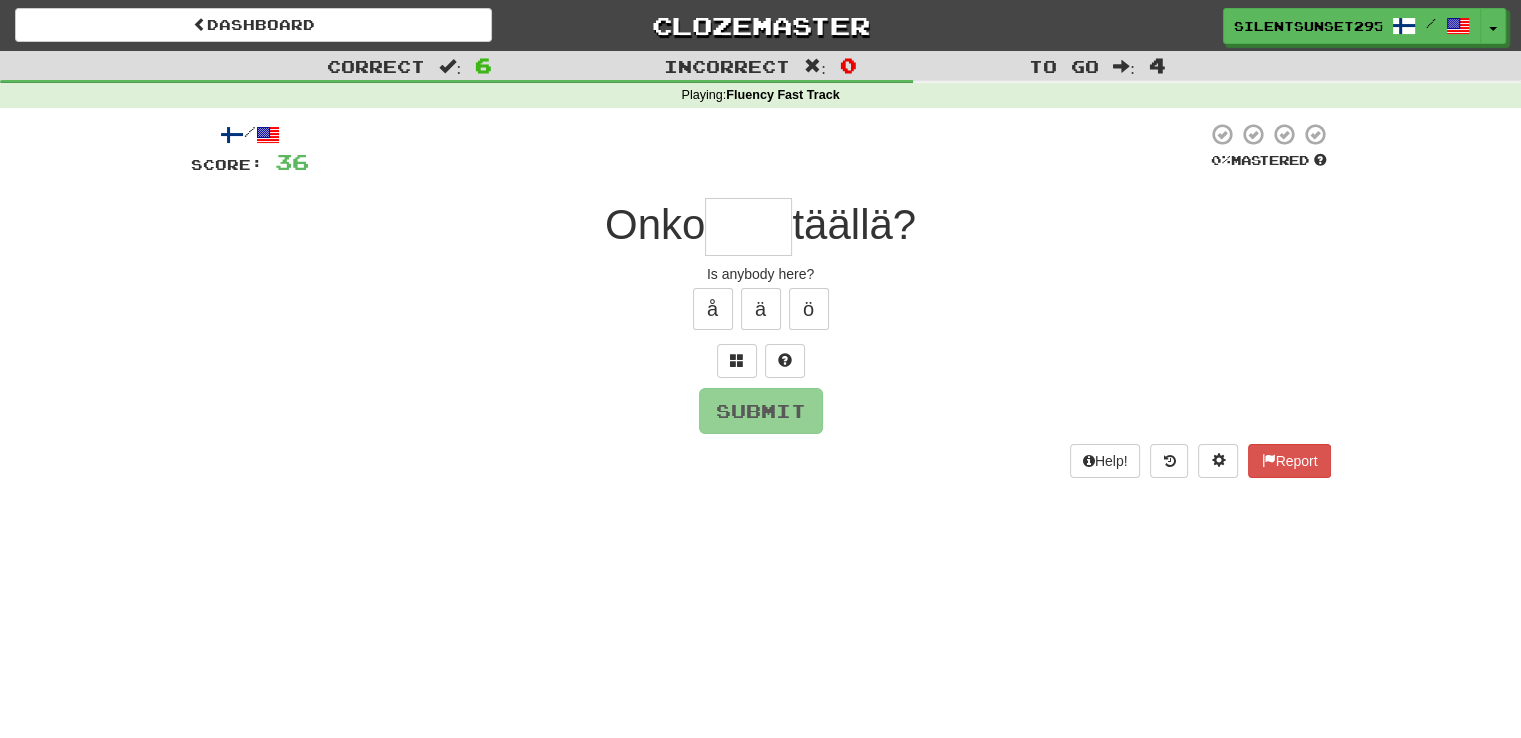 click at bounding box center (748, 227) 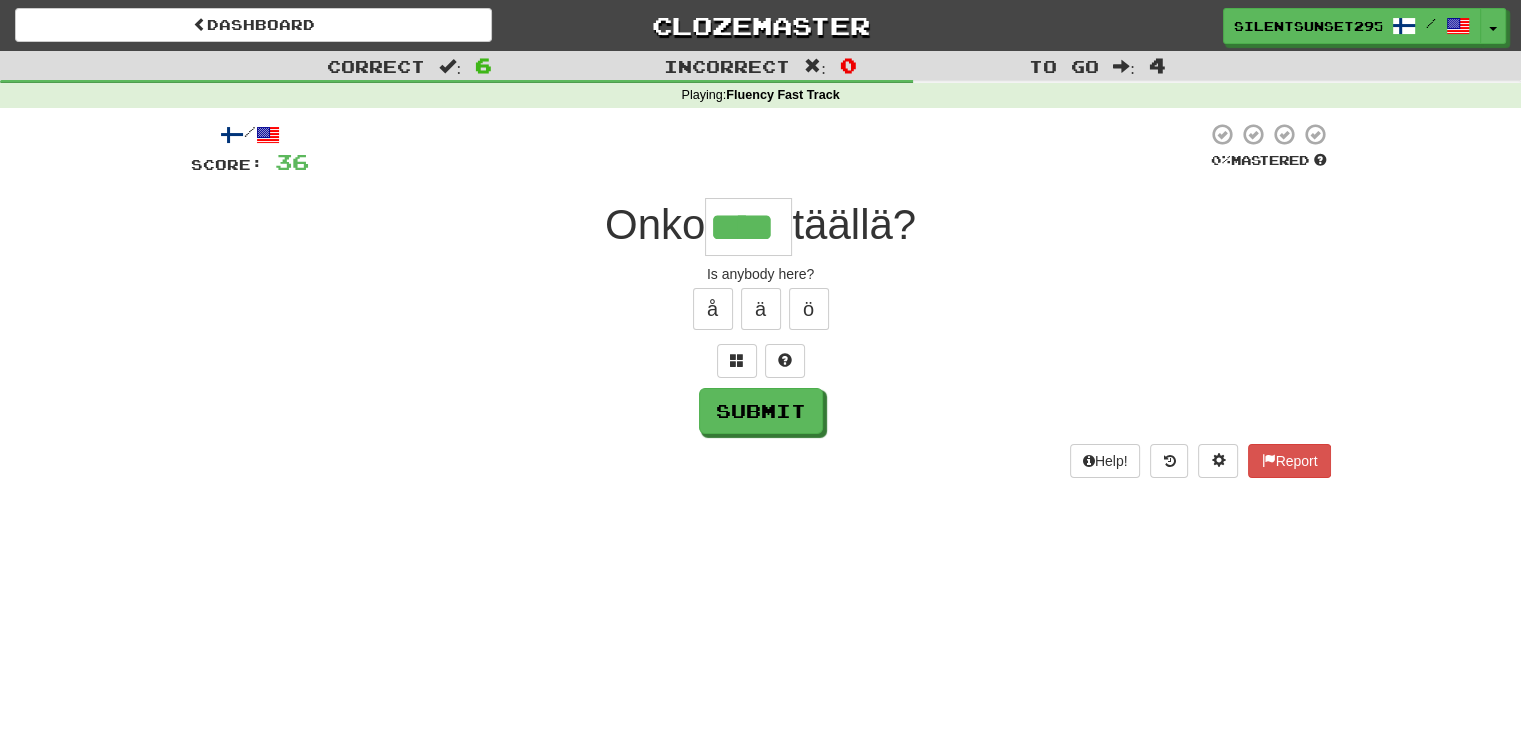 type on "****" 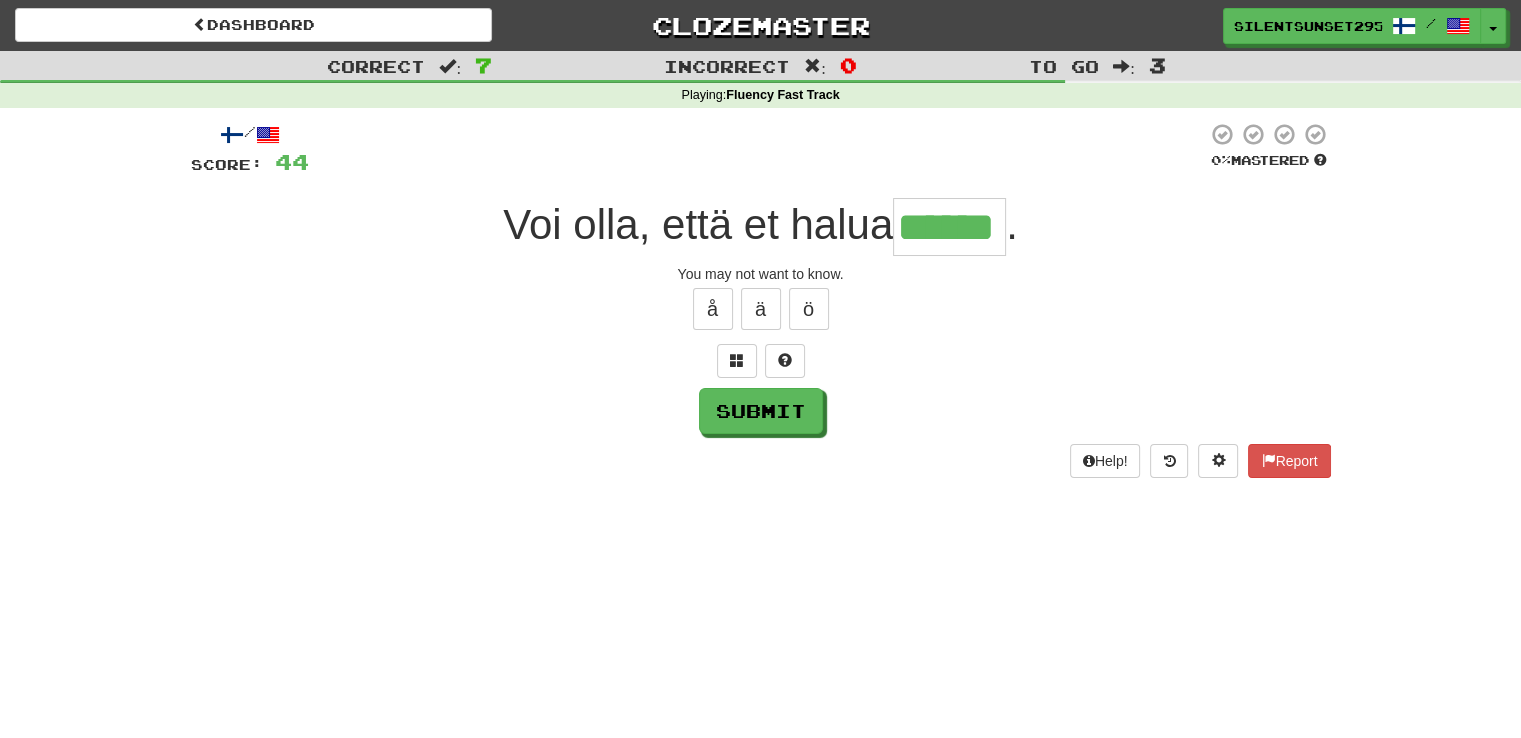 type on "******" 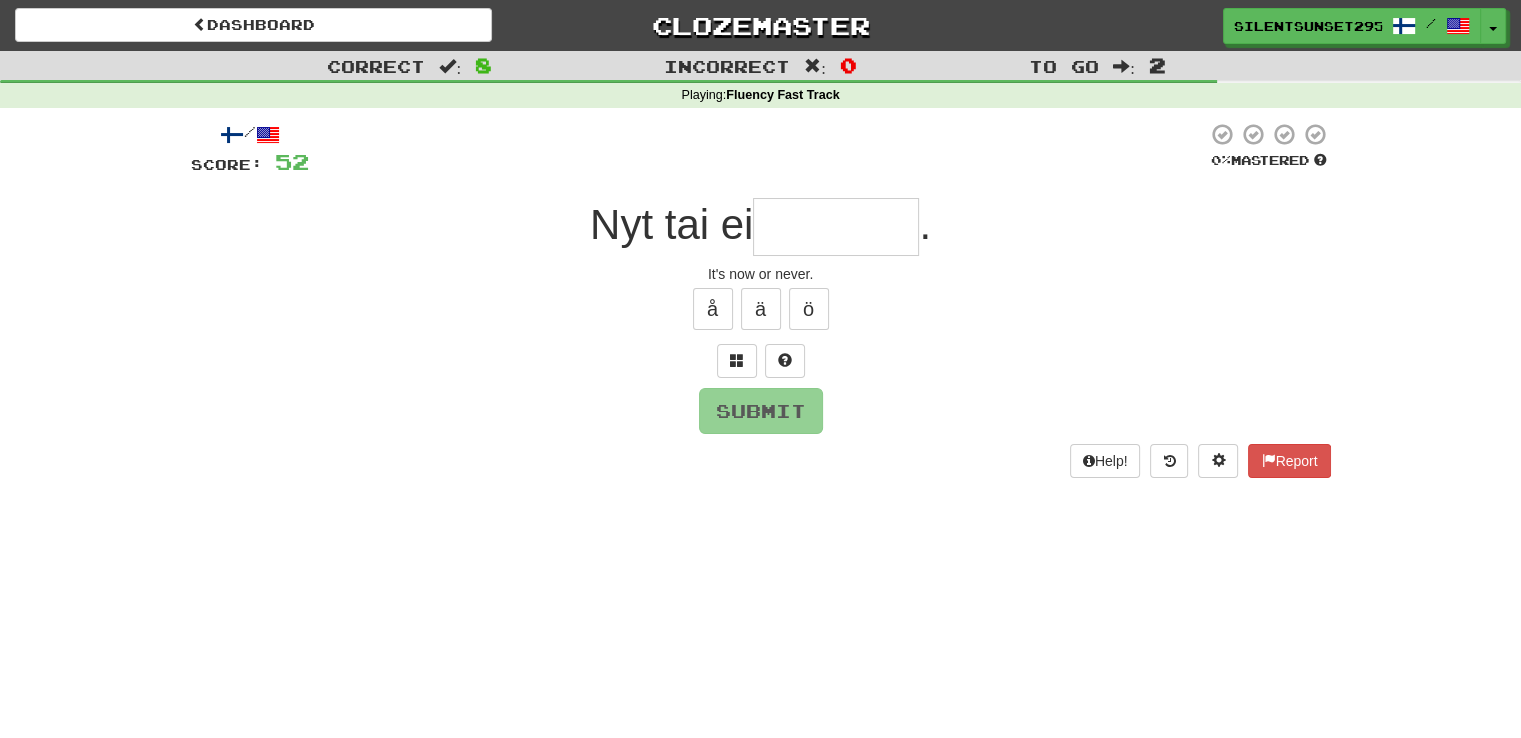 click at bounding box center [836, 227] 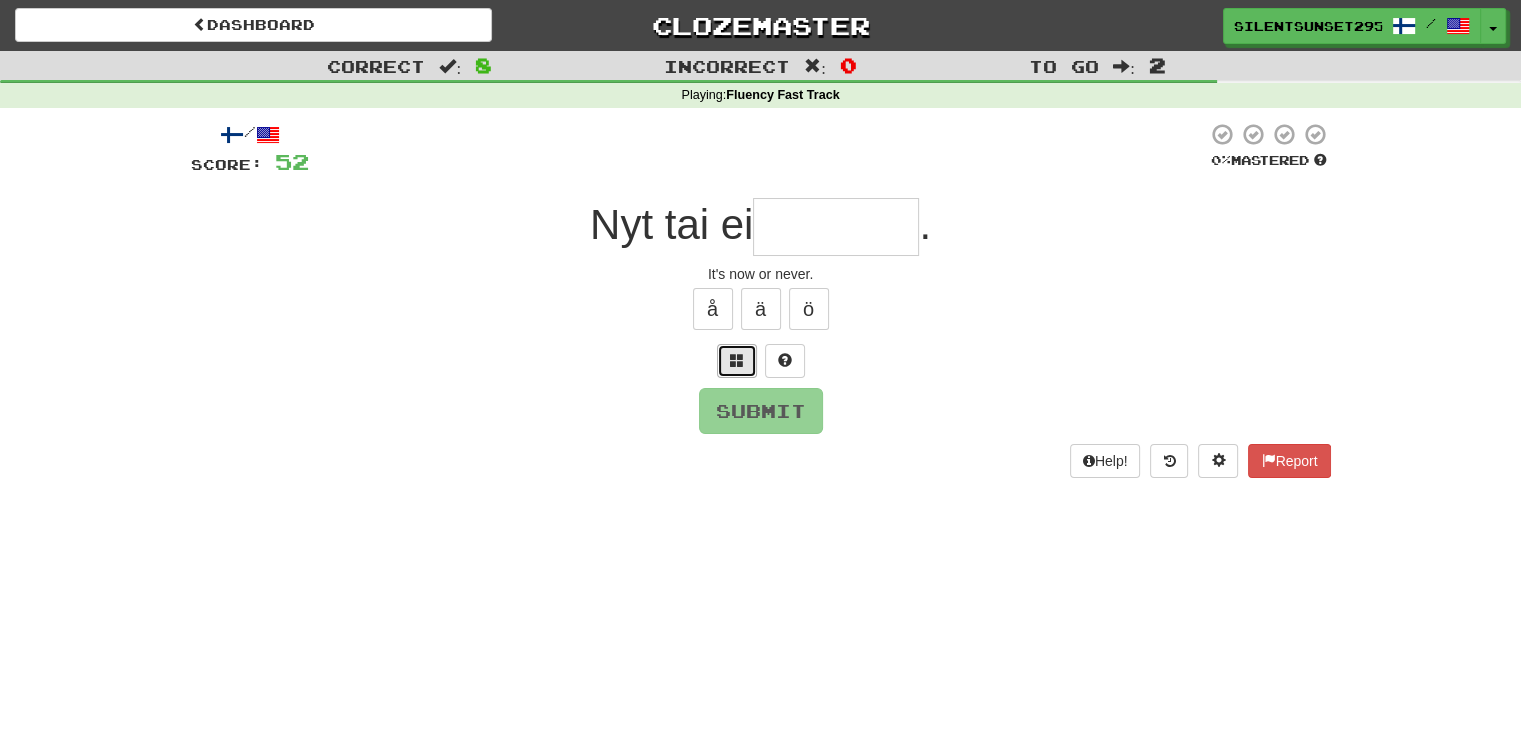 click at bounding box center [737, 361] 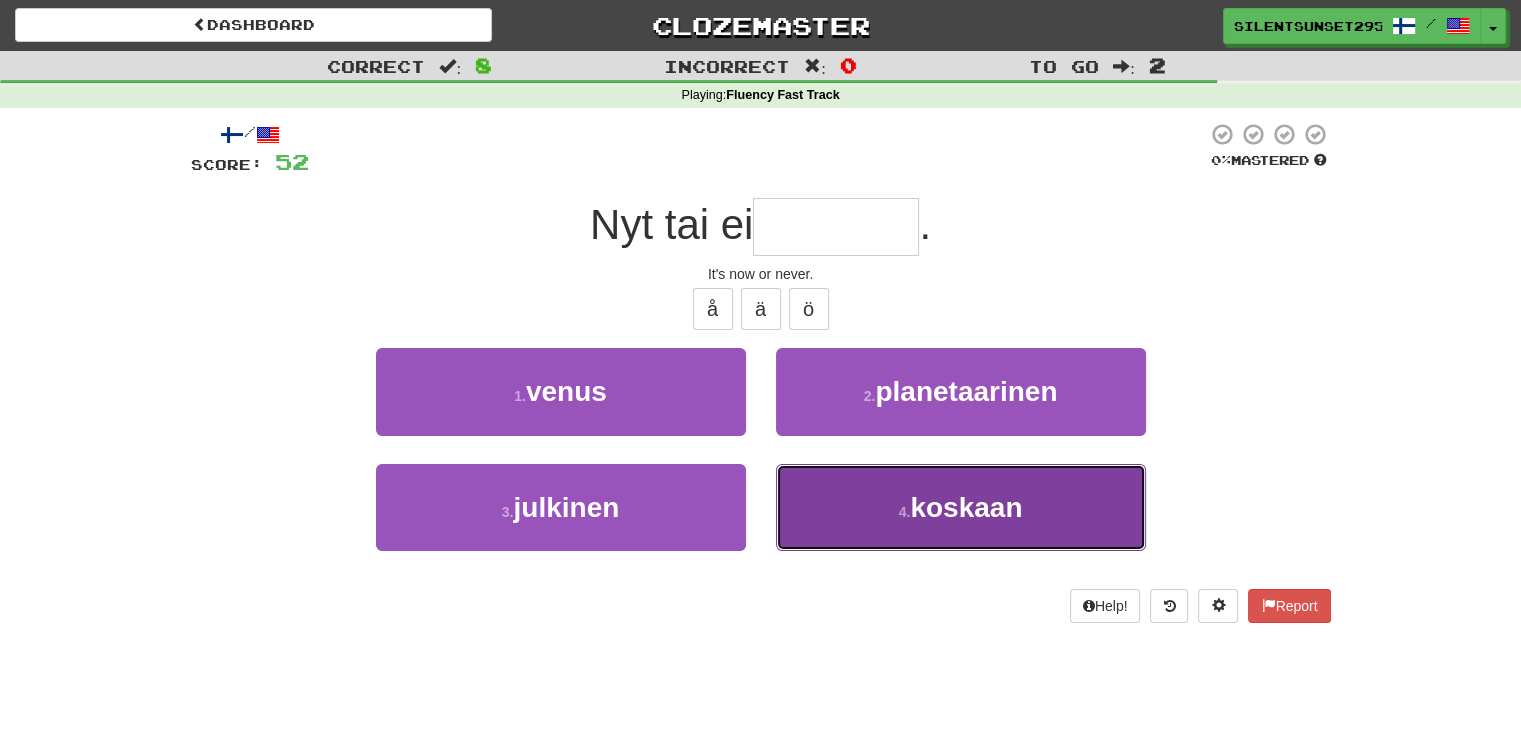 click on "4 .  koskaan" at bounding box center [961, 507] 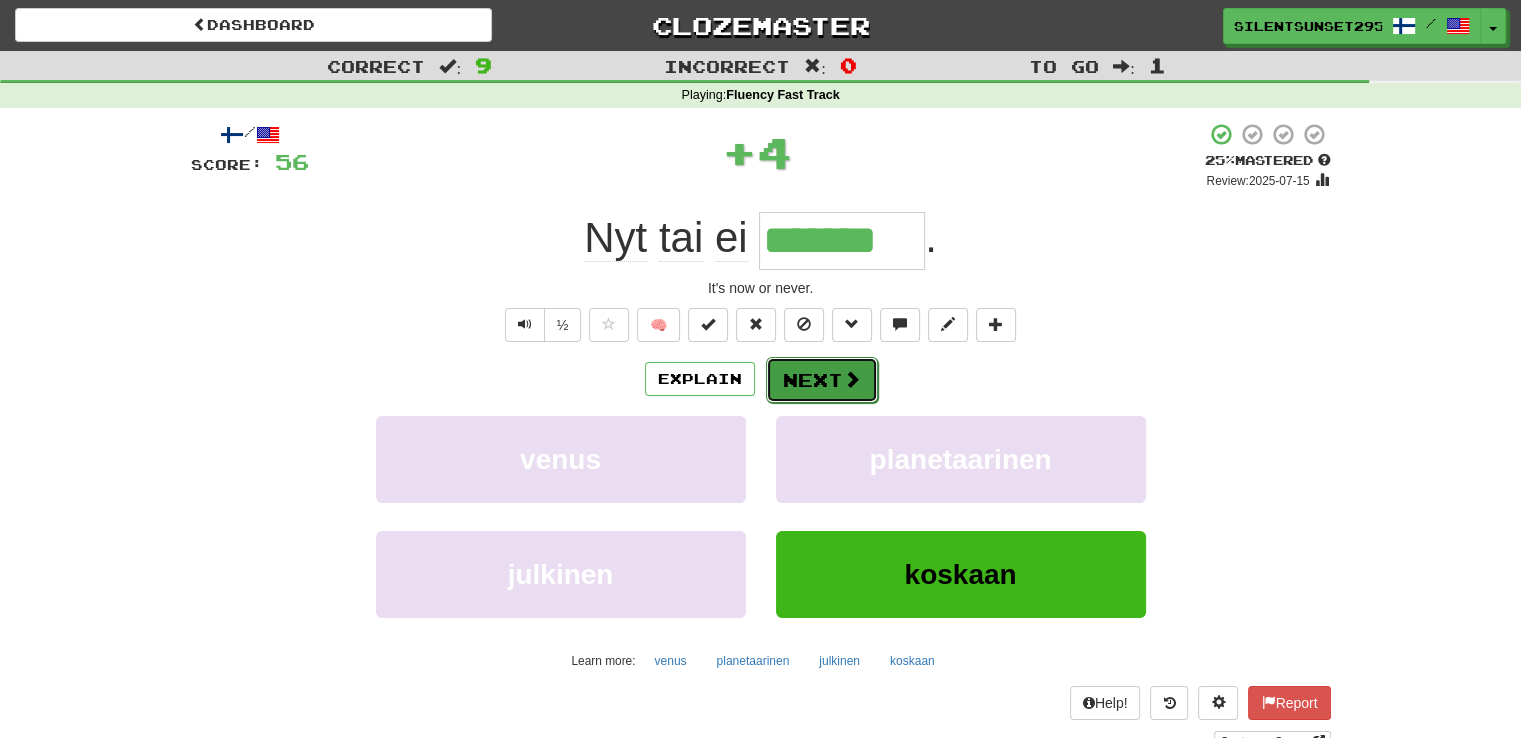 click on "Next" at bounding box center (822, 380) 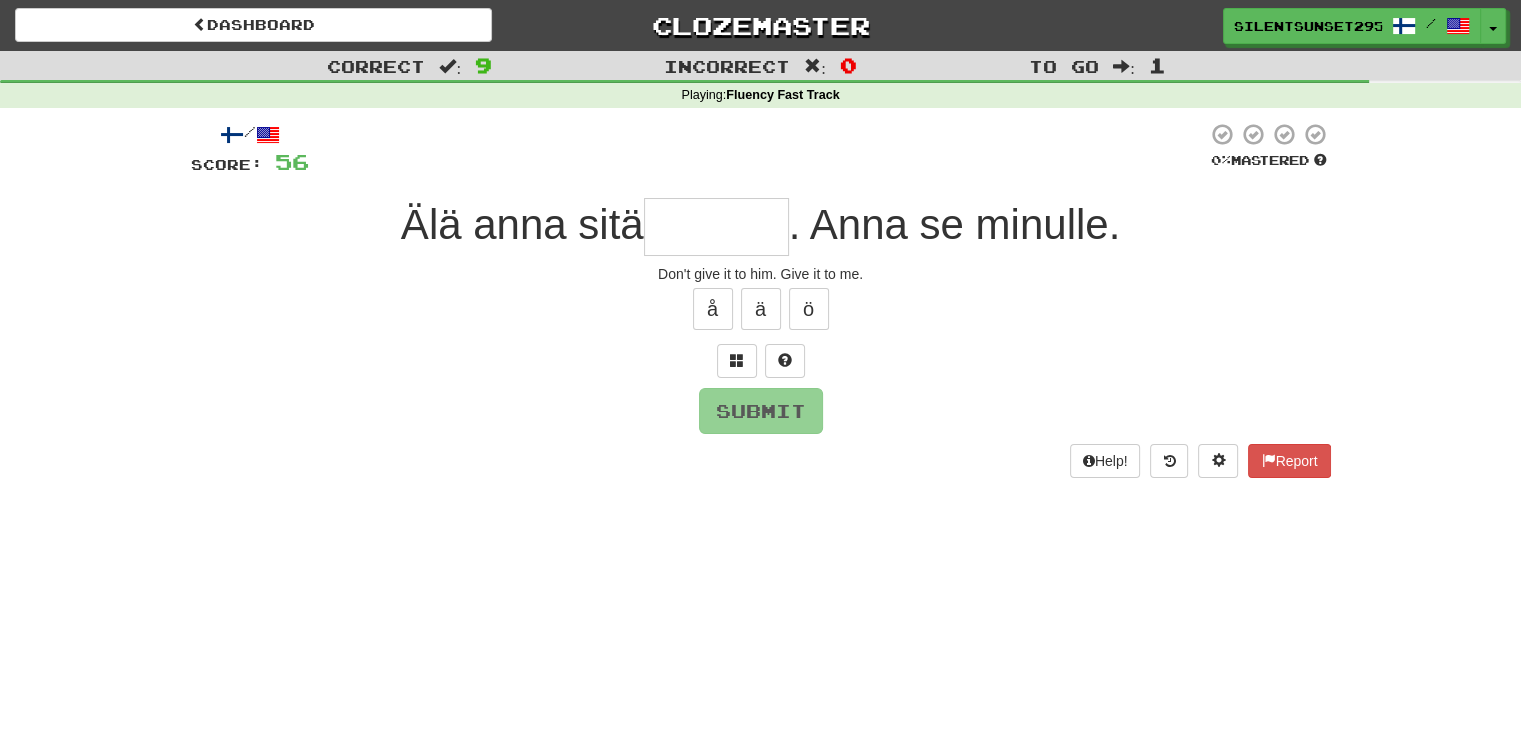 click at bounding box center [716, 227] 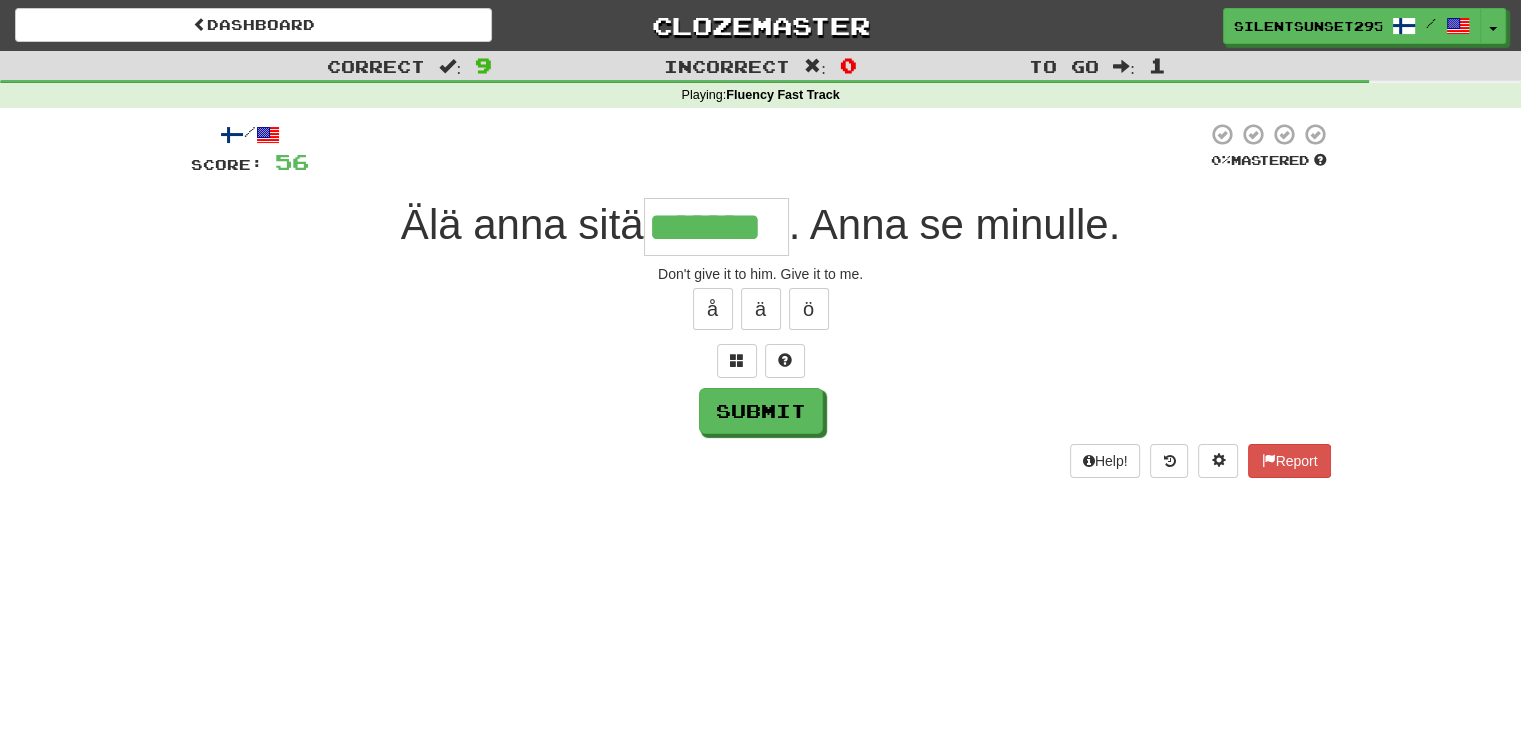 type on "*******" 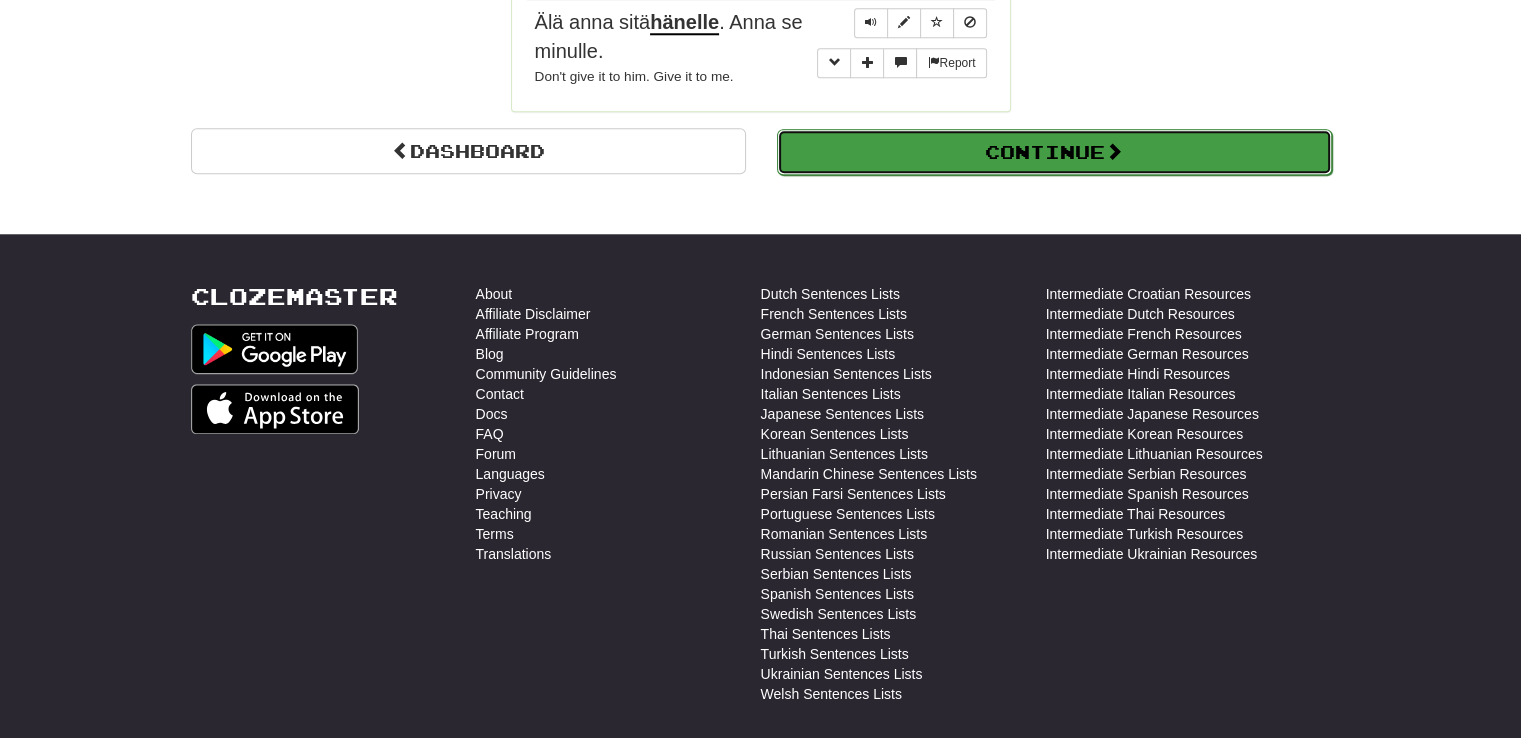 click on "Continue" at bounding box center [1054, 152] 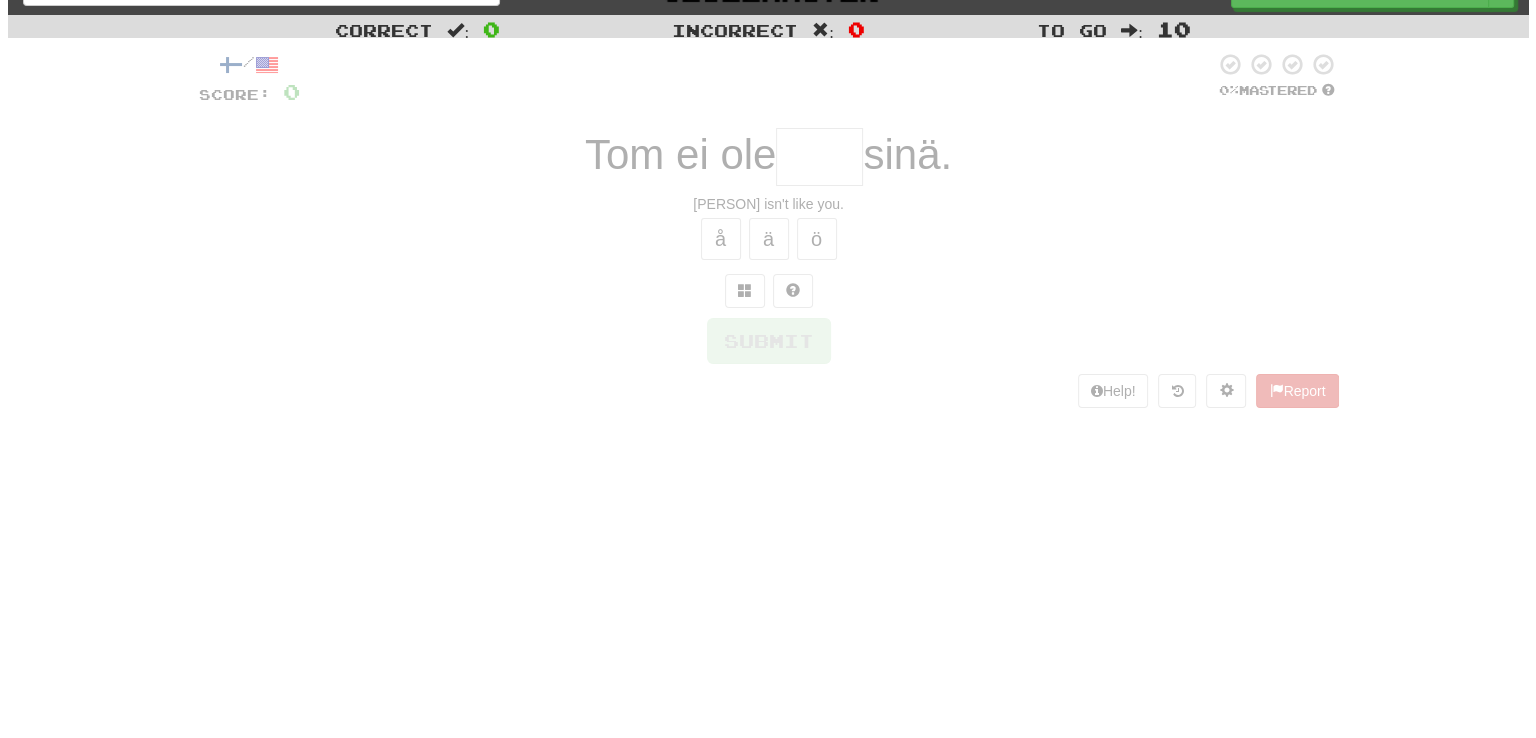 scroll, scrollTop: 34, scrollLeft: 0, axis: vertical 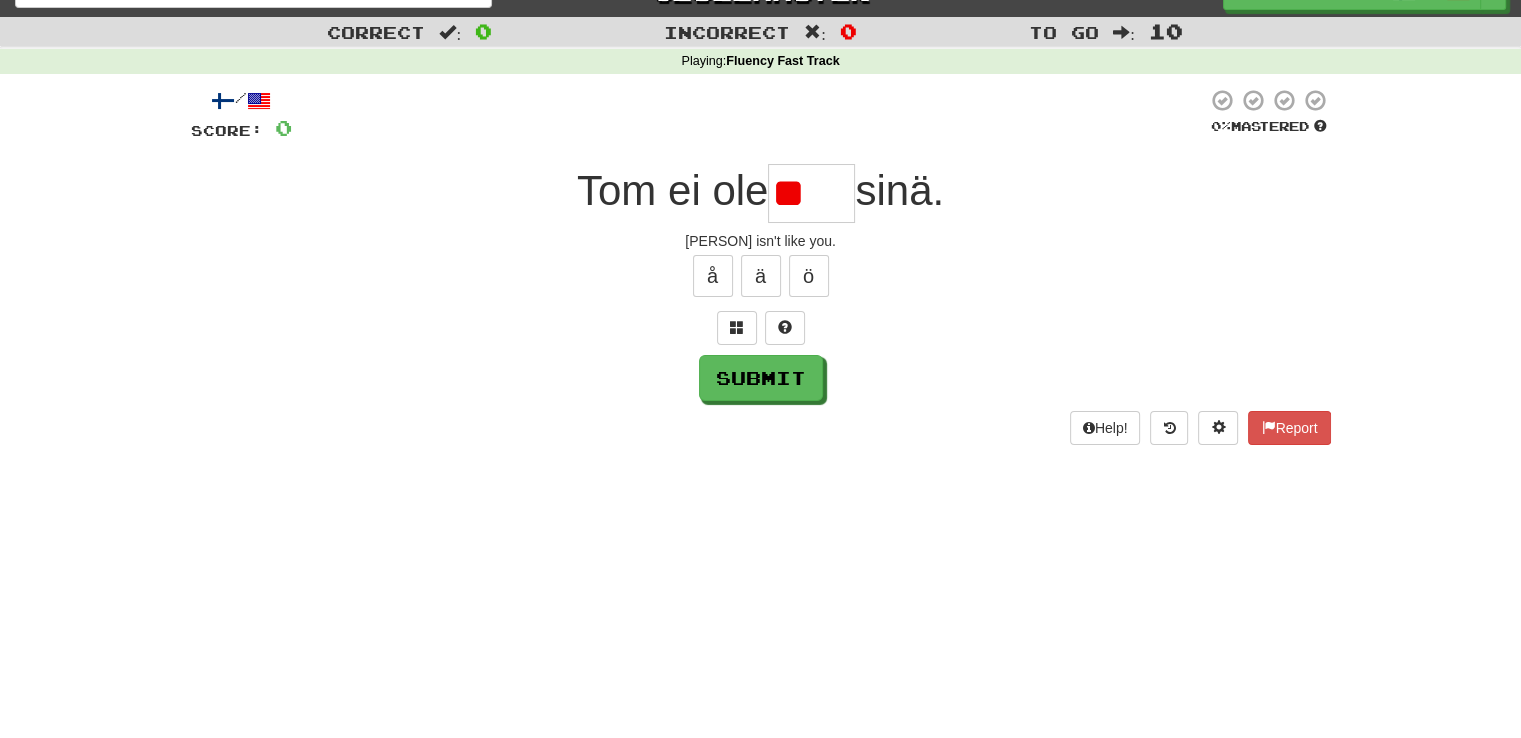type on "*" 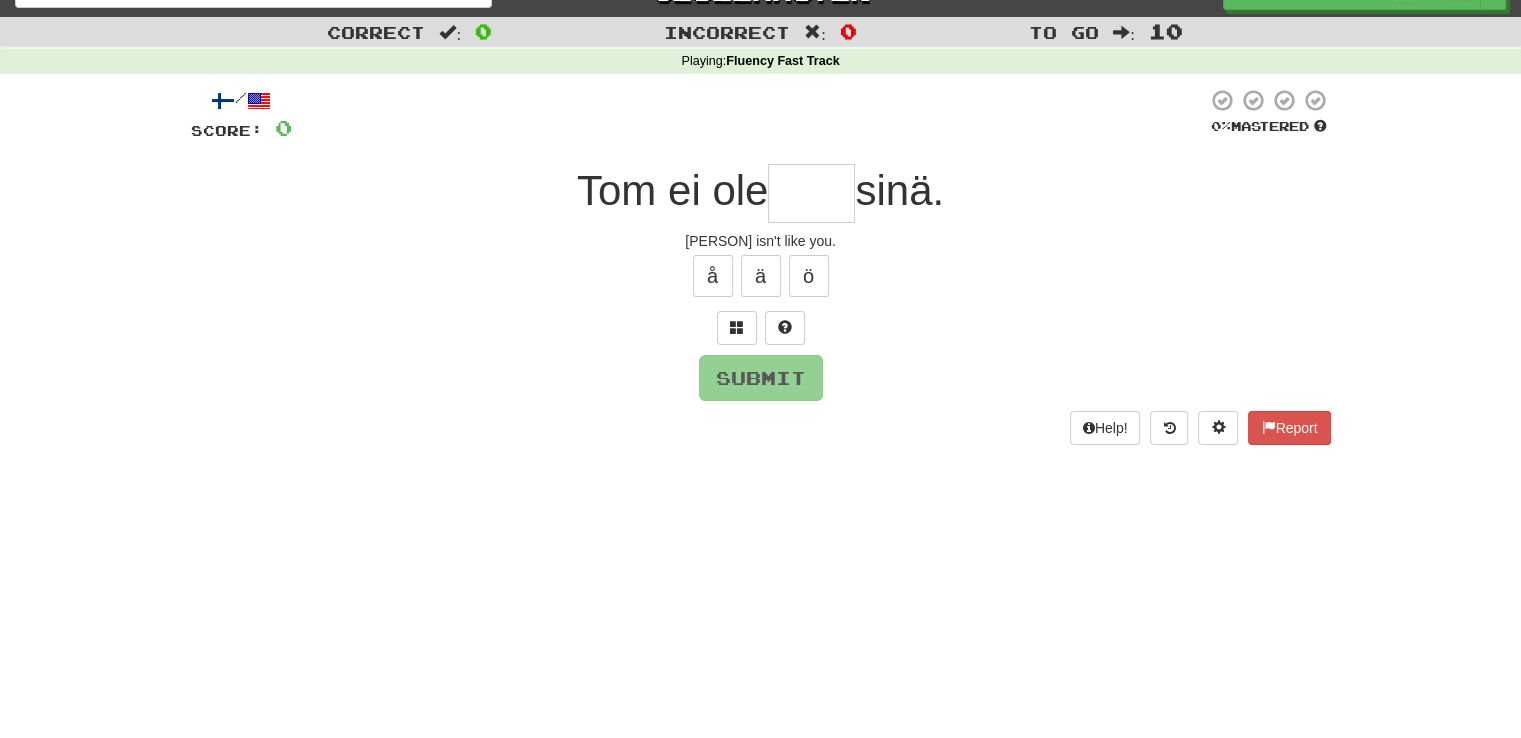 type on "*" 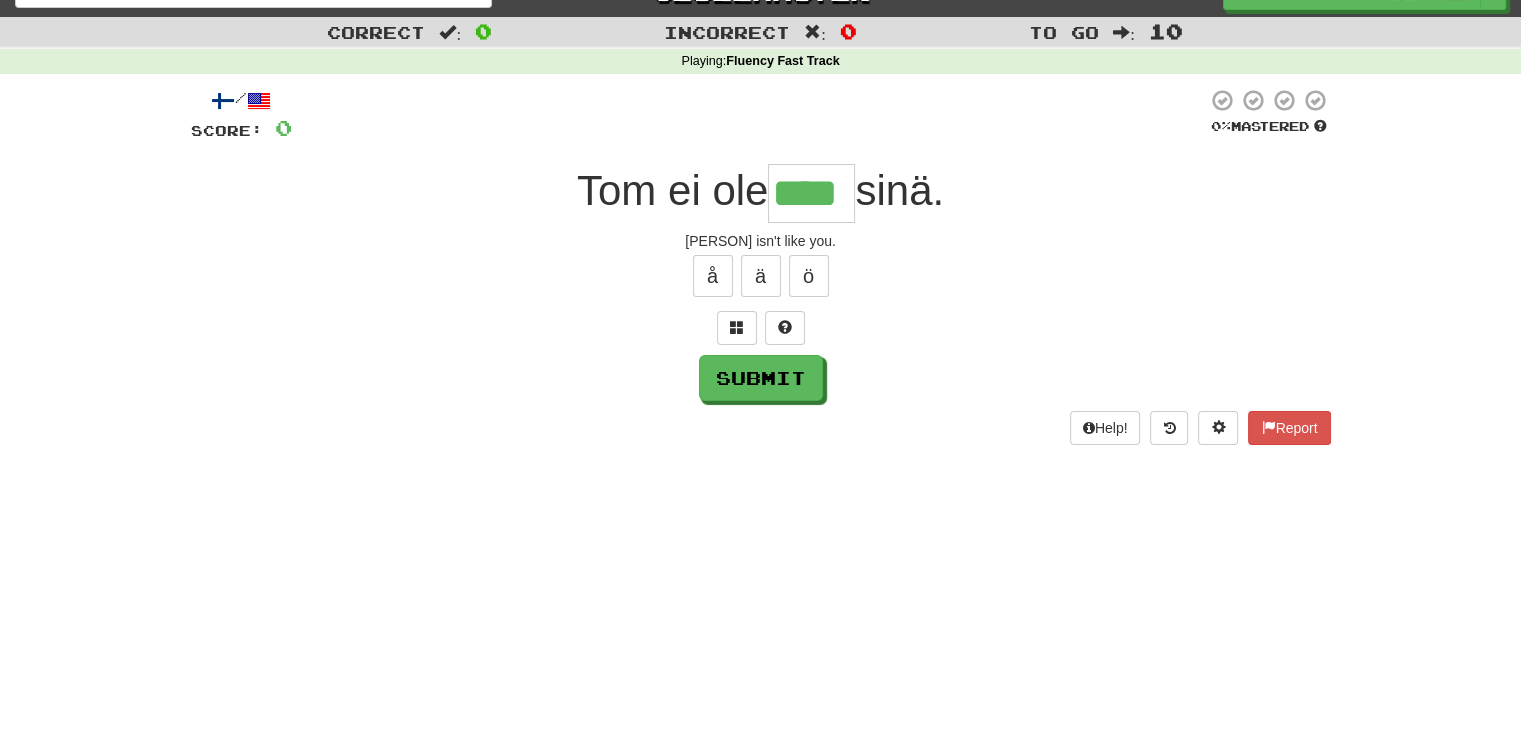 type on "****" 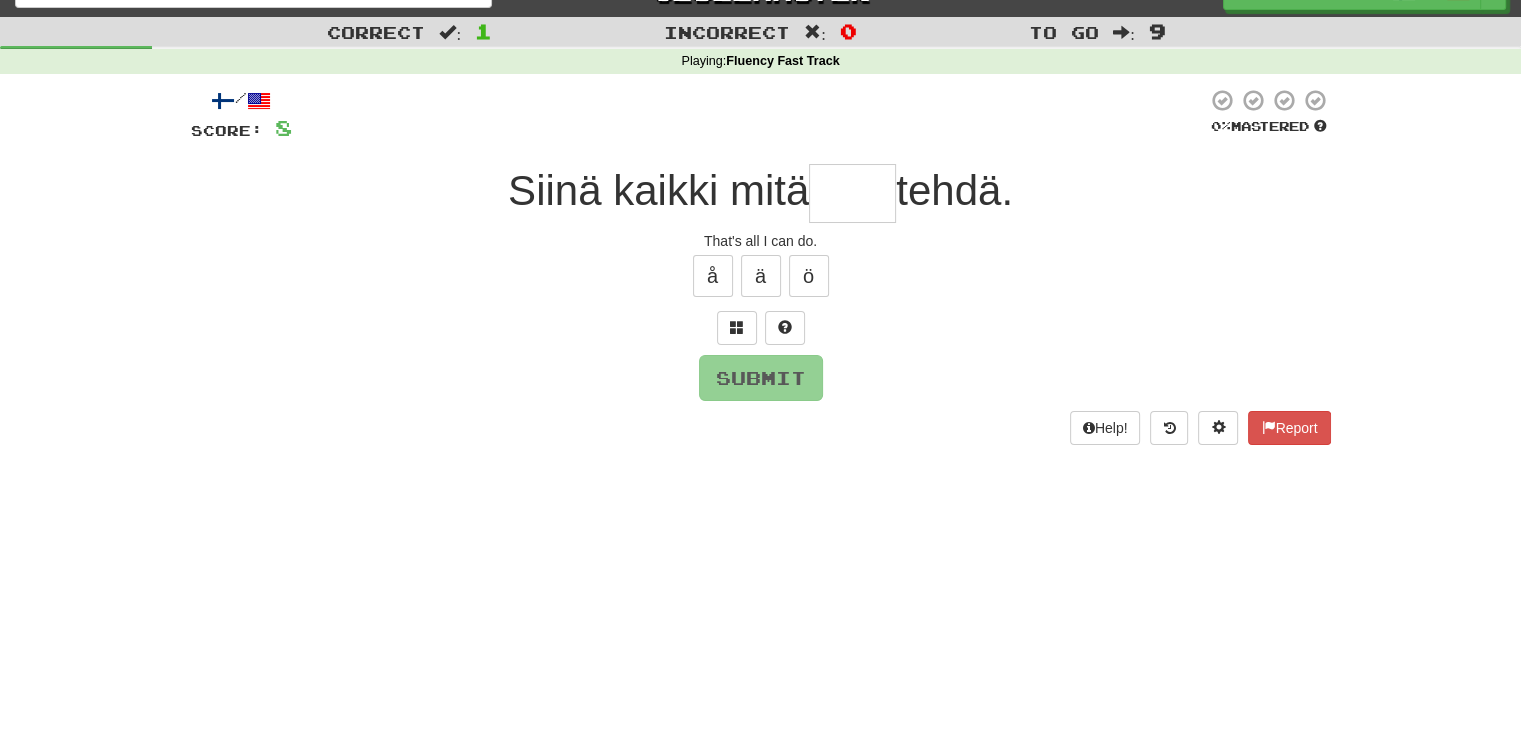 click at bounding box center [852, 193] 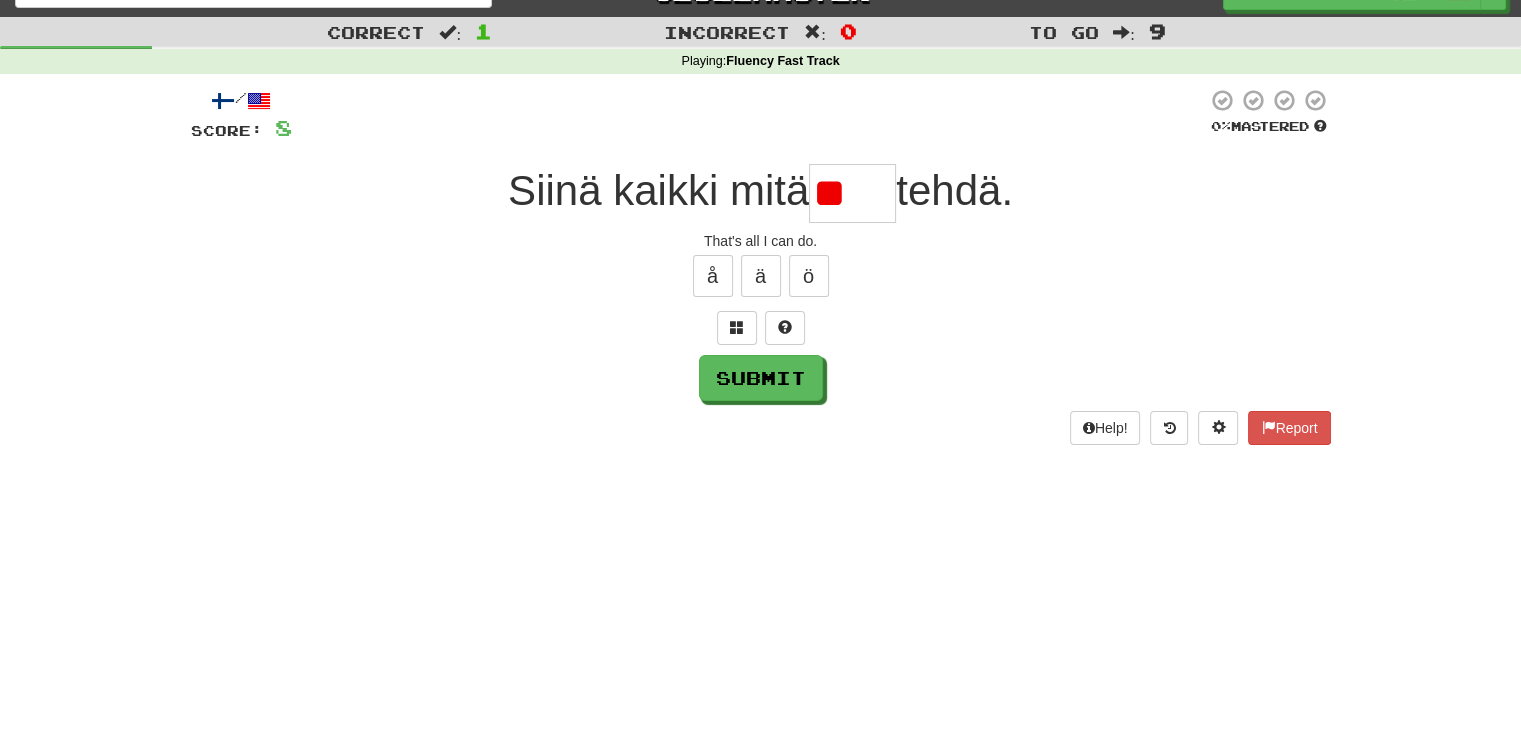 type on "*" 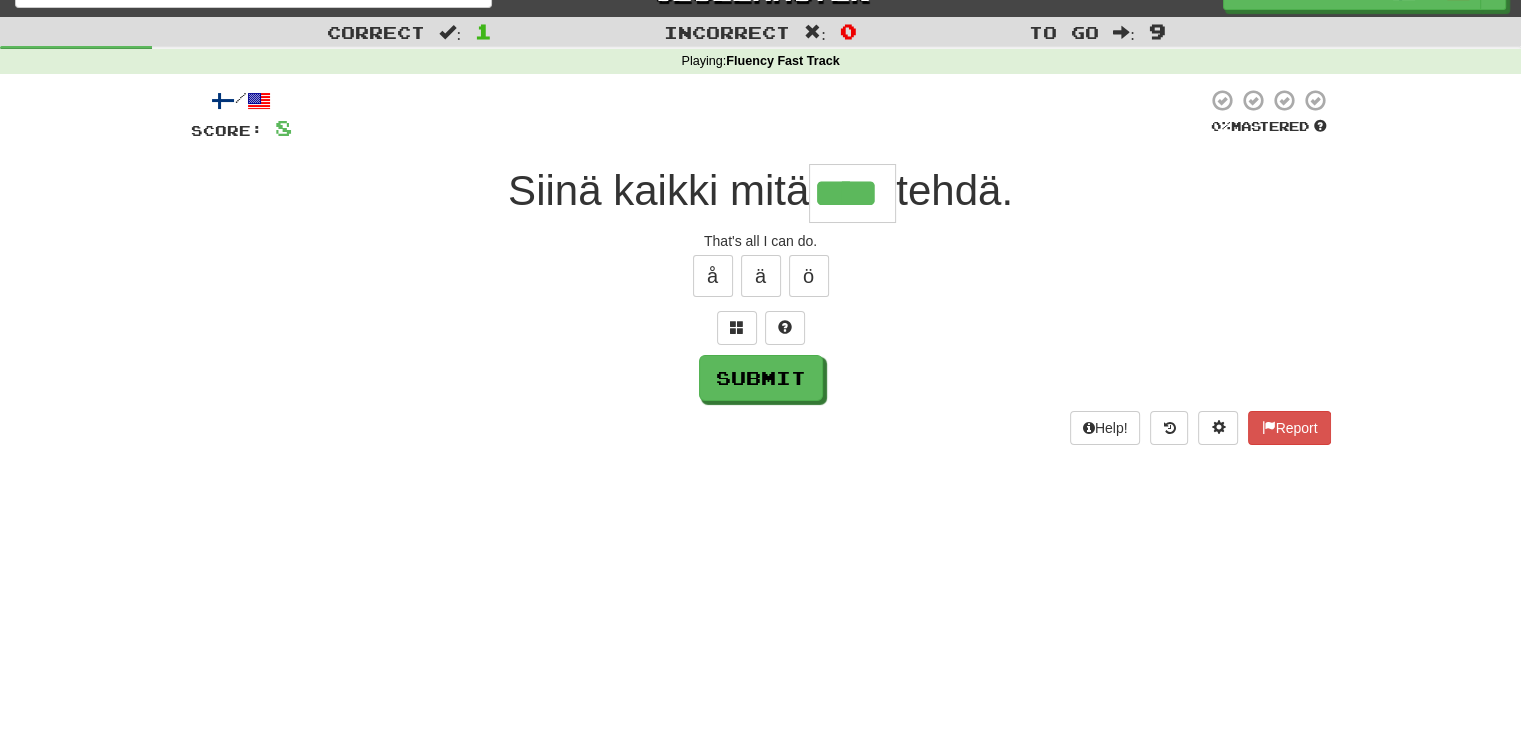 type on "****" 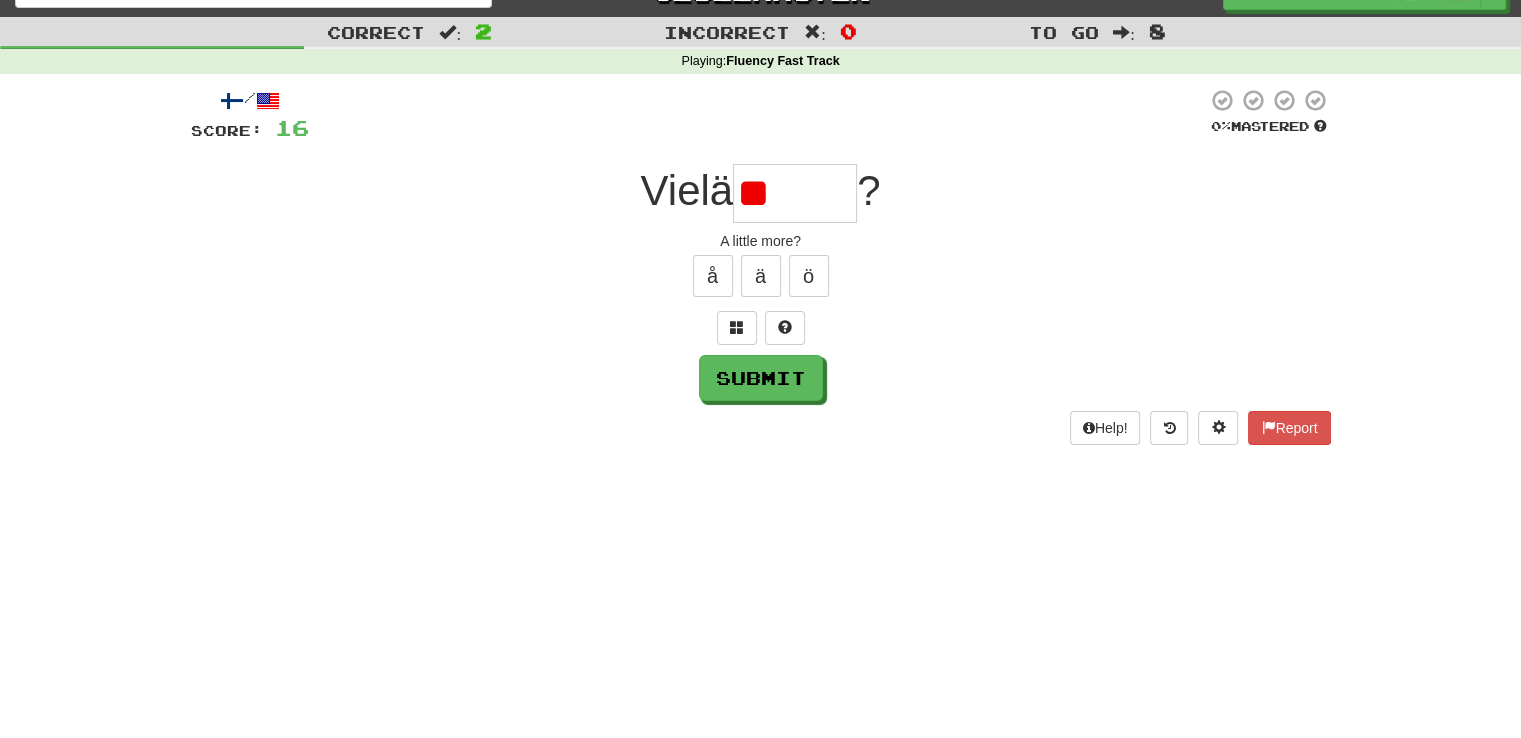 type on "*" 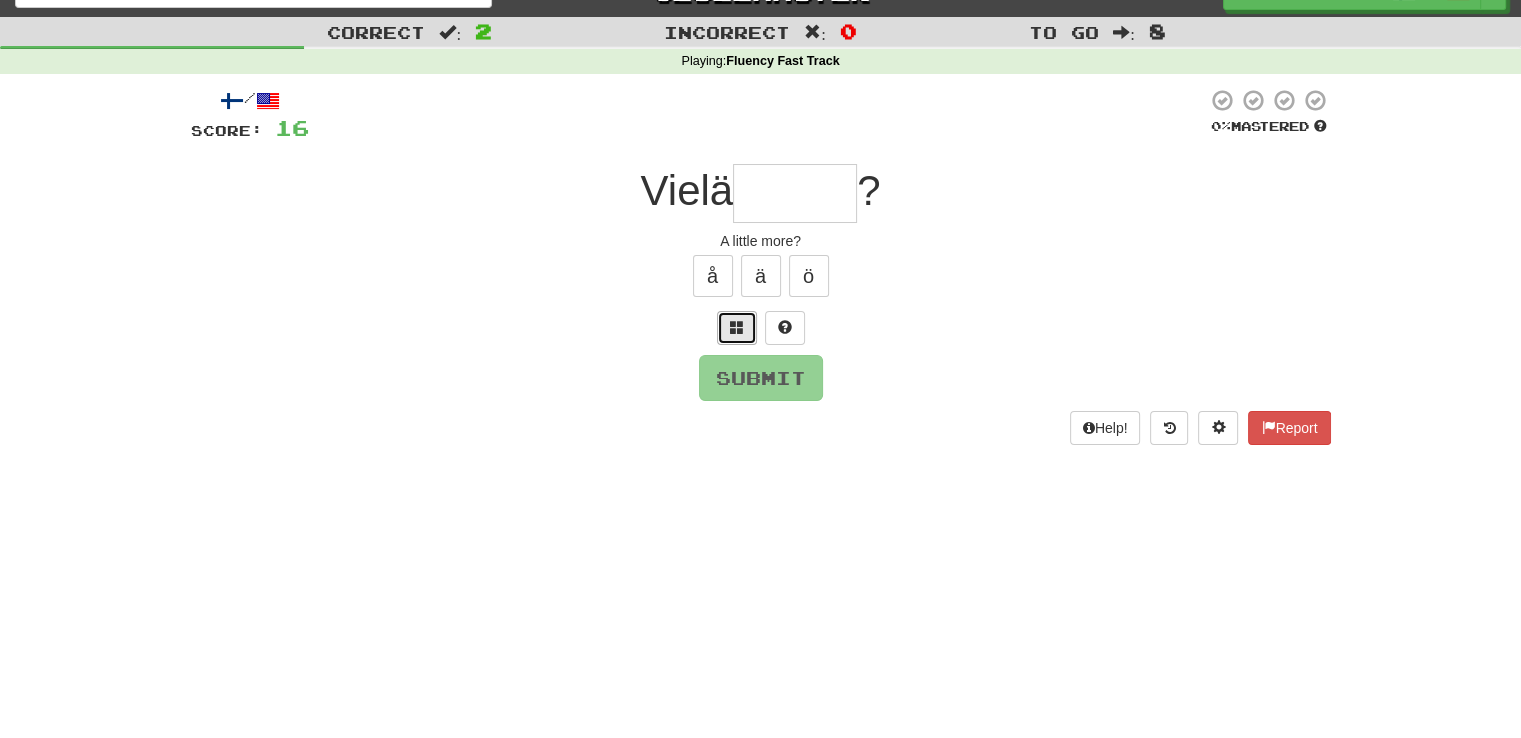 click at bounding box center [737, 327] 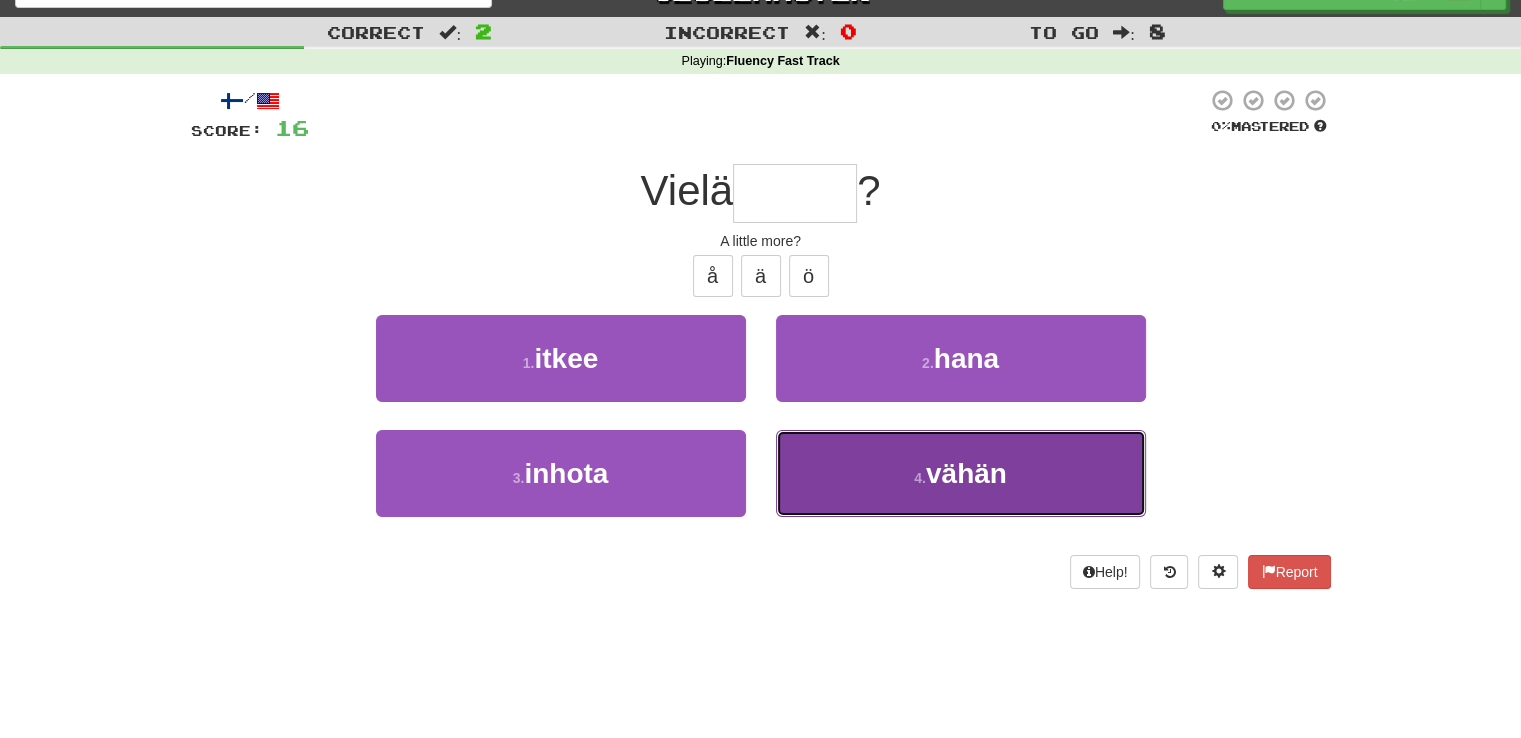 click on "4 .  vähän" at bounding box center (961, 473) 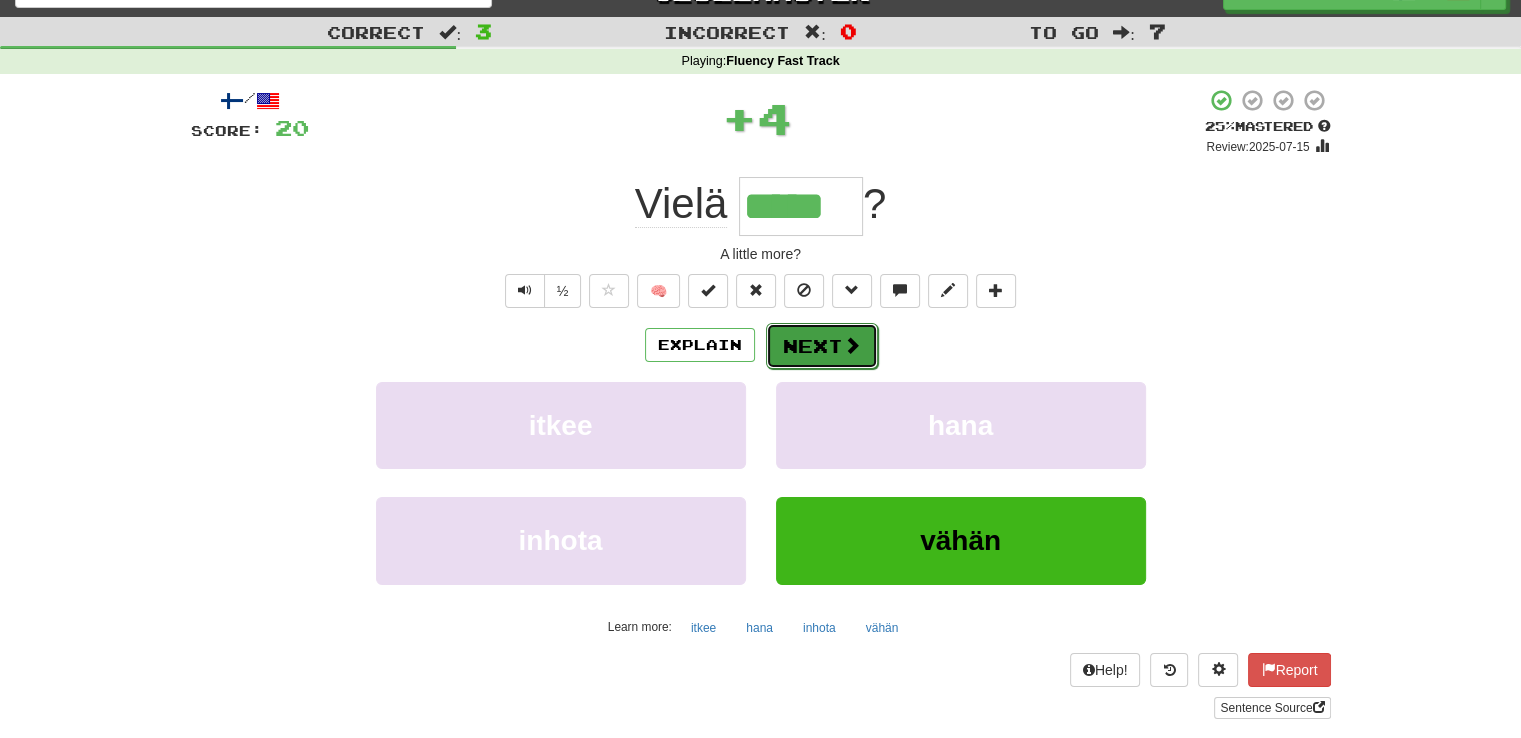 click on "Next" at bounding box center [822, 346] 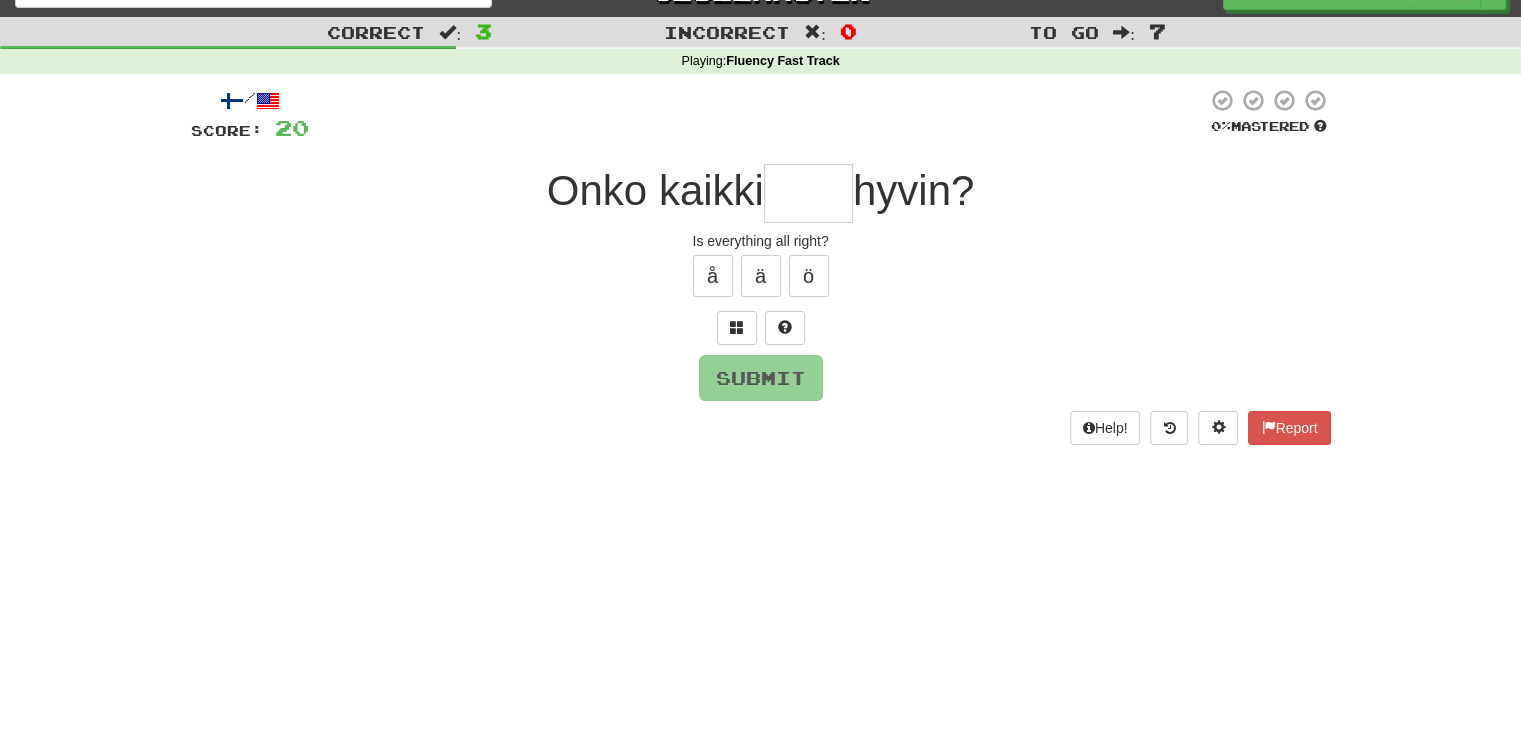 click at bounding box center (808, 193) 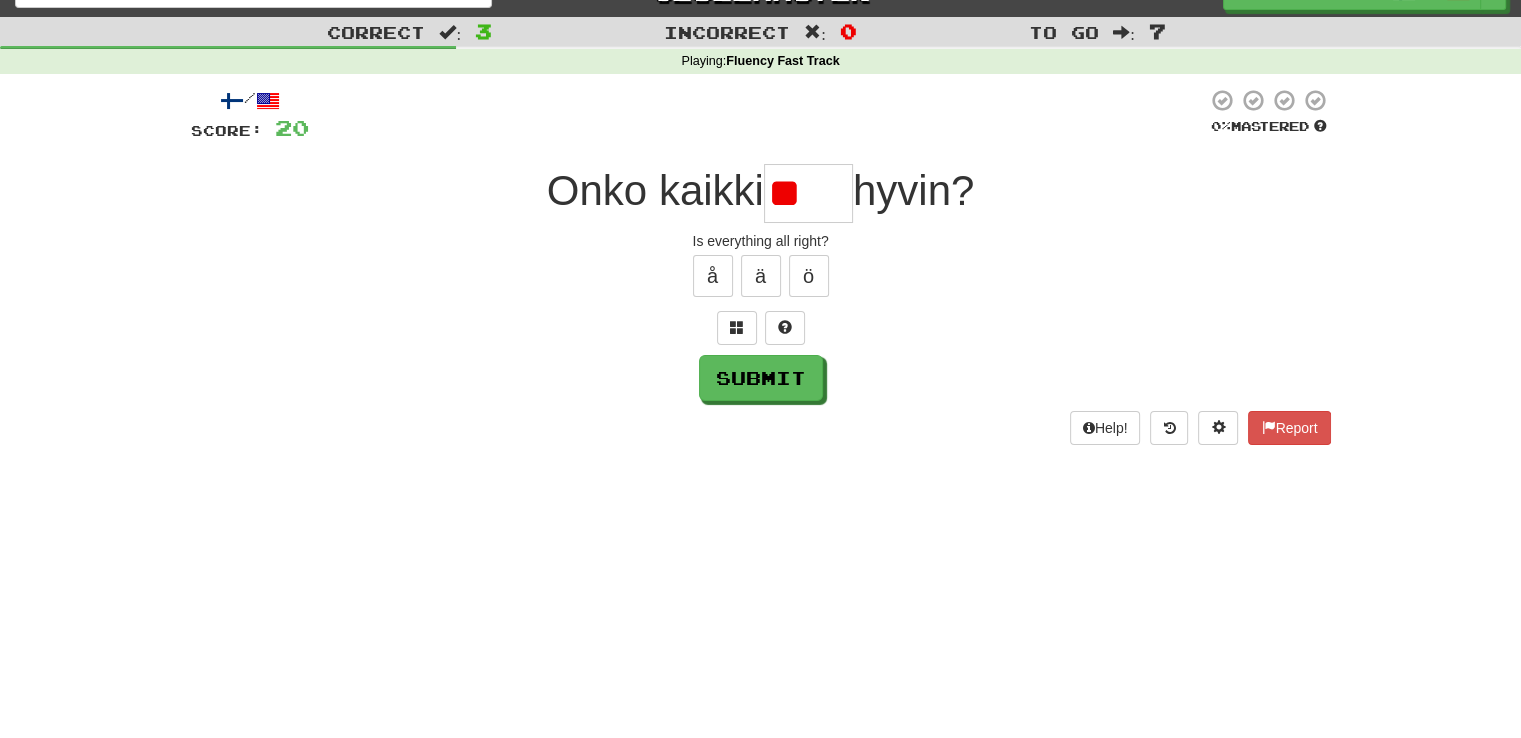 type on "*" 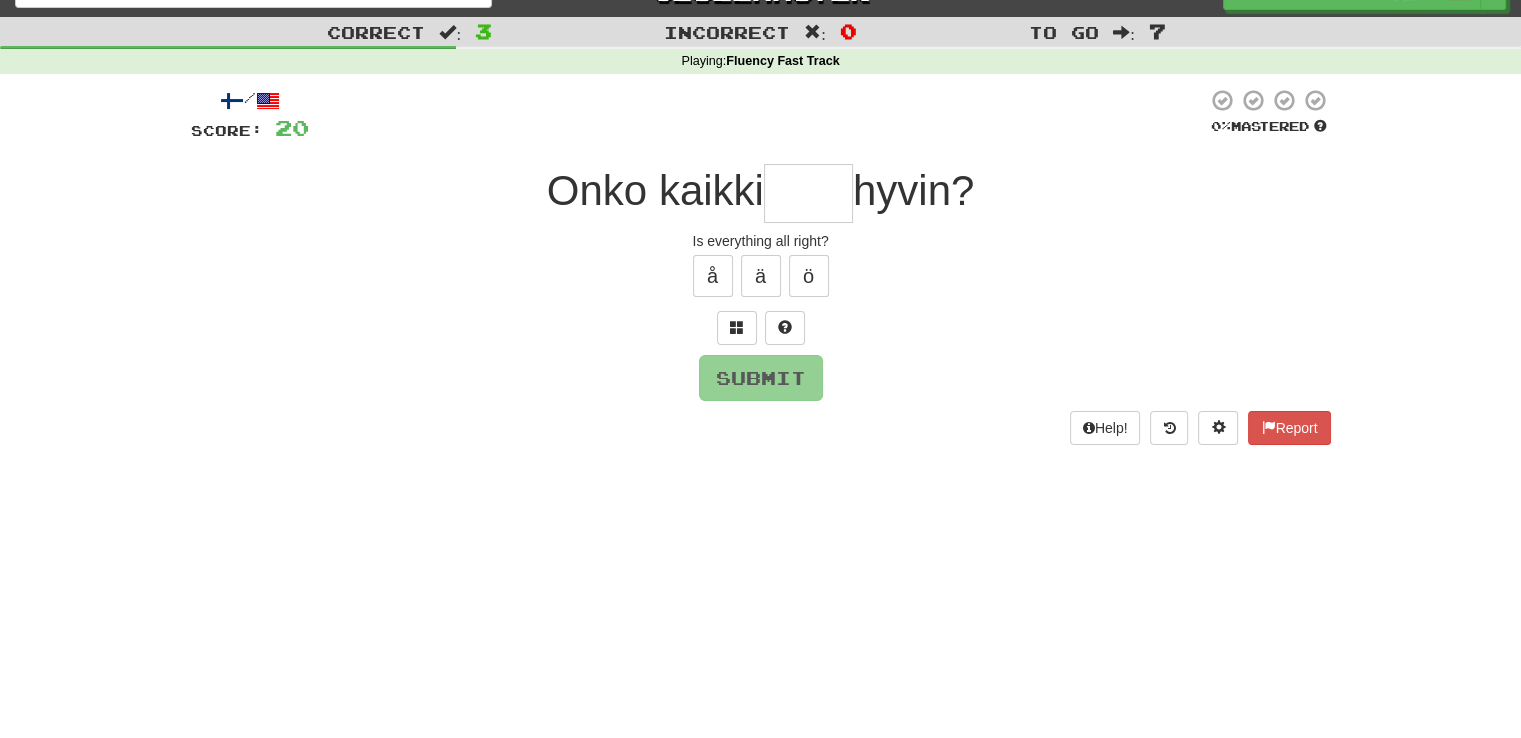 type on "*" 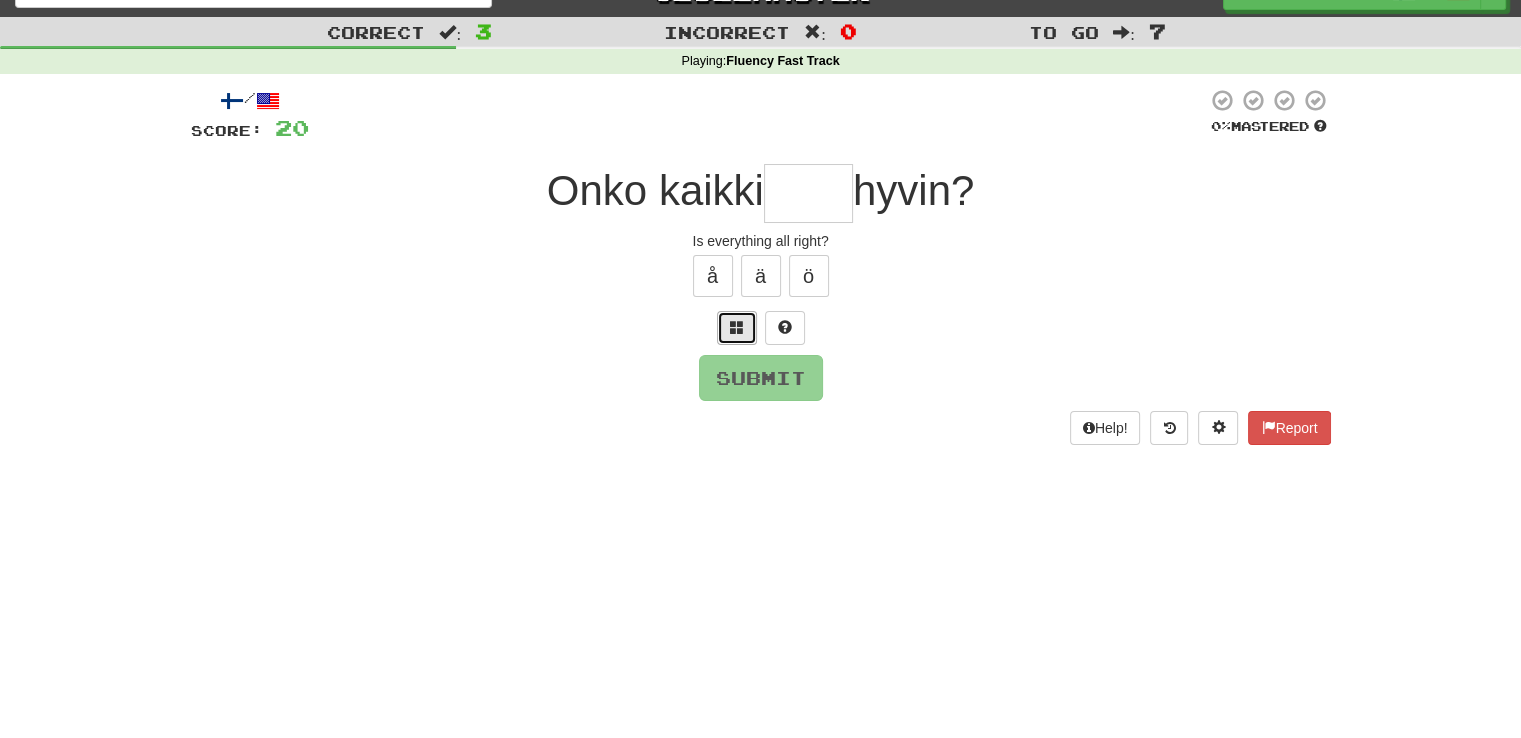 click at bounding box center [737, 328] 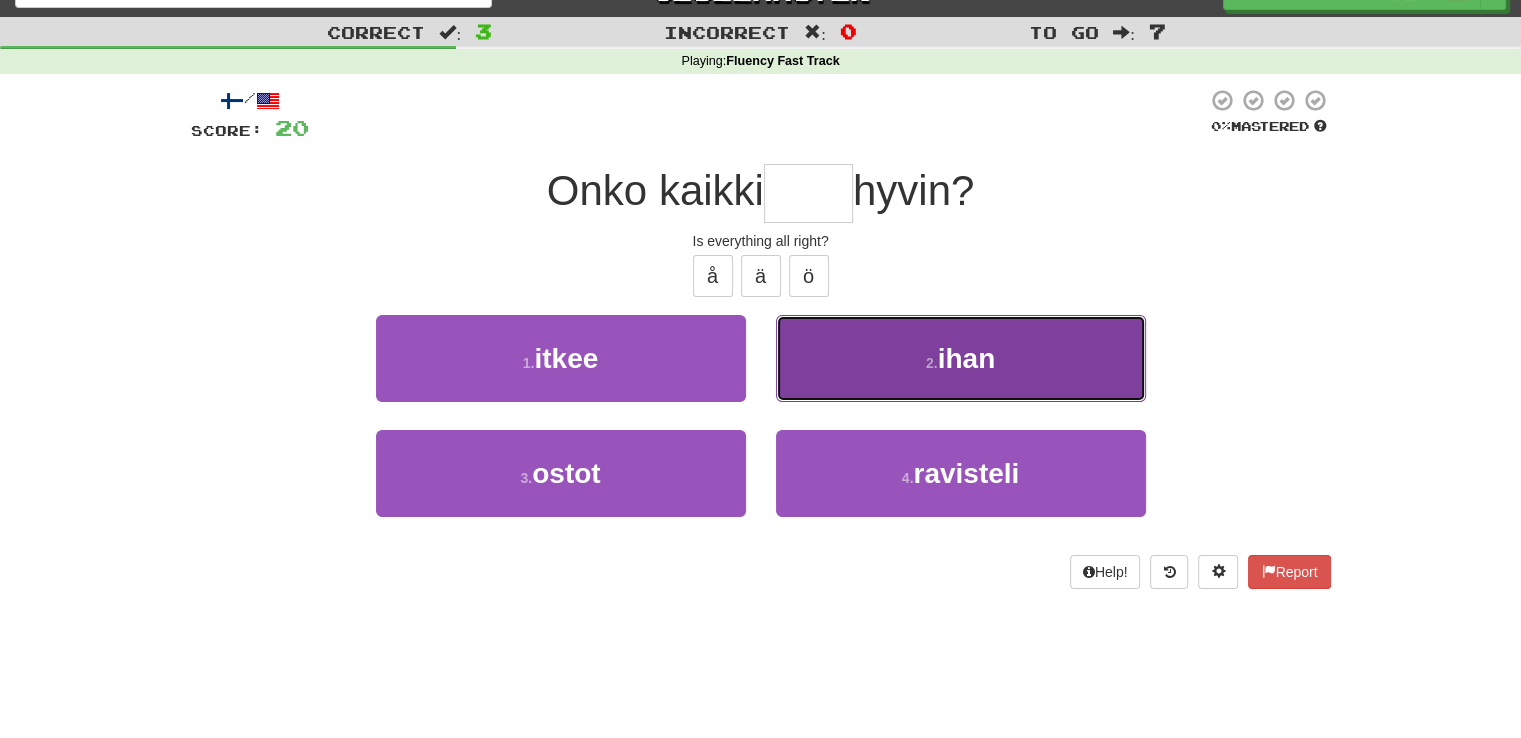 click on "2 .  ihan" at bounding box center (961, 358) 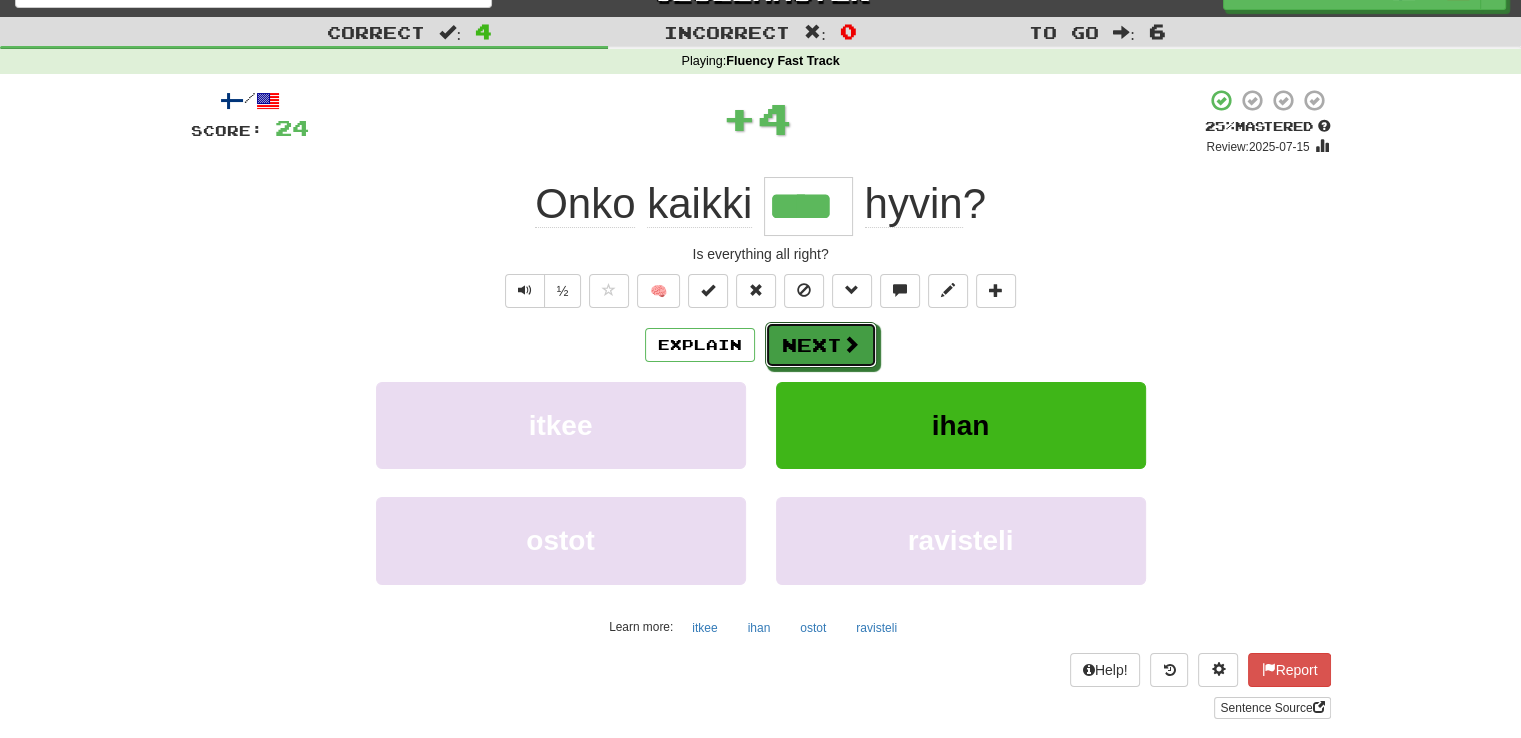 click on "Next" at bounding box center (821, 345) 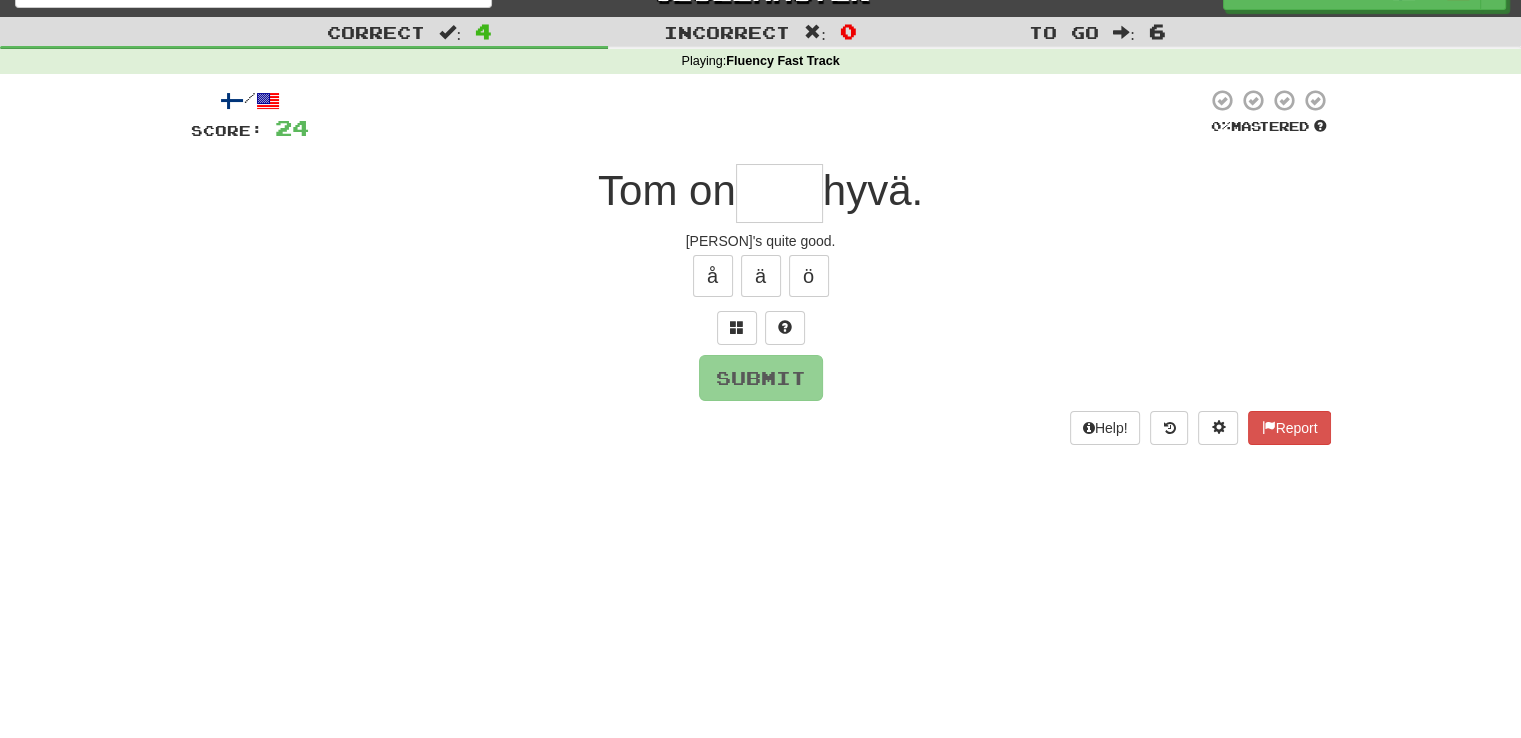 click at bounding box center (779, 193) 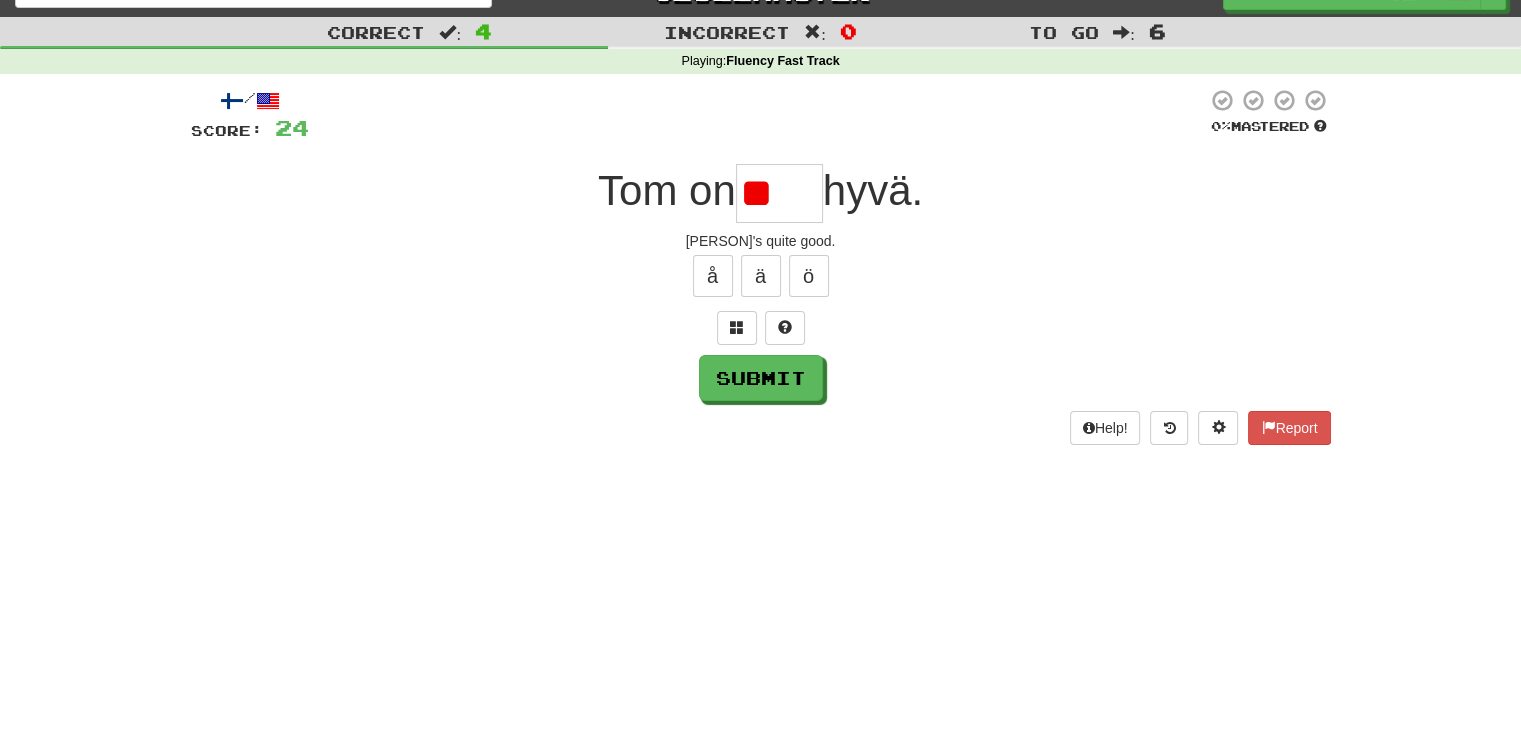 type on "*" 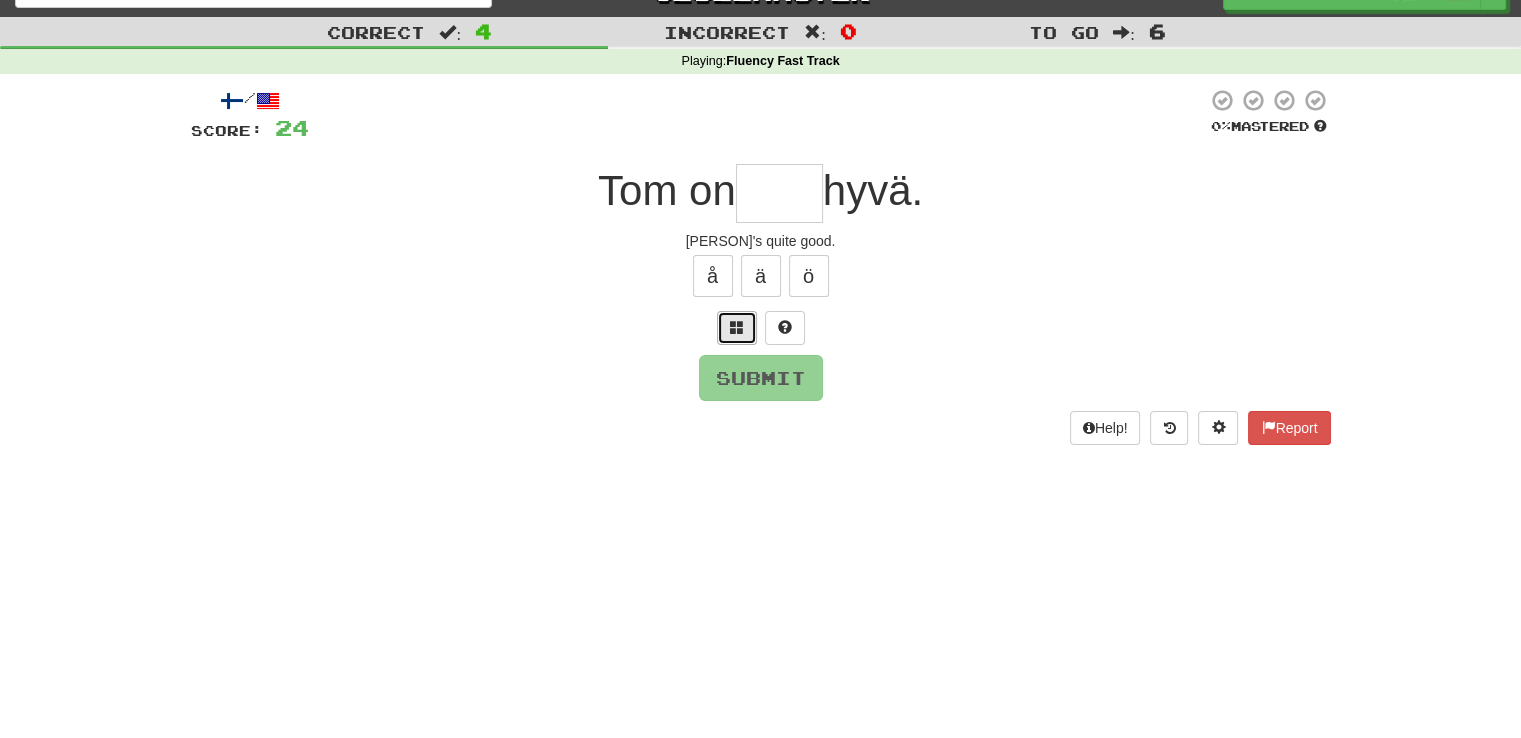 click at bounding box center (737, 328) 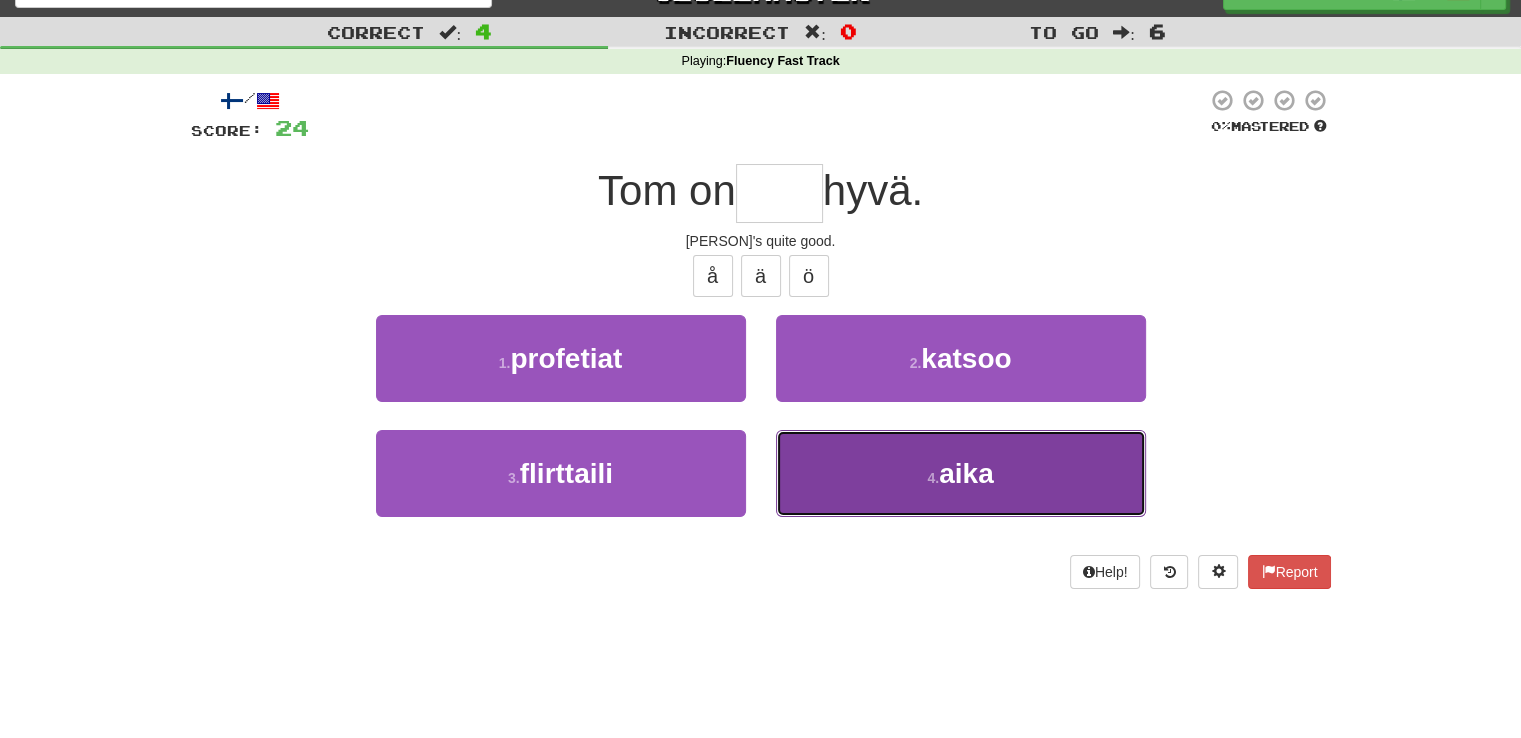 click on "4 .  aika" at bounding box center (961, 473) 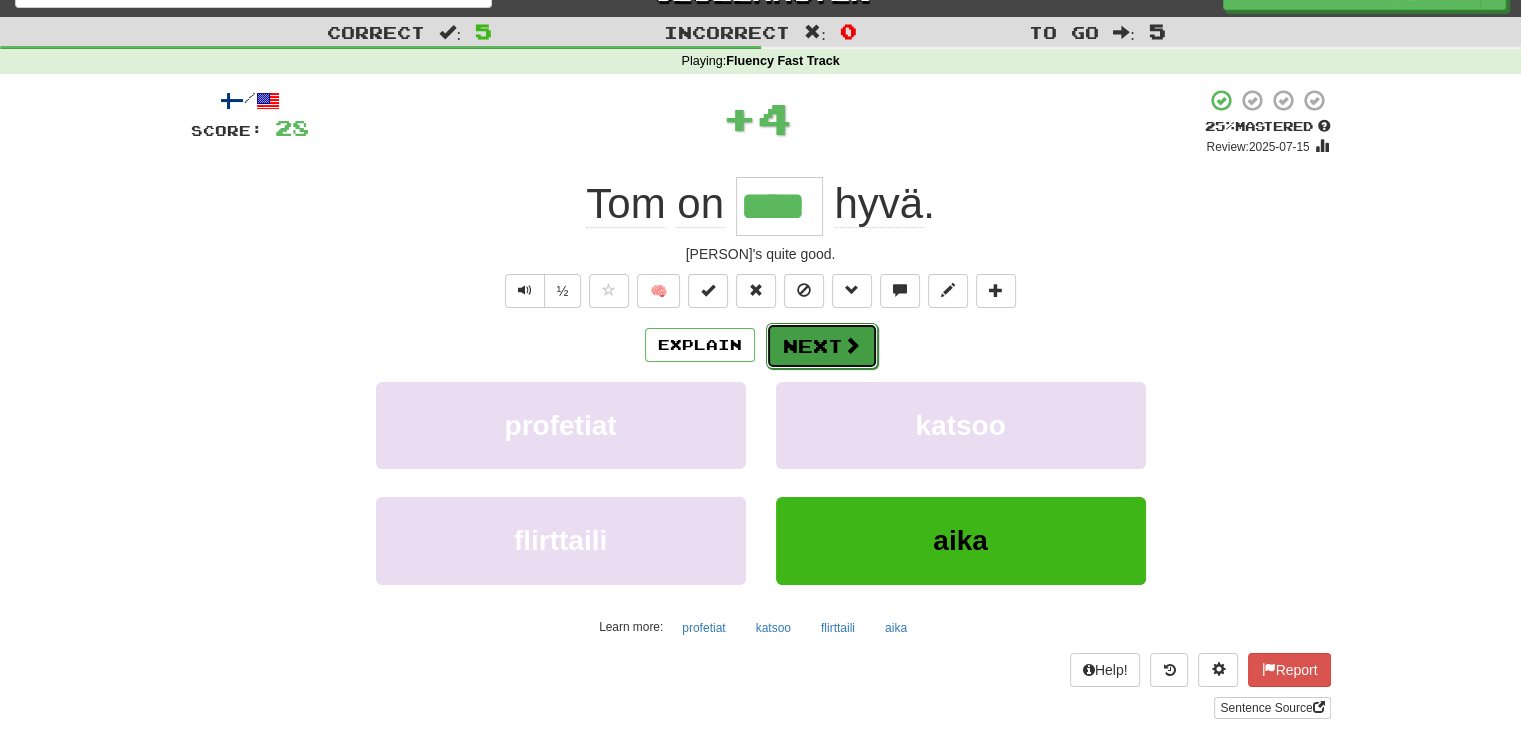 click at bounding box center (852, 345) 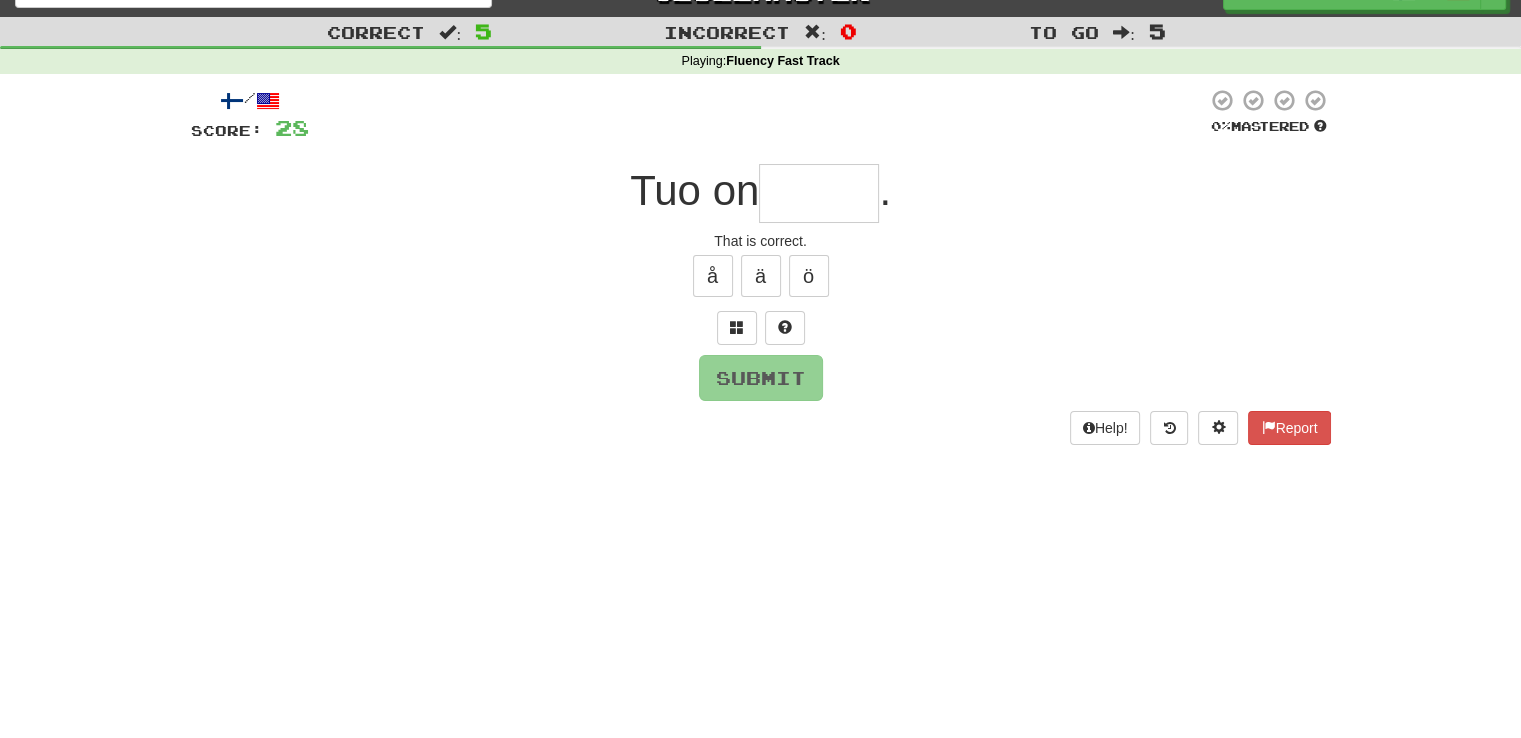 click at bounding box center [819, 193] 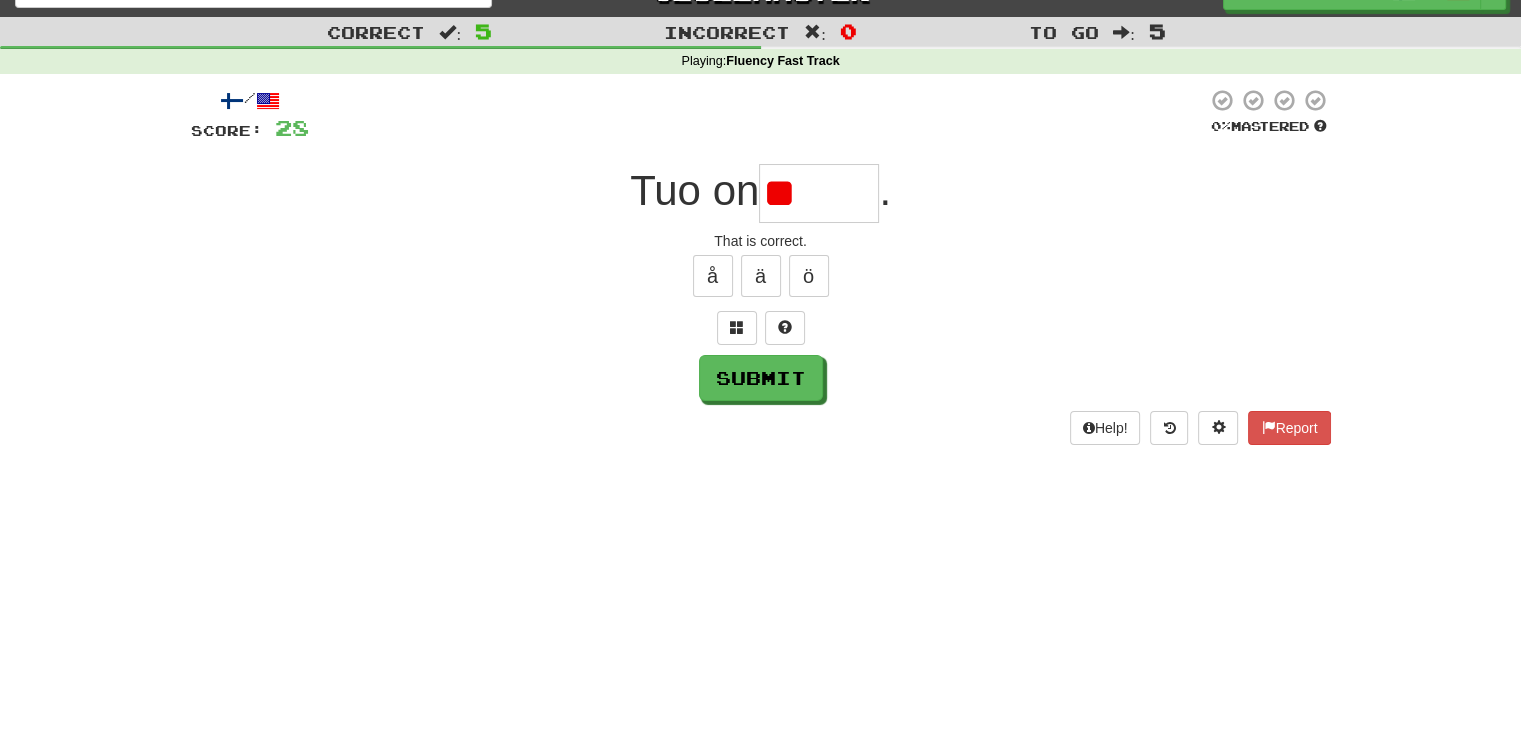 type on "*" 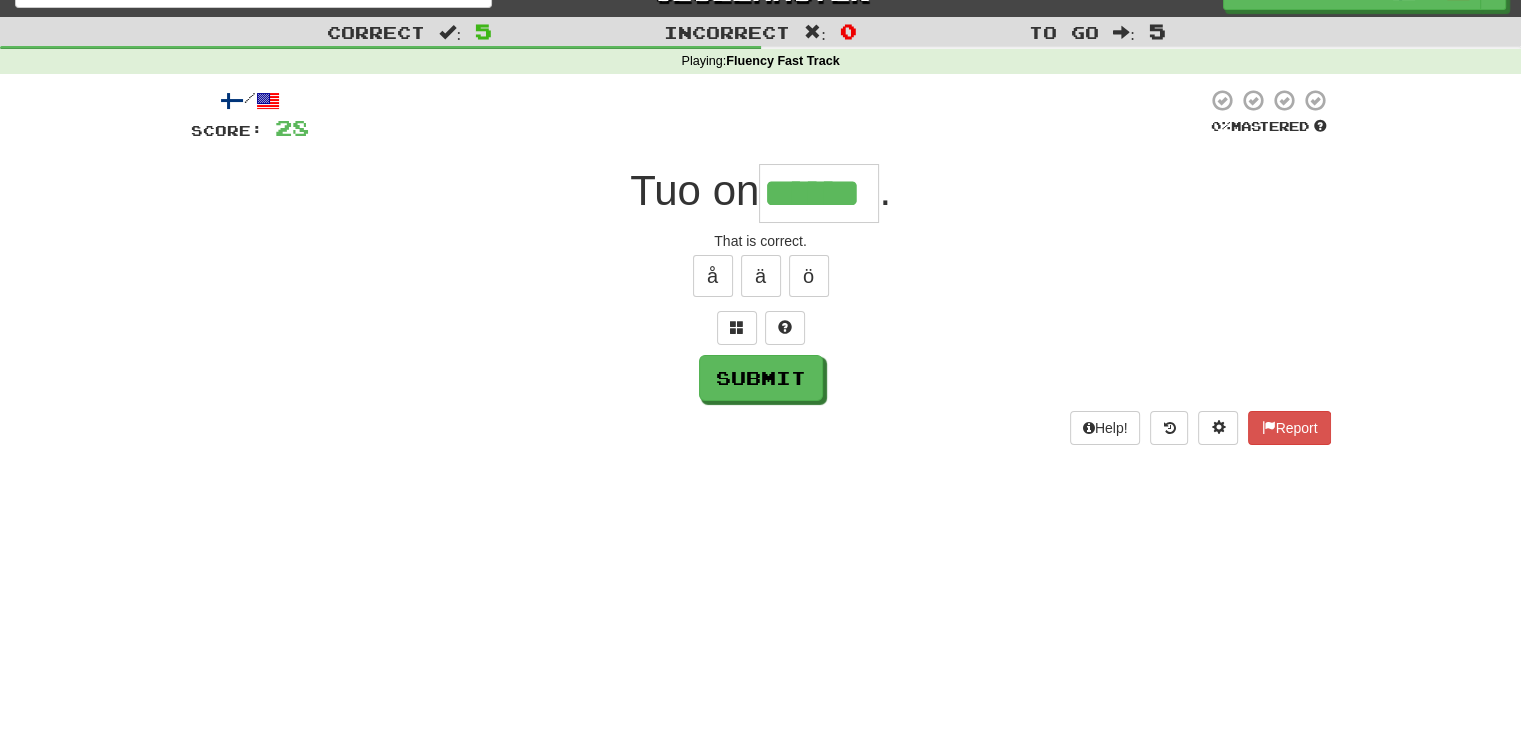 type on "******" 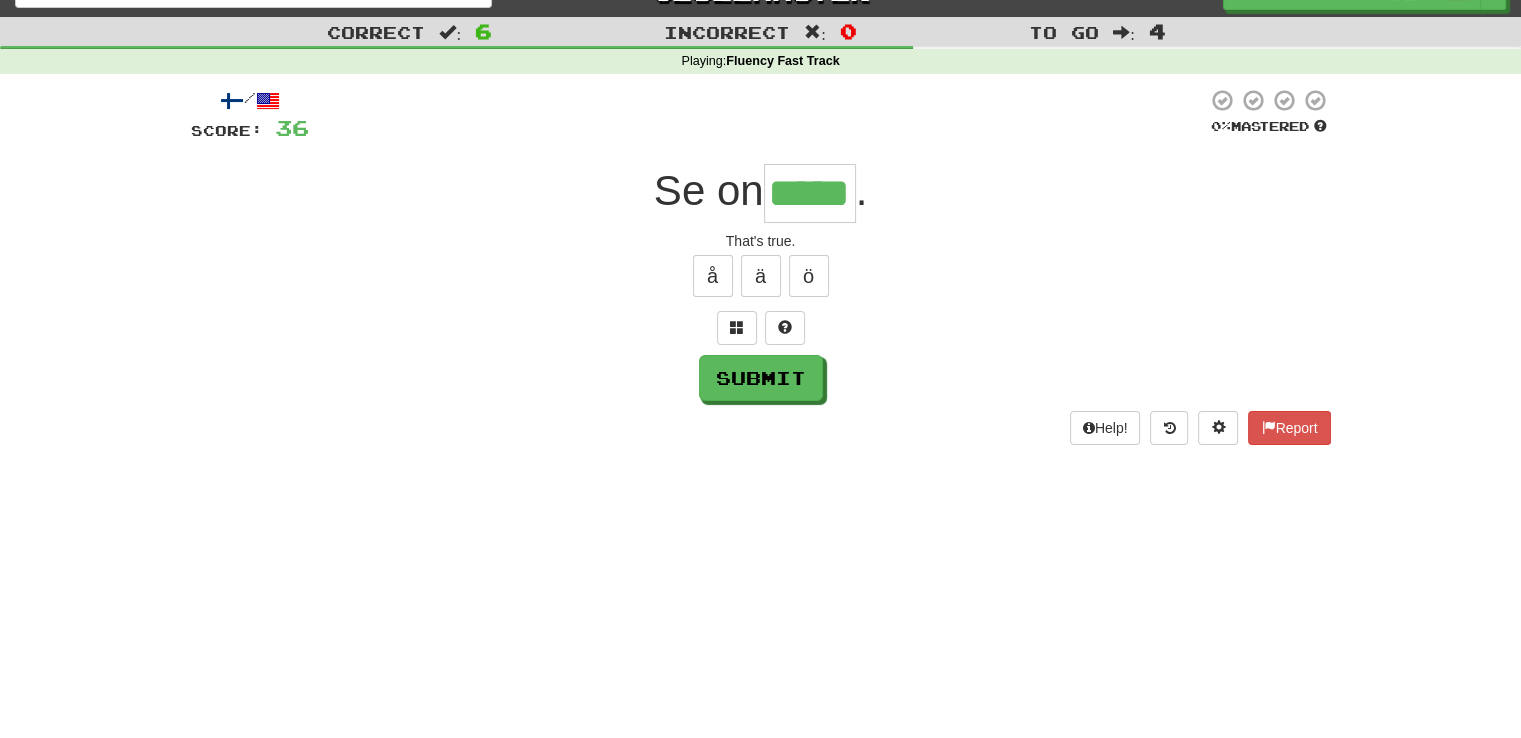type on "*****" 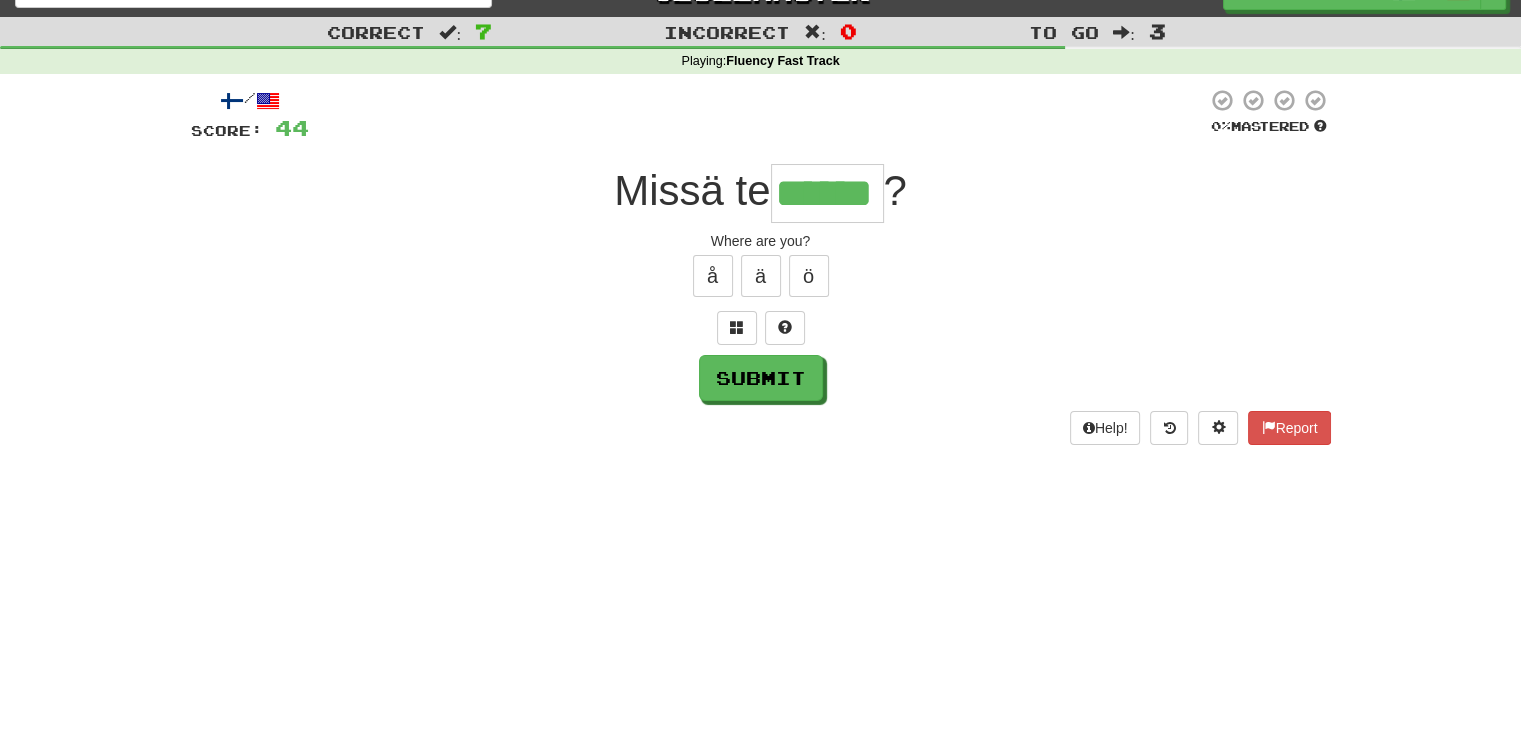 type on "******" 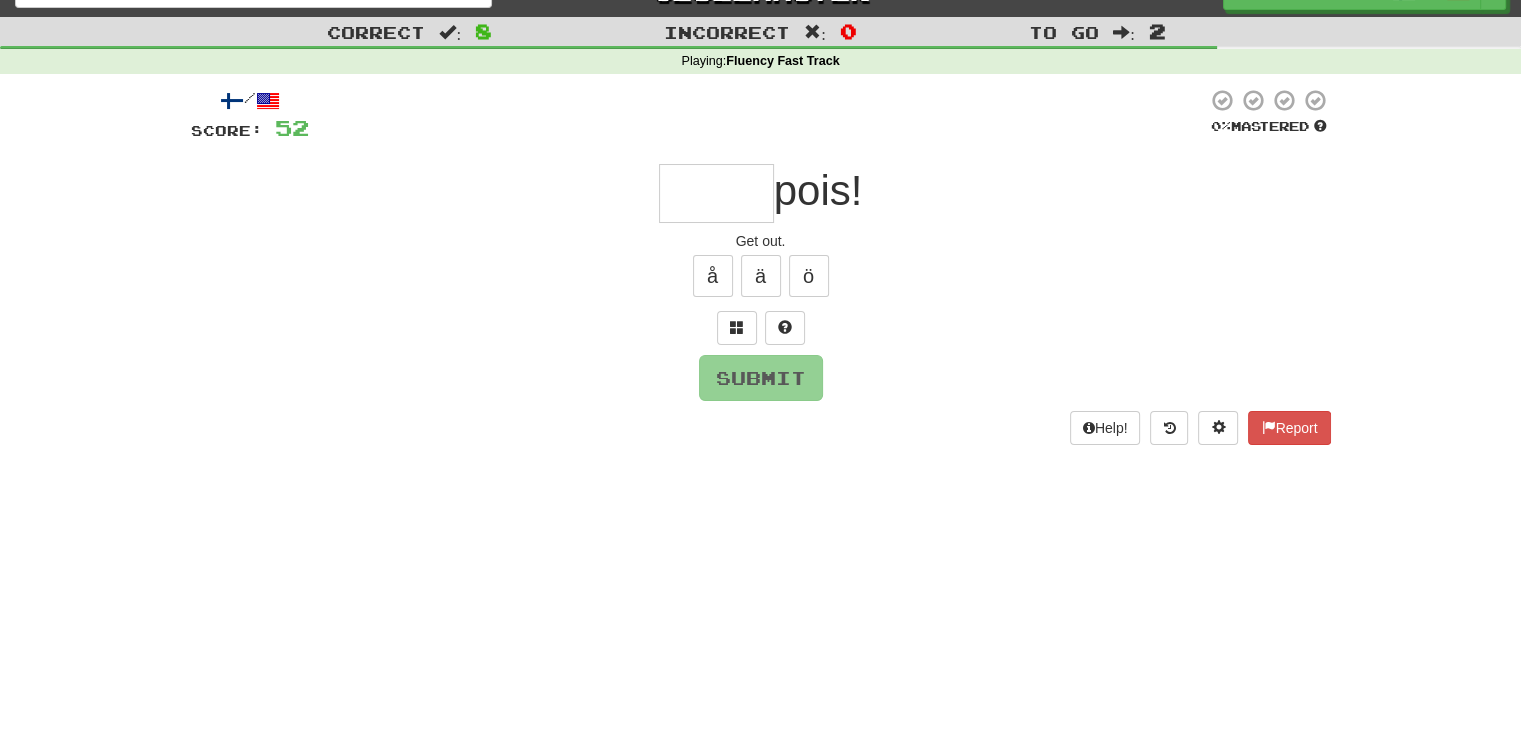 type on "*" 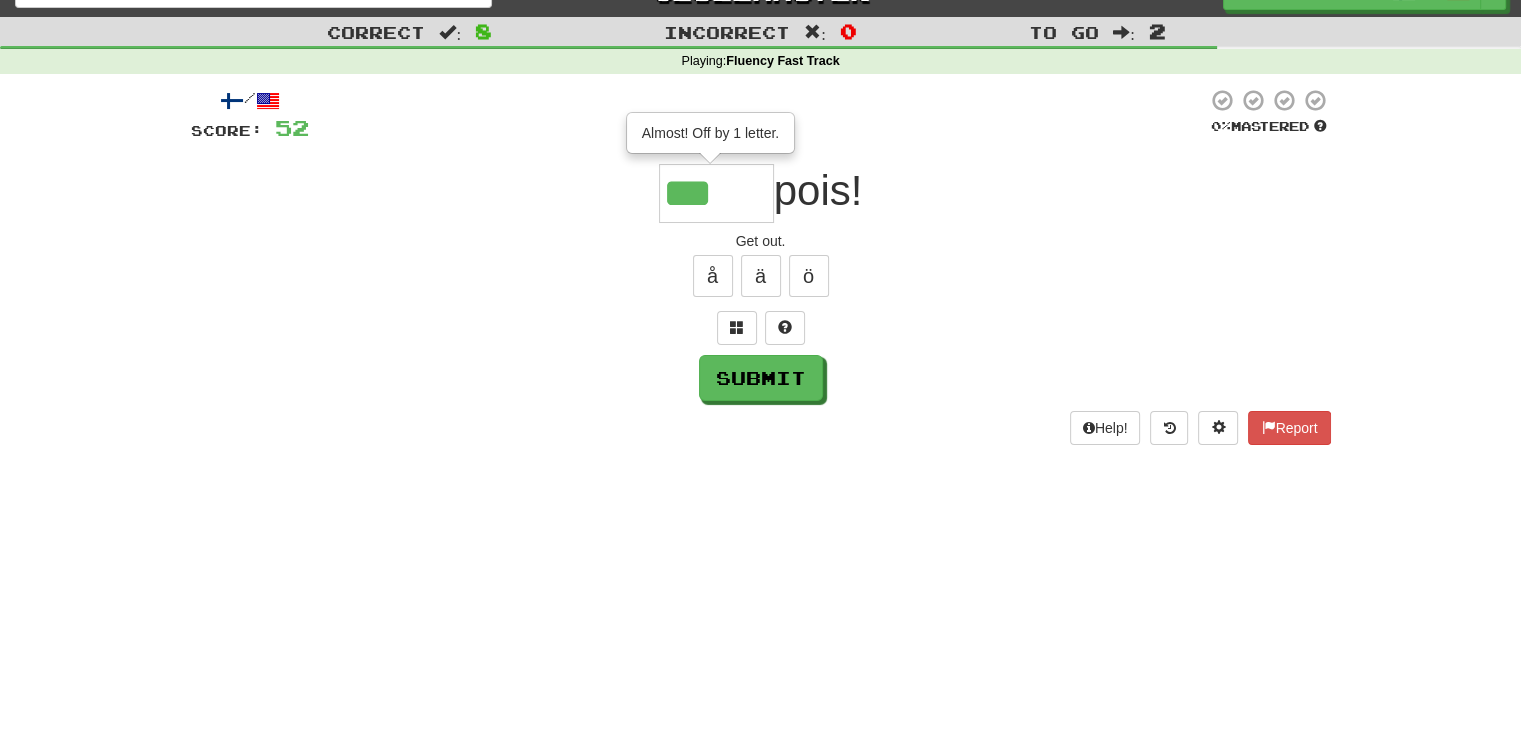 click at bounding box center (761, 328) 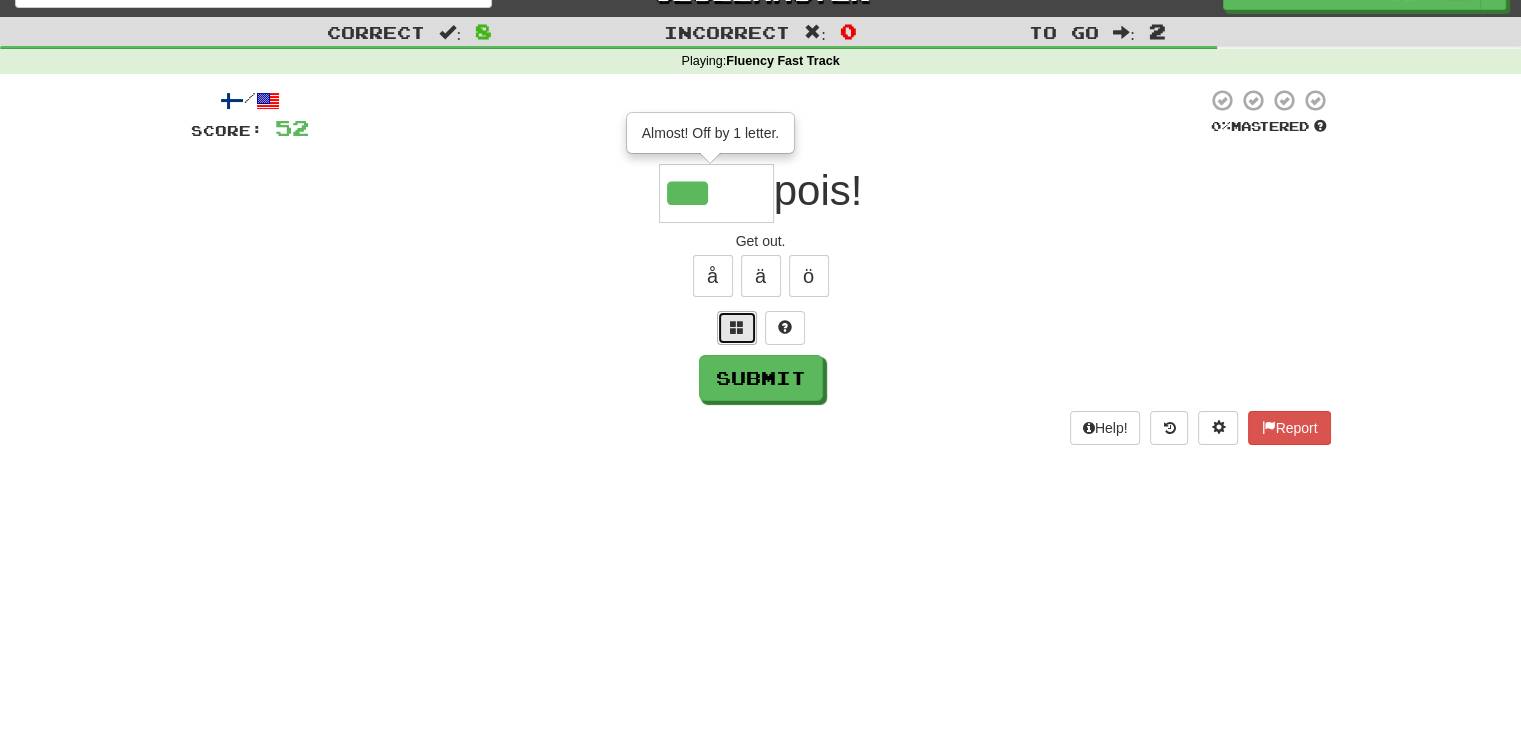 click at bounding box center [737, 327] 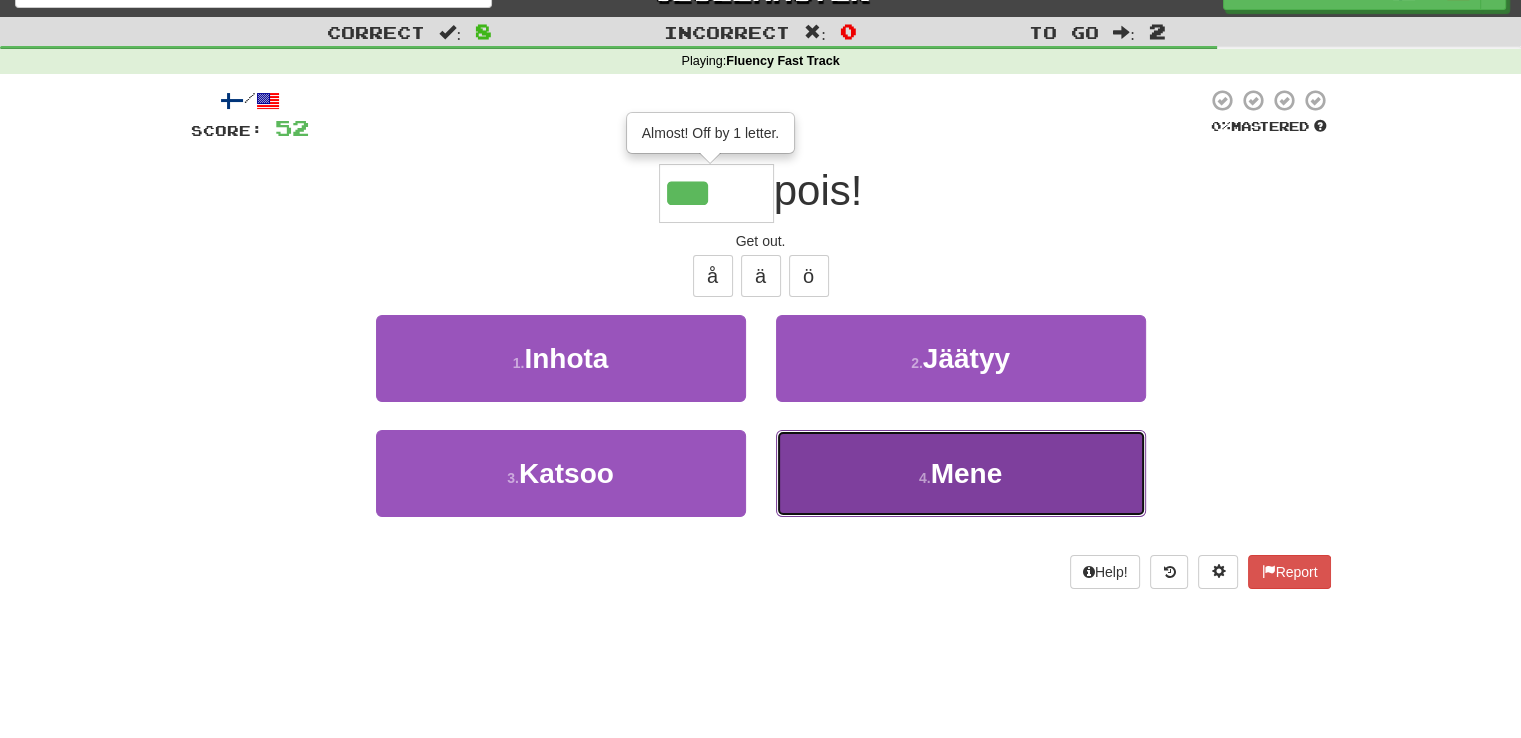click on "4 .  Mene" at bounding box center (961, 473) 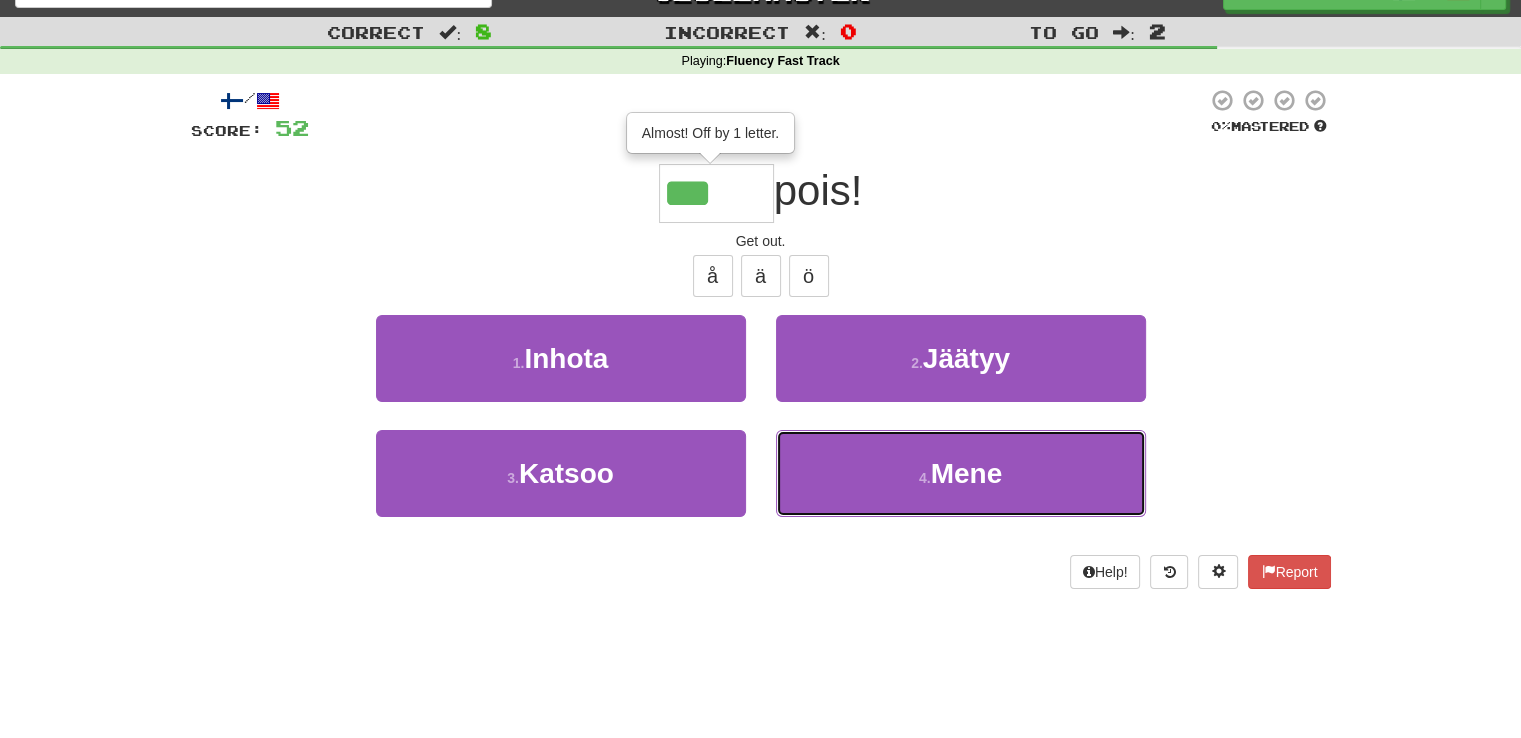 type on "****" 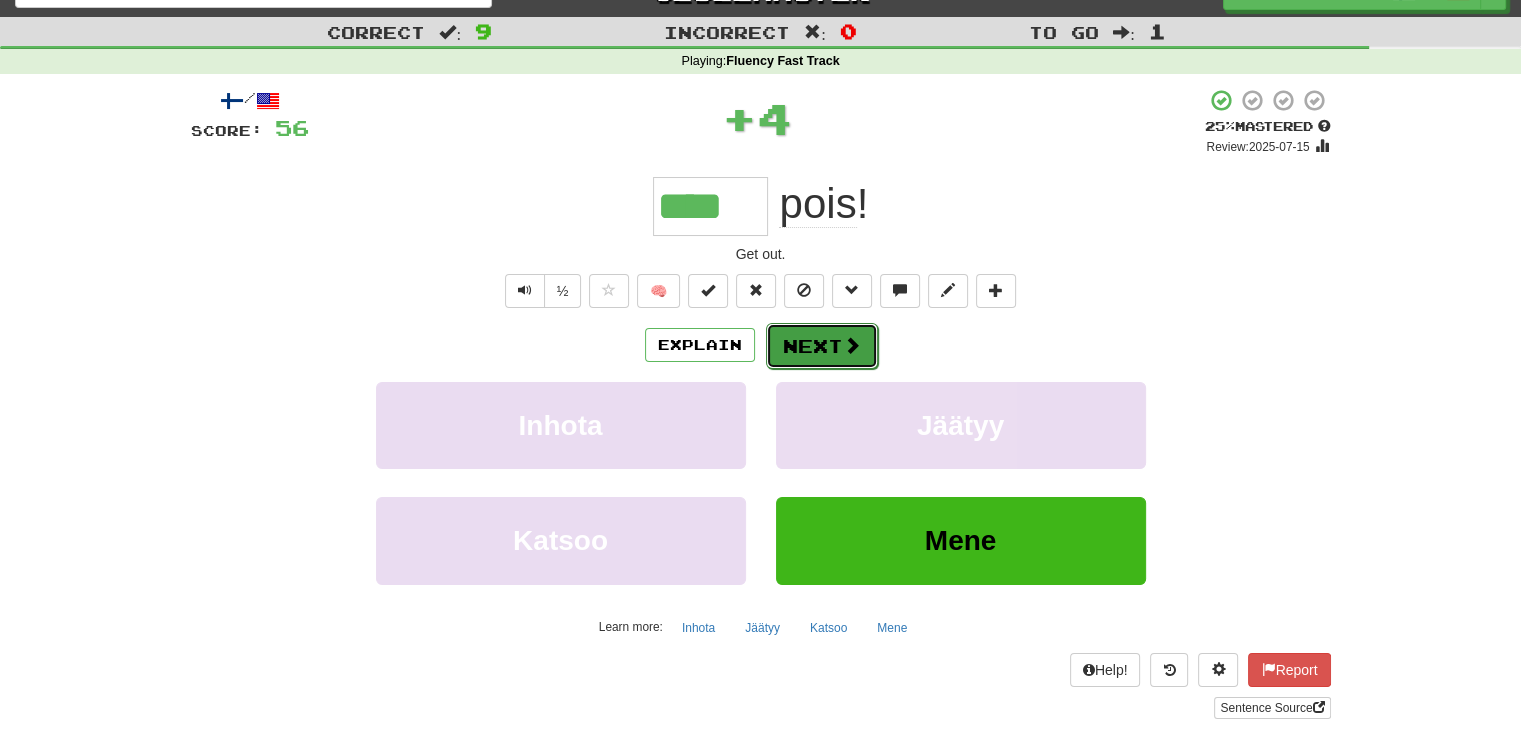 click on "Next" at bounding box center [822, 346] 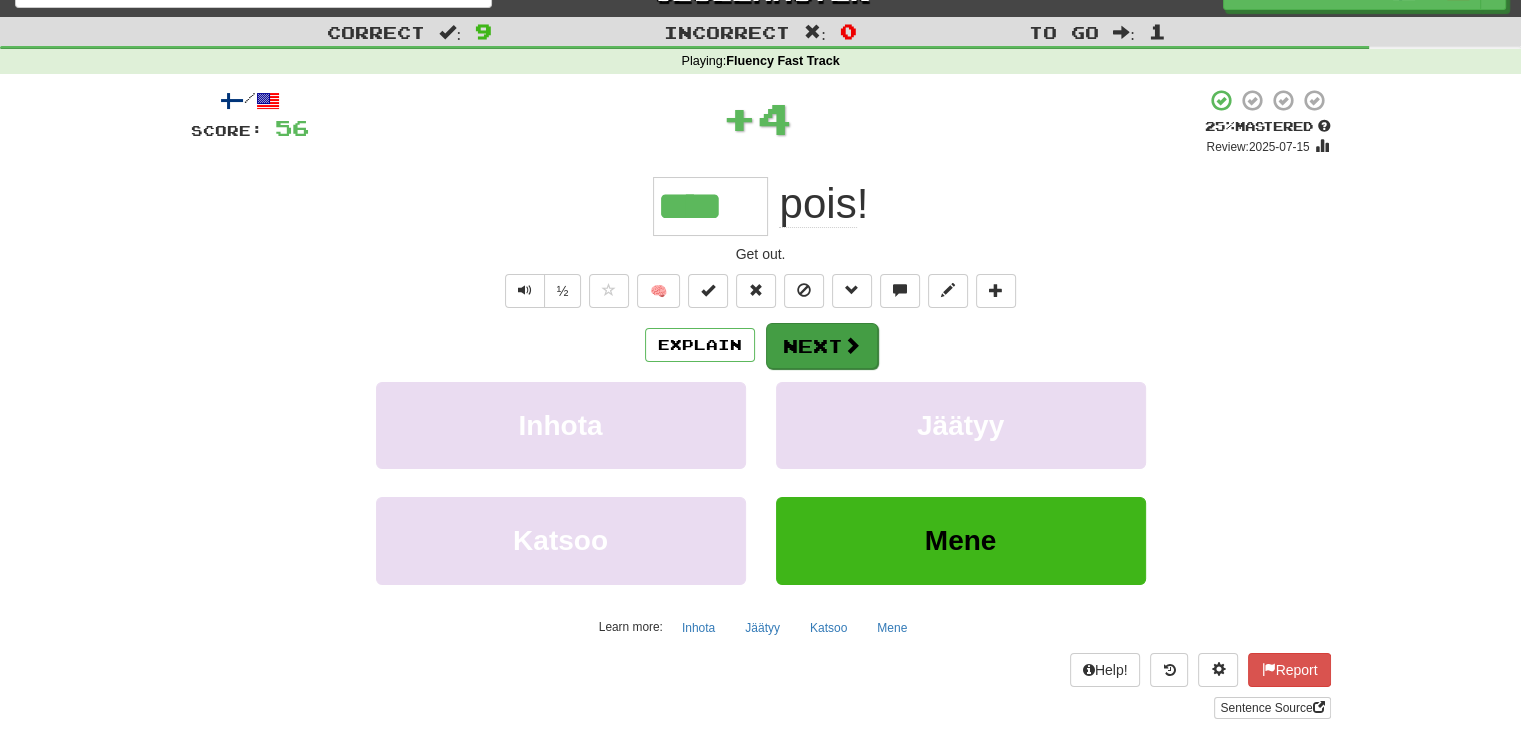 type 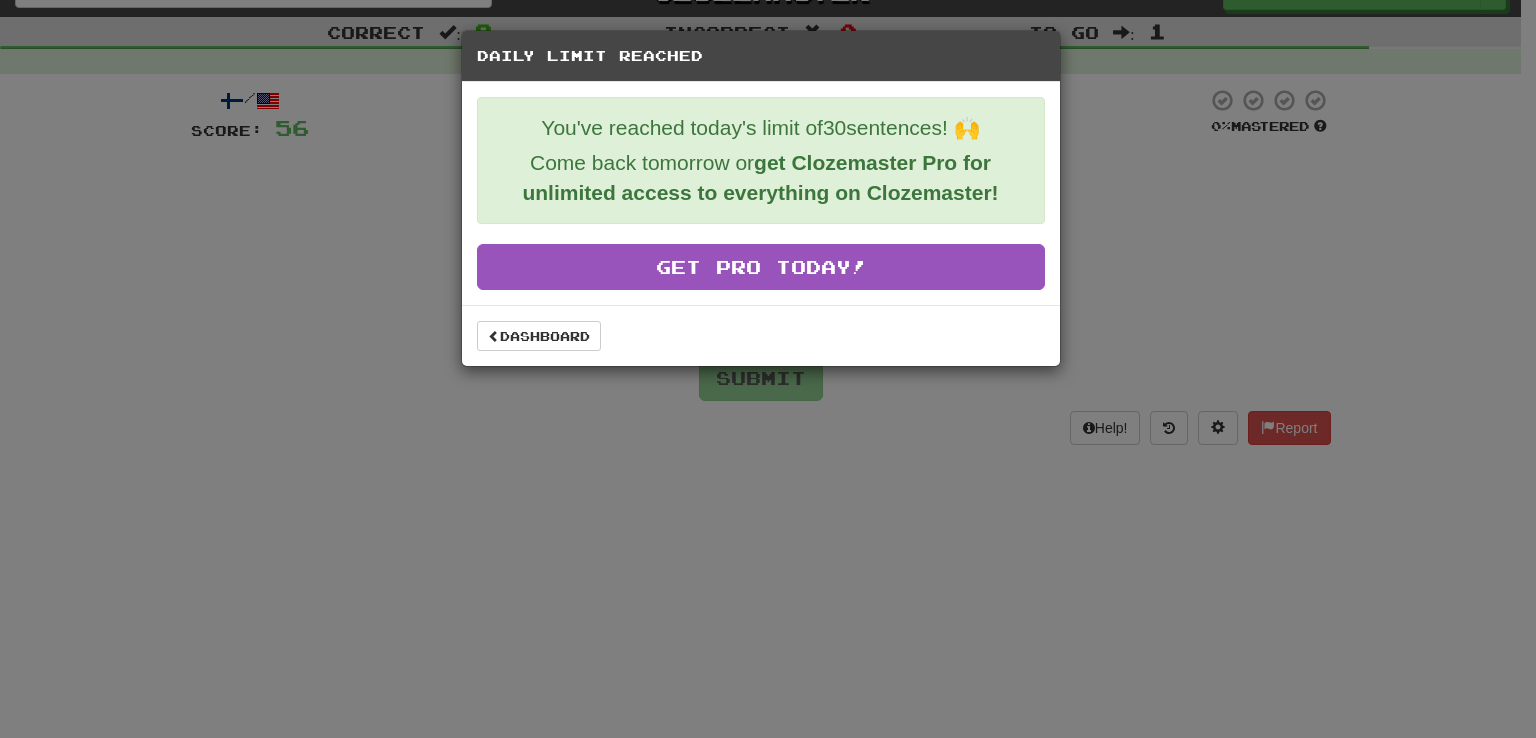 click on "Dashboard" at bounding box center (761, 335) 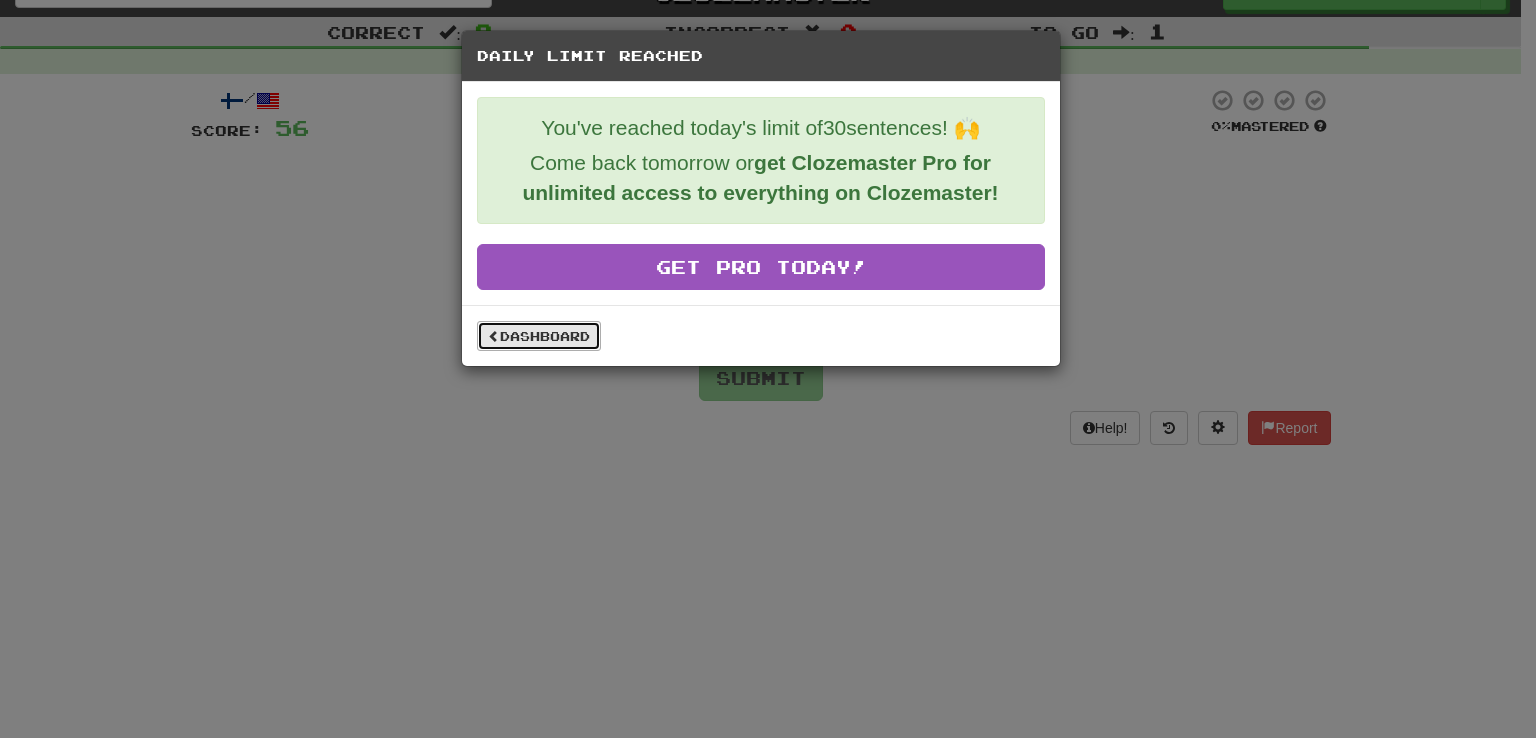 click on "Dashboard" at bounding box center (539, 336) 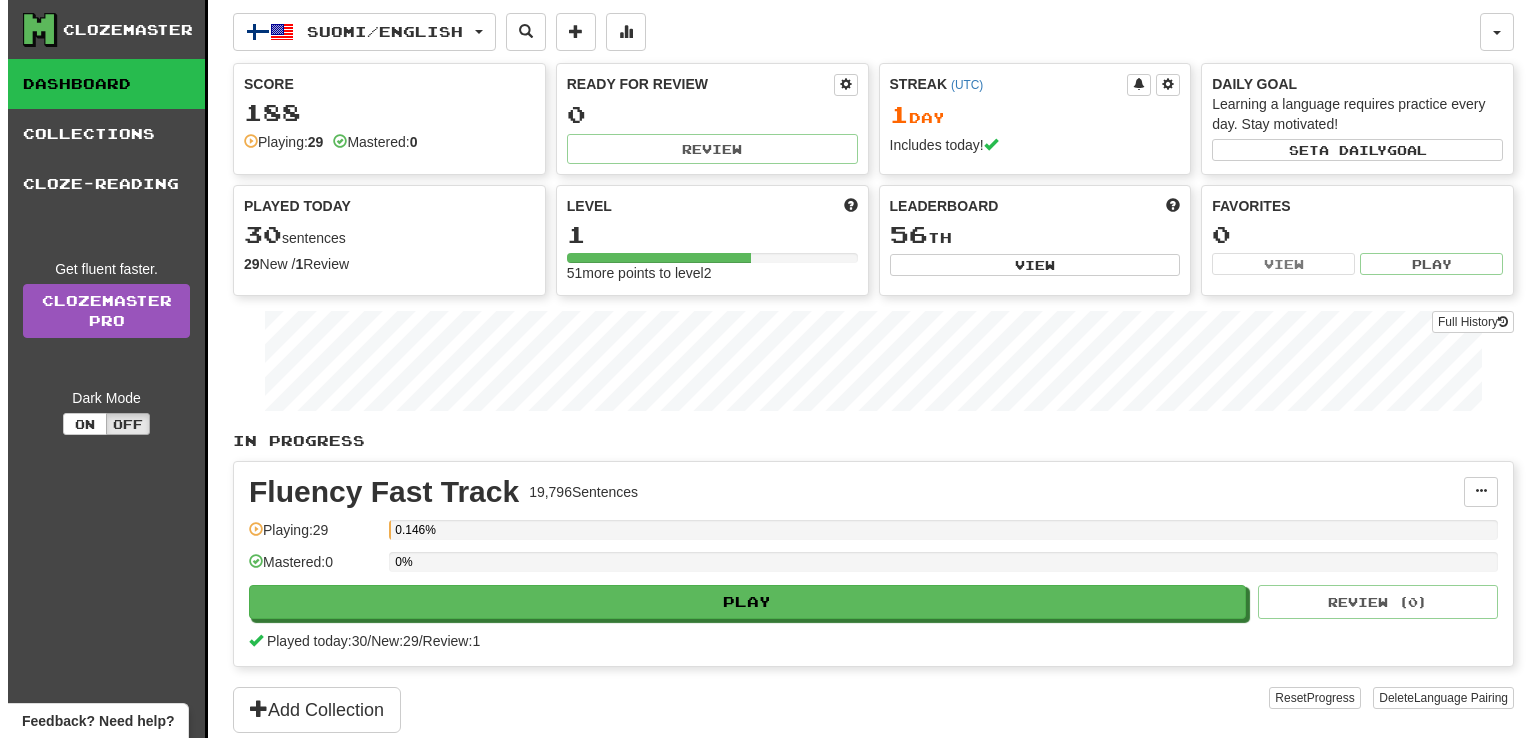 scroll, scrollTop: 0, scrollLeft: 0, axis: both 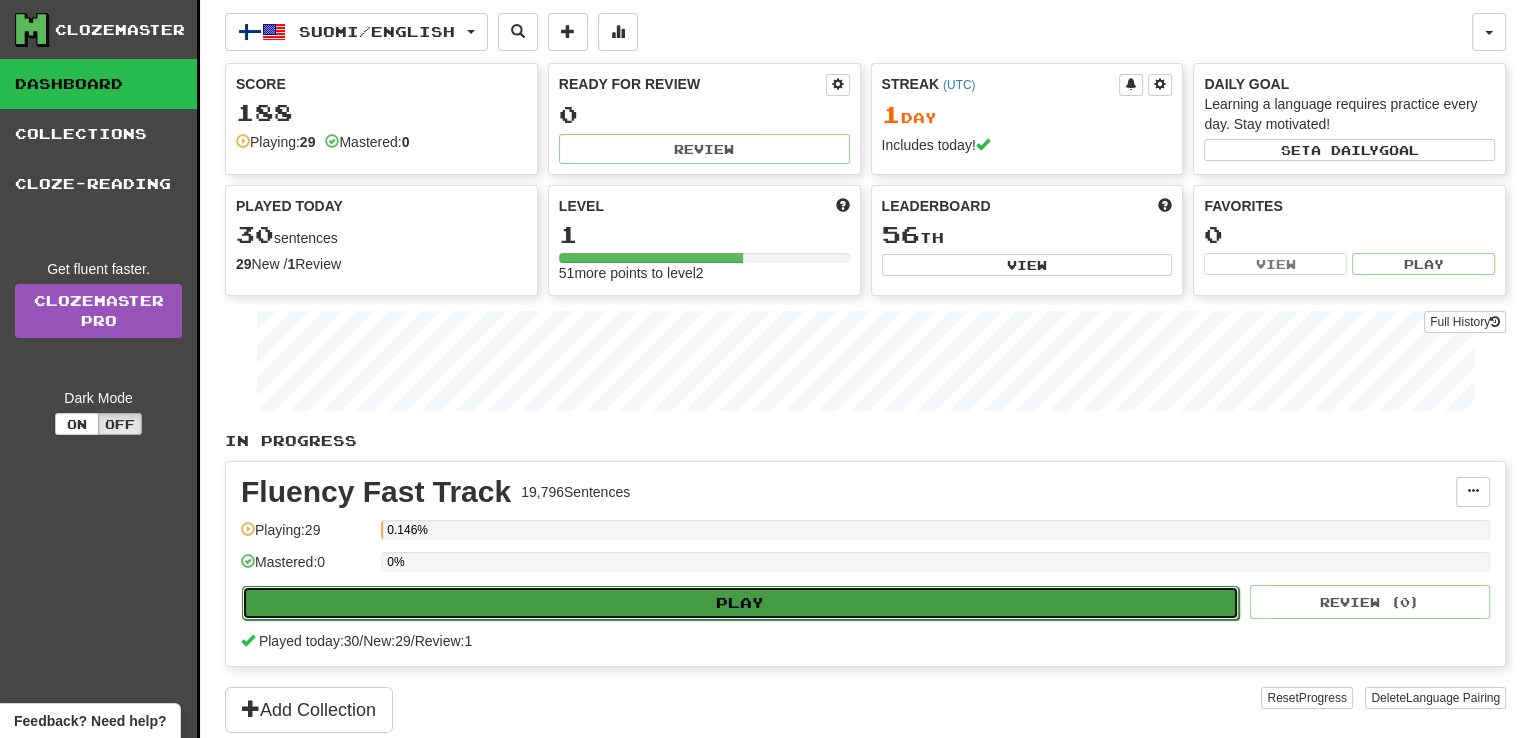 click on "Play" at bounding box center [740, 603] 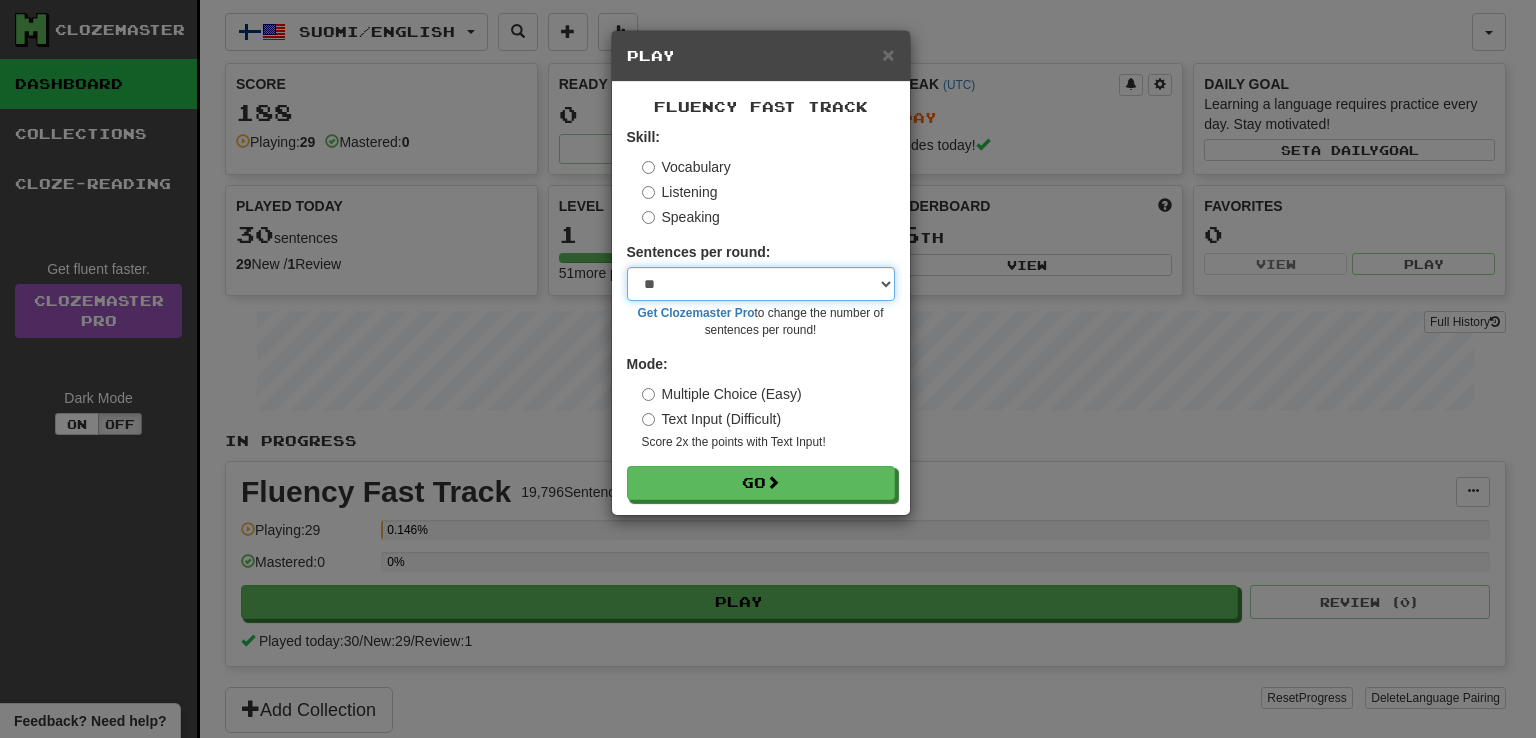 click on "* ** ** ** ** ** *** ********" at bounding box center (761, 284) 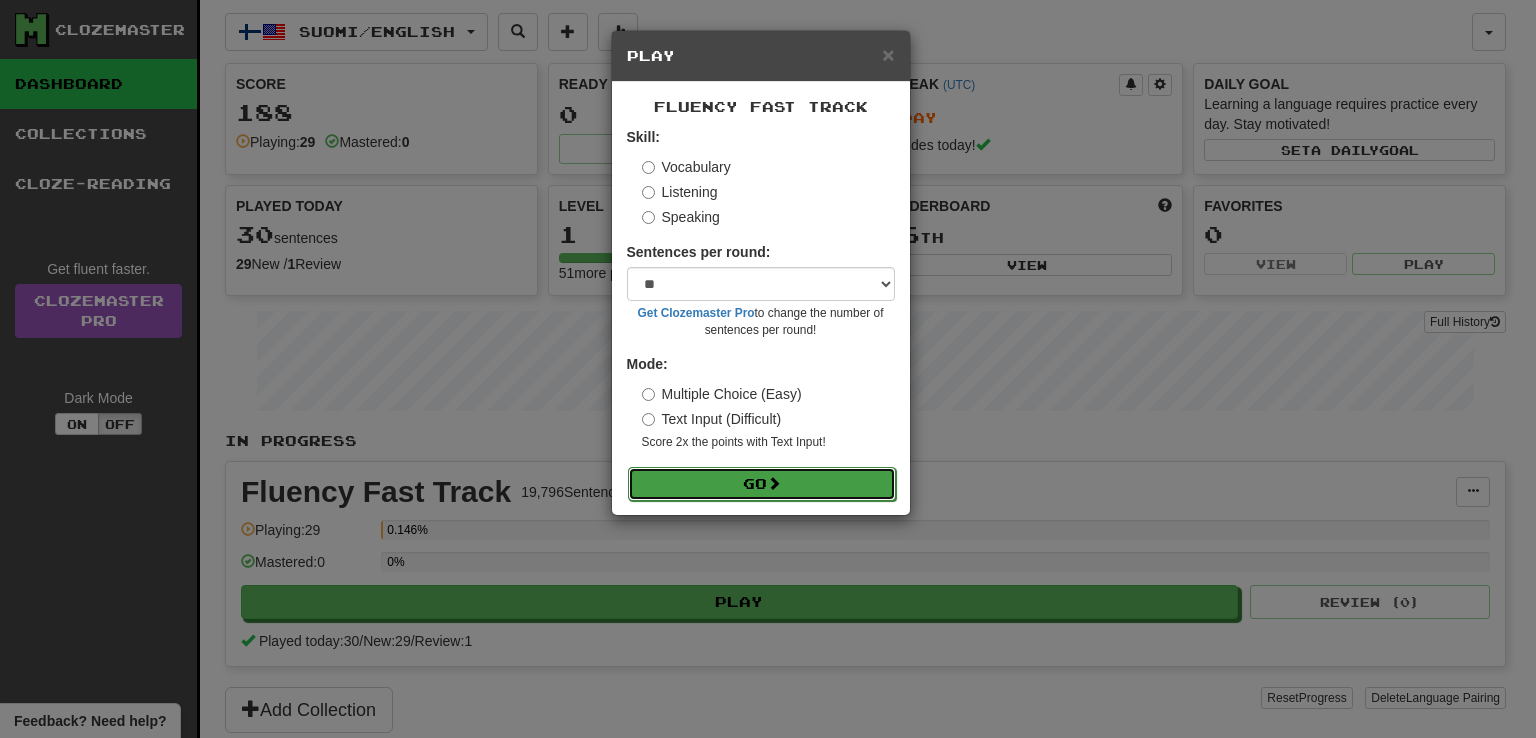 click on "Go" at bounding box center (762, 484) 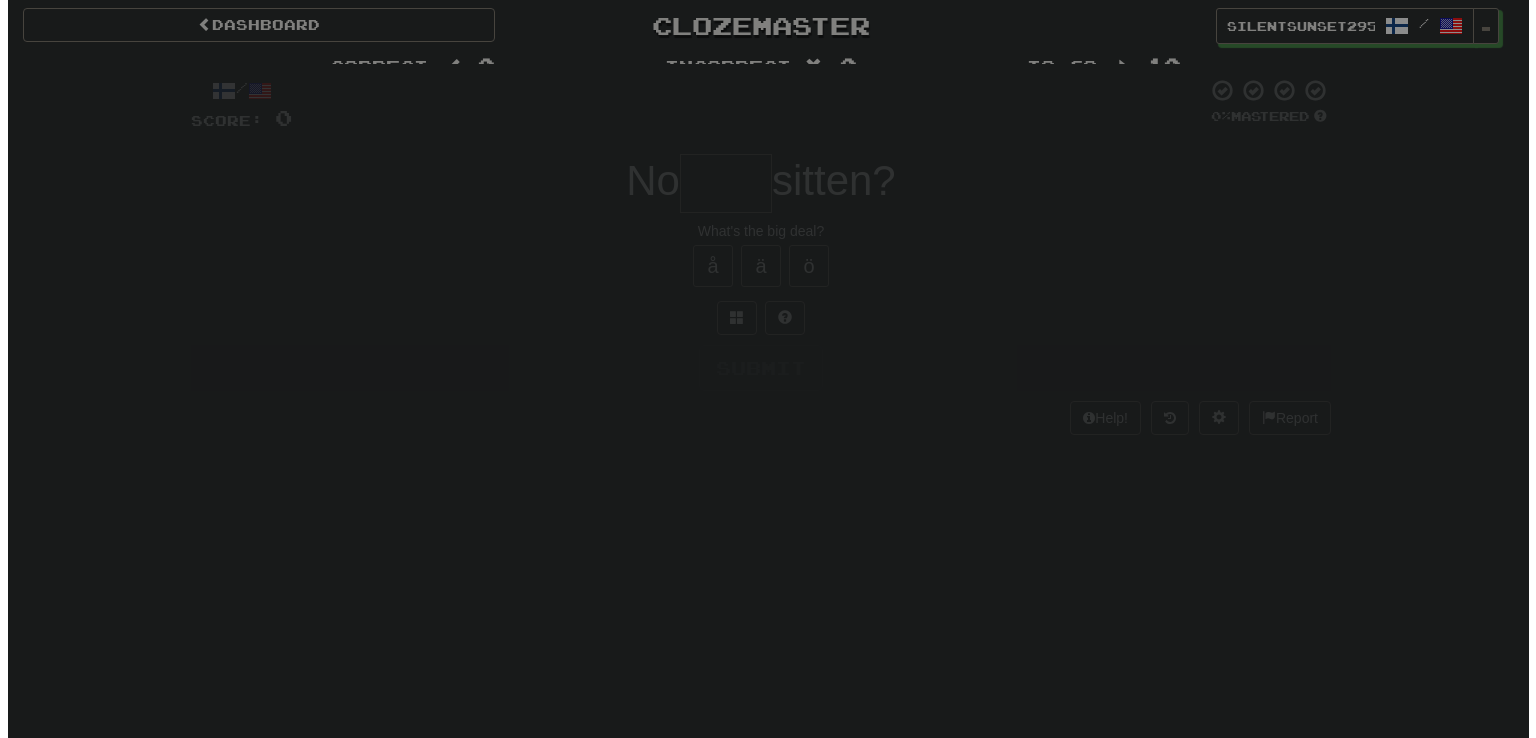 scroll, scrollTop: 0, scrollLeft: 0, axis: both 